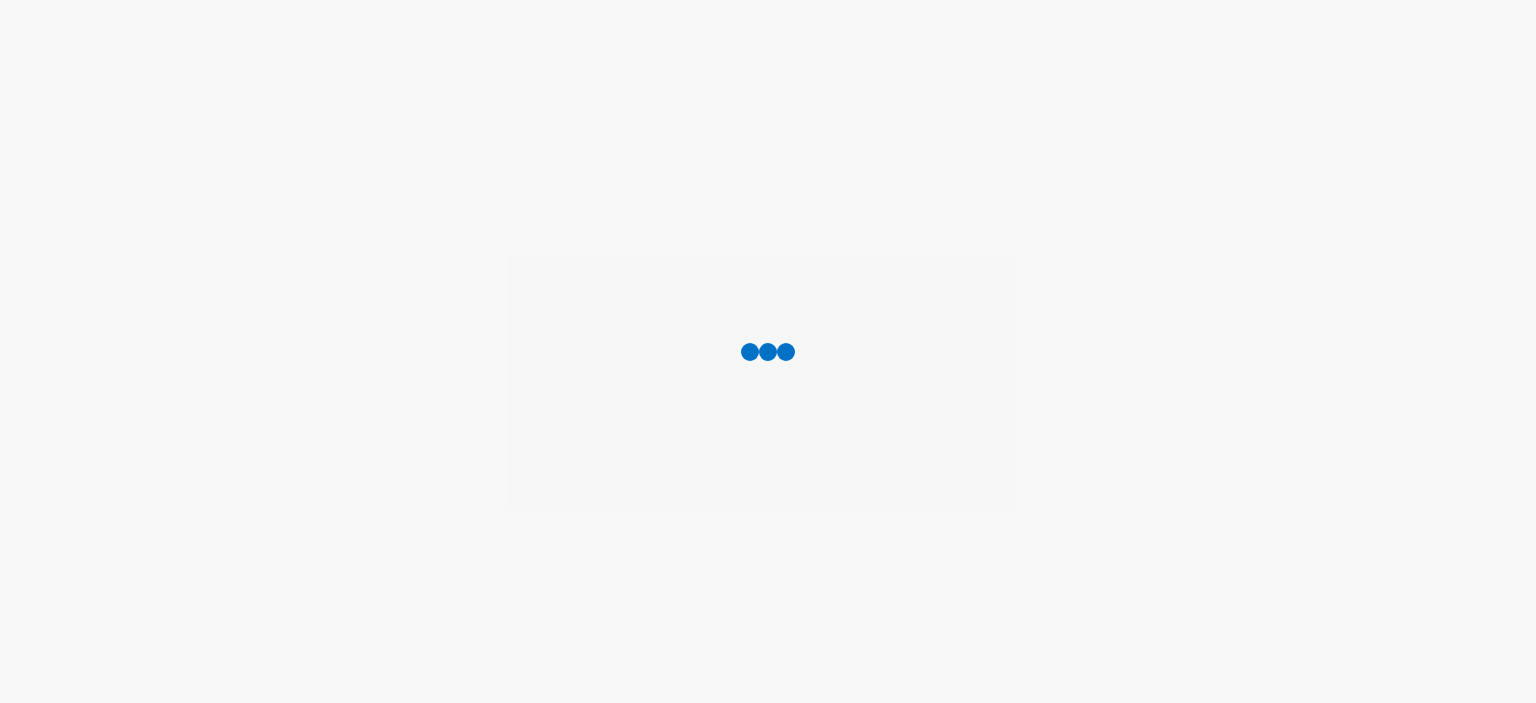 scroll, scrollTop: 0, scrollLeft: 0, axis: both 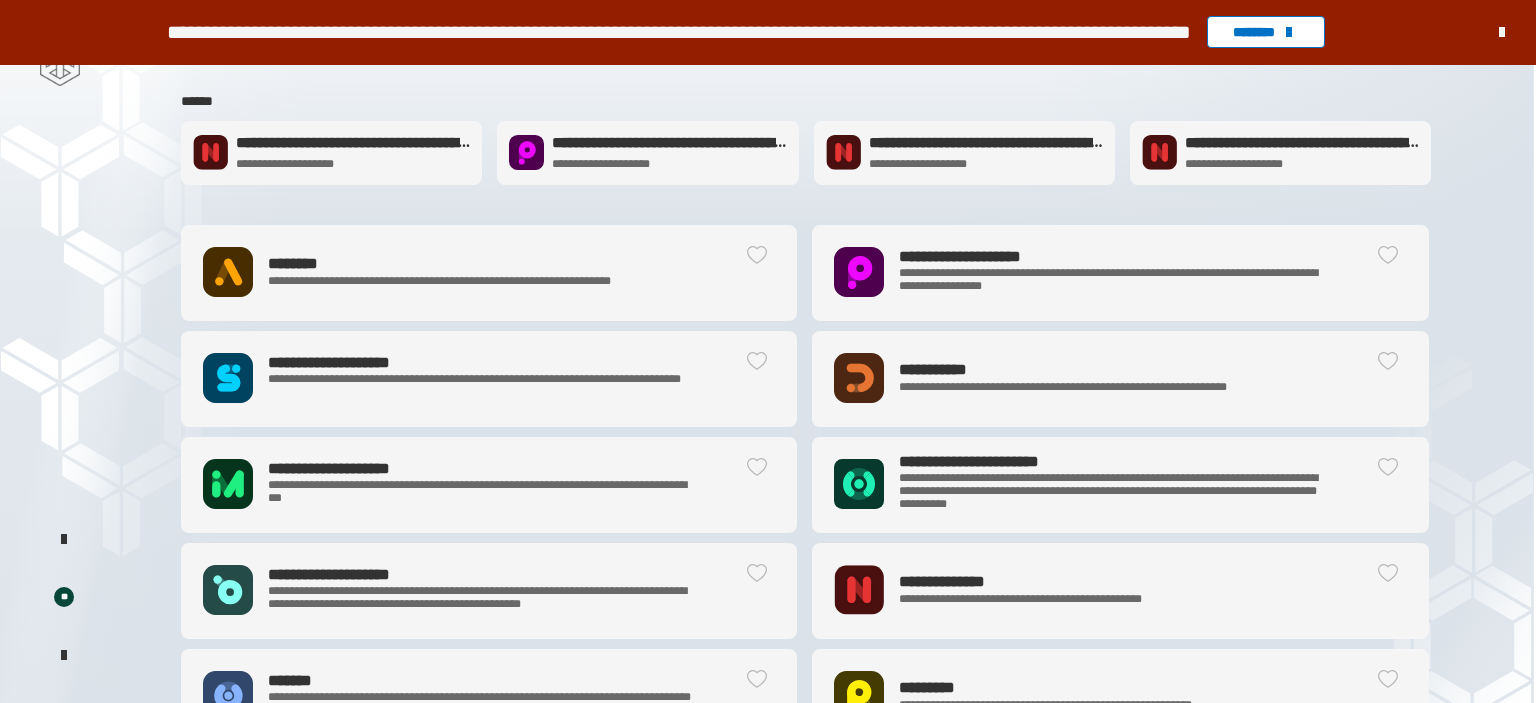 click on "**********" 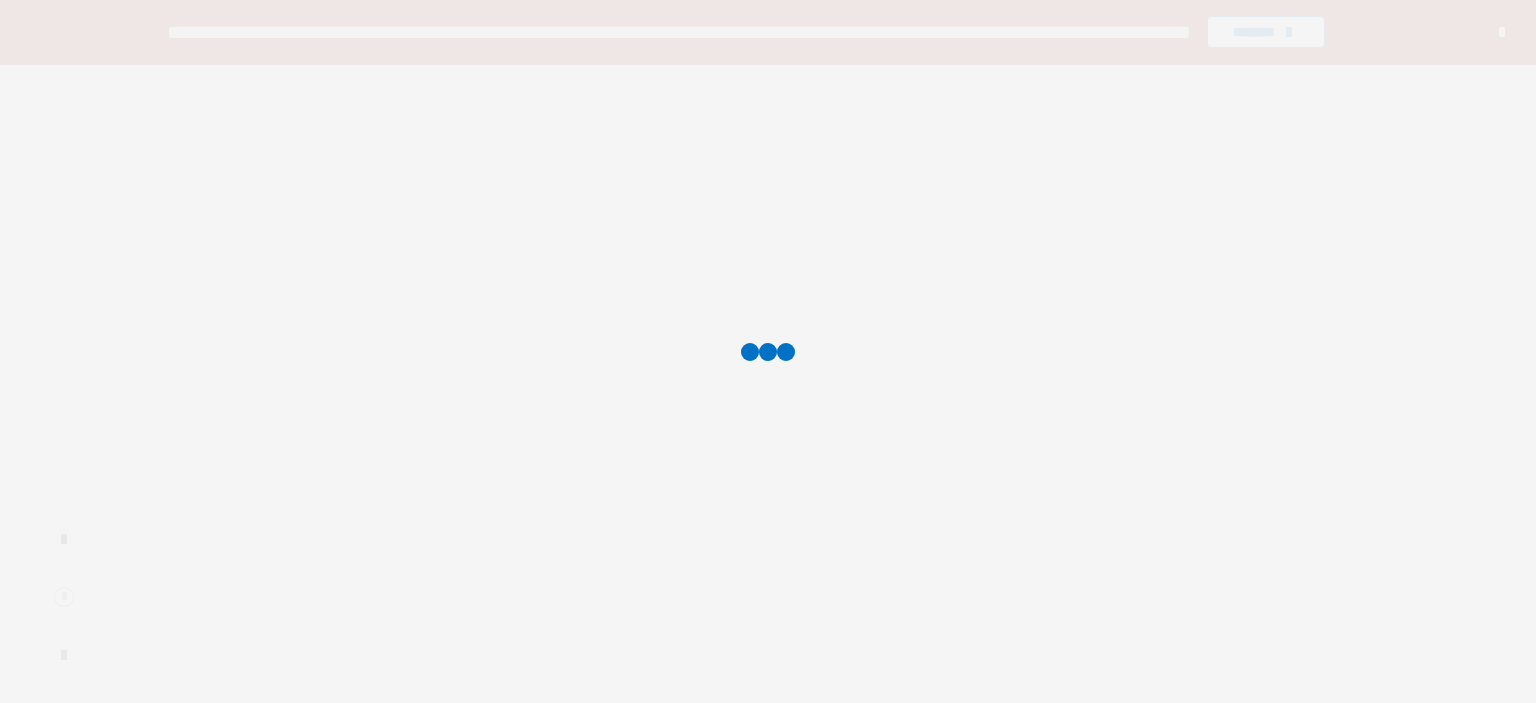 scroll, scrollTop: 0, scrollLeft: 0, axis: both 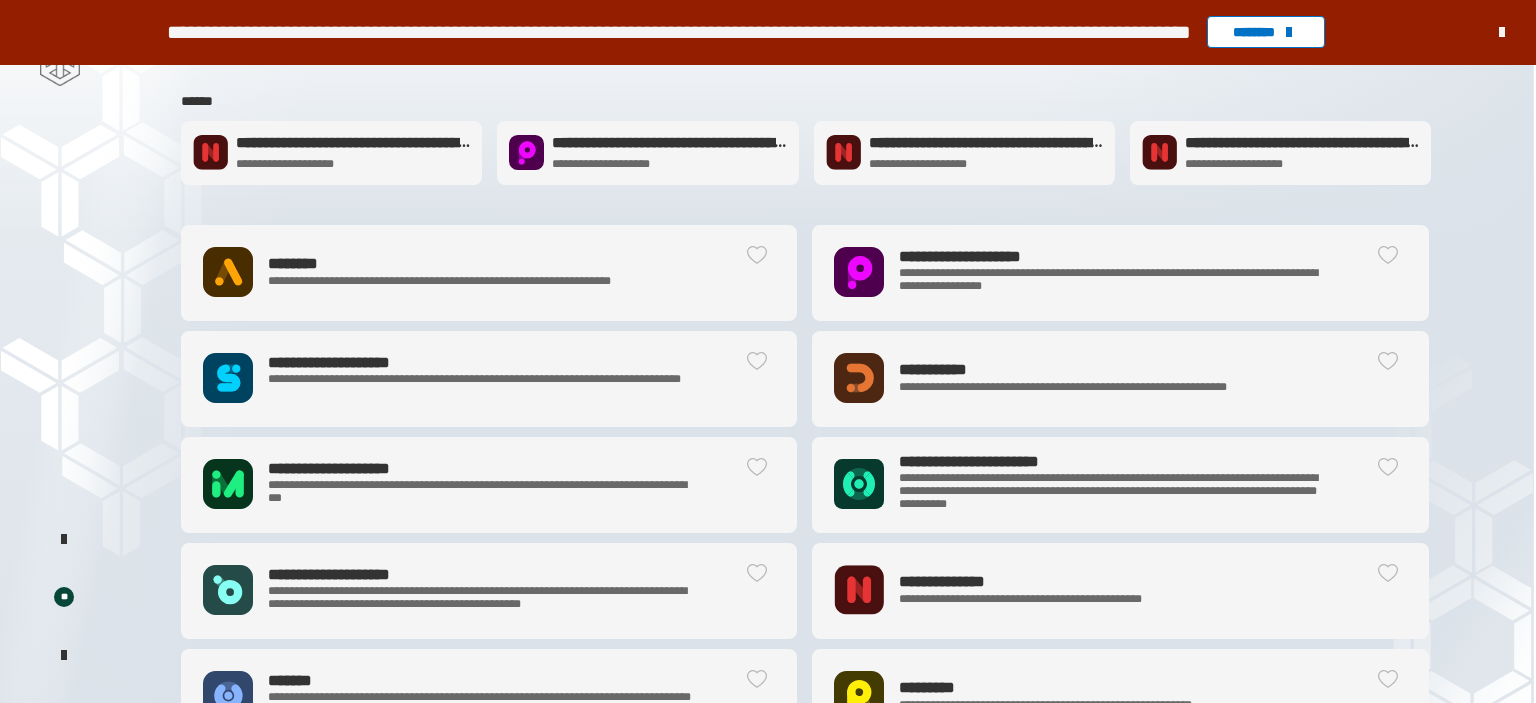 click on "**********" 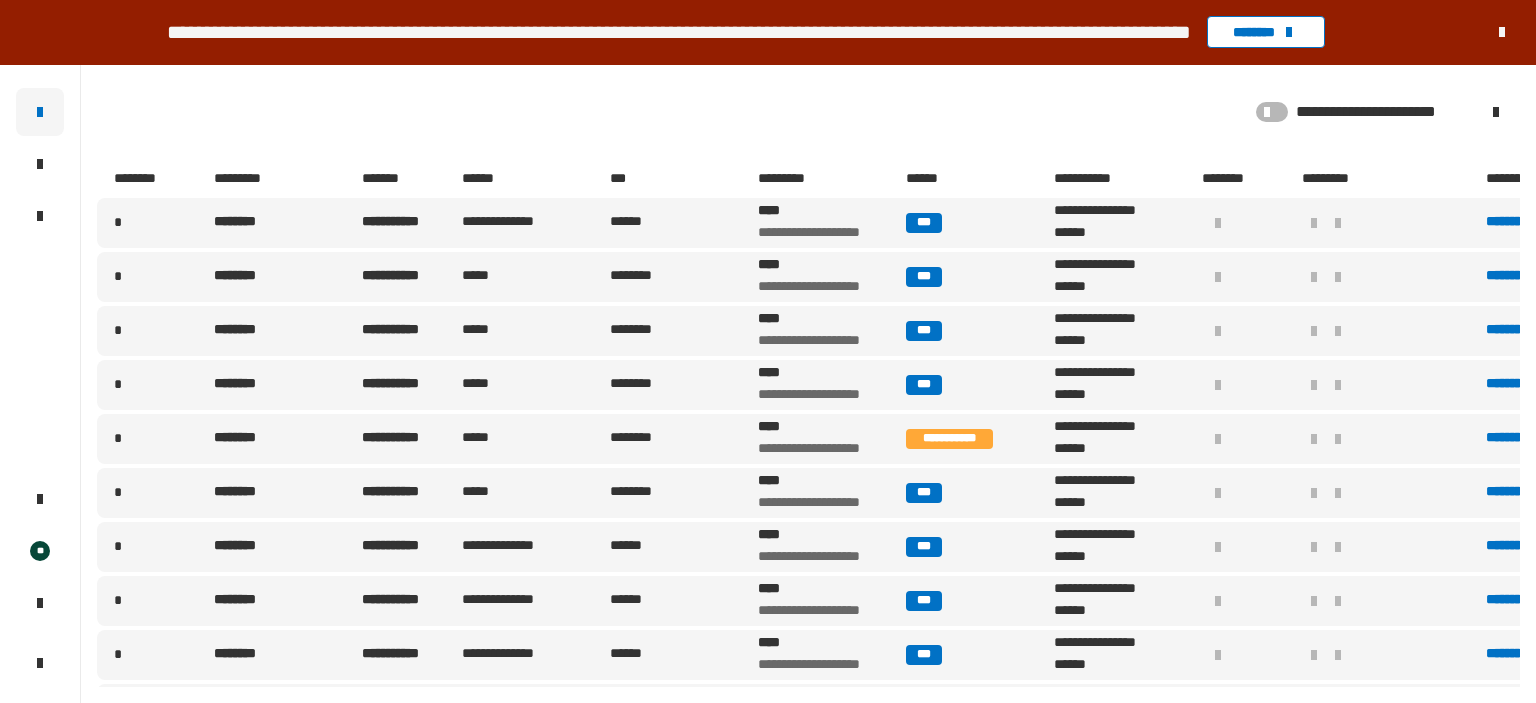 click on "**********" at bounding box center (768, 32) 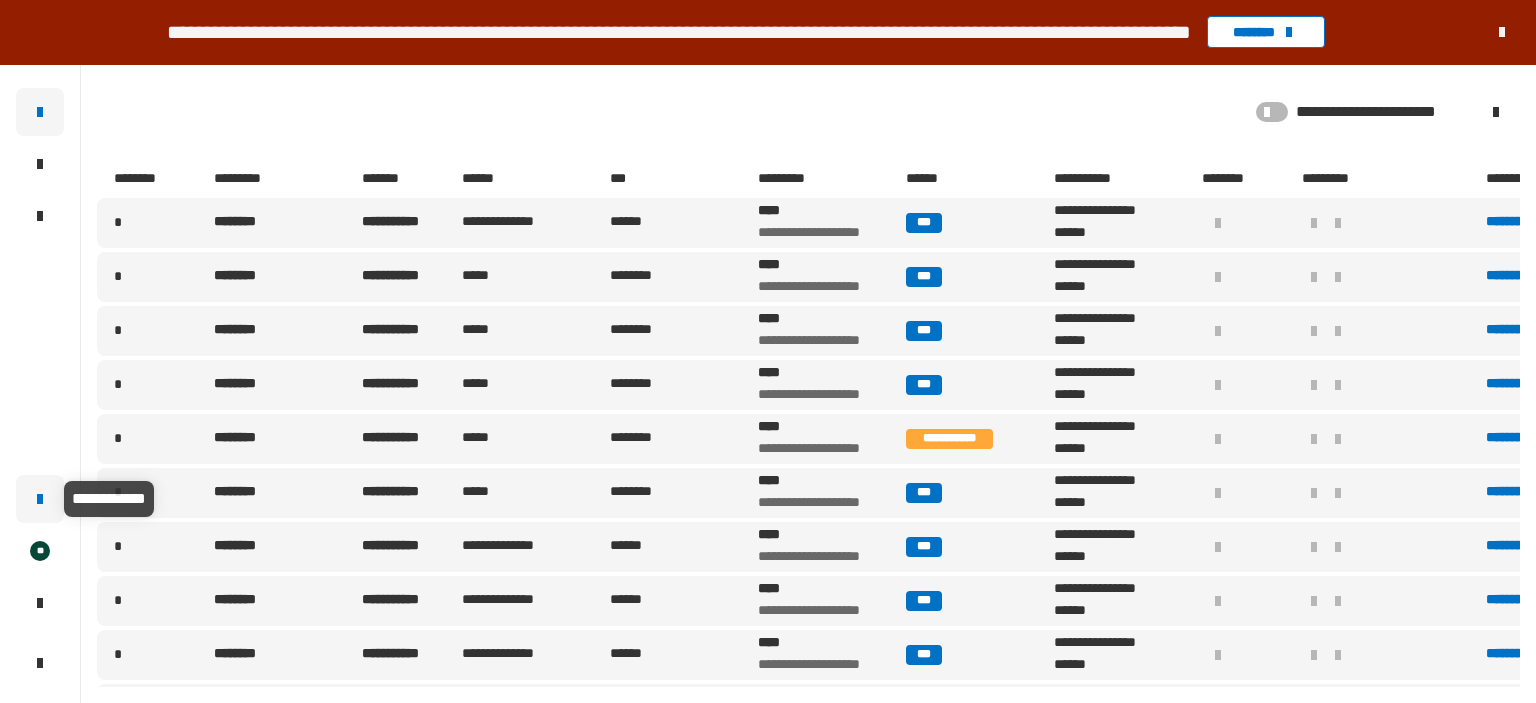 click 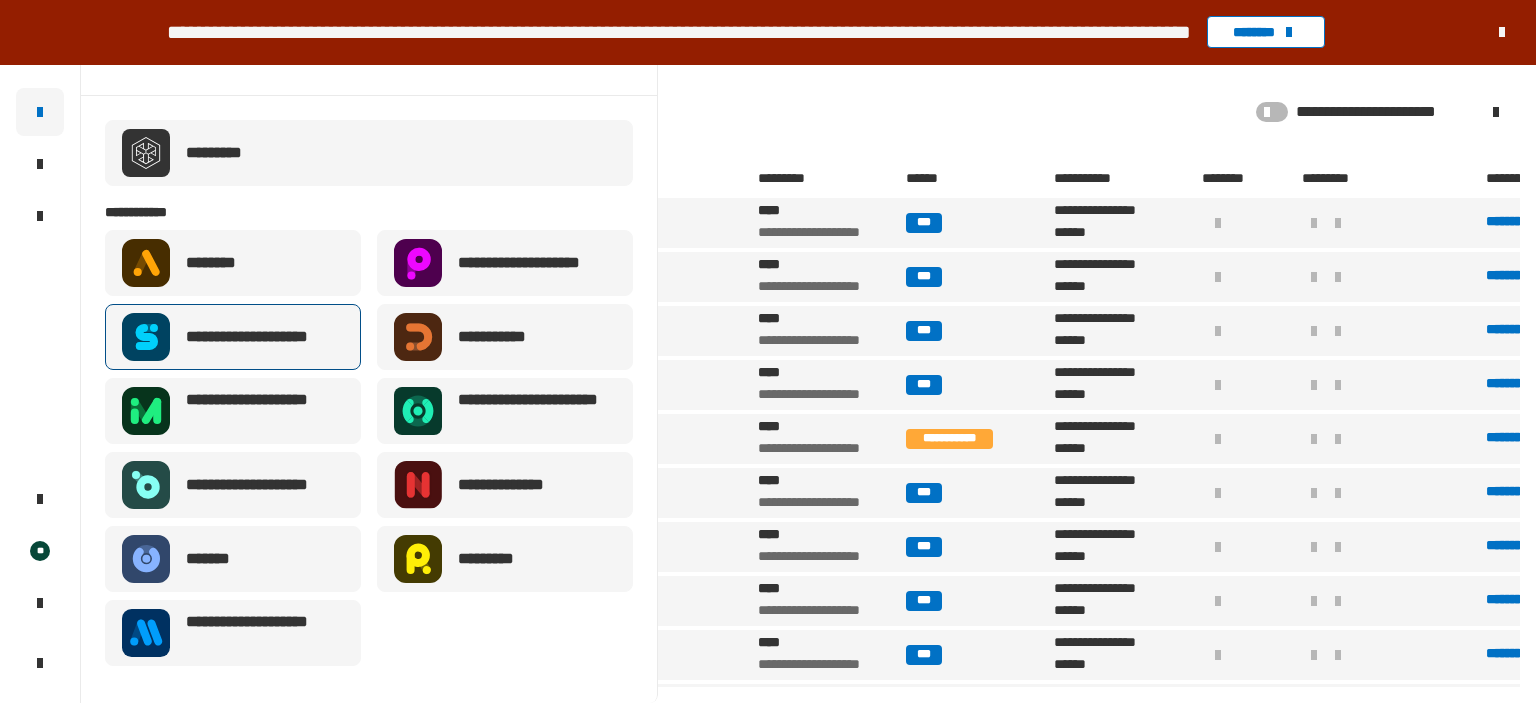 click on "**********" at bounding box center (233, 337) 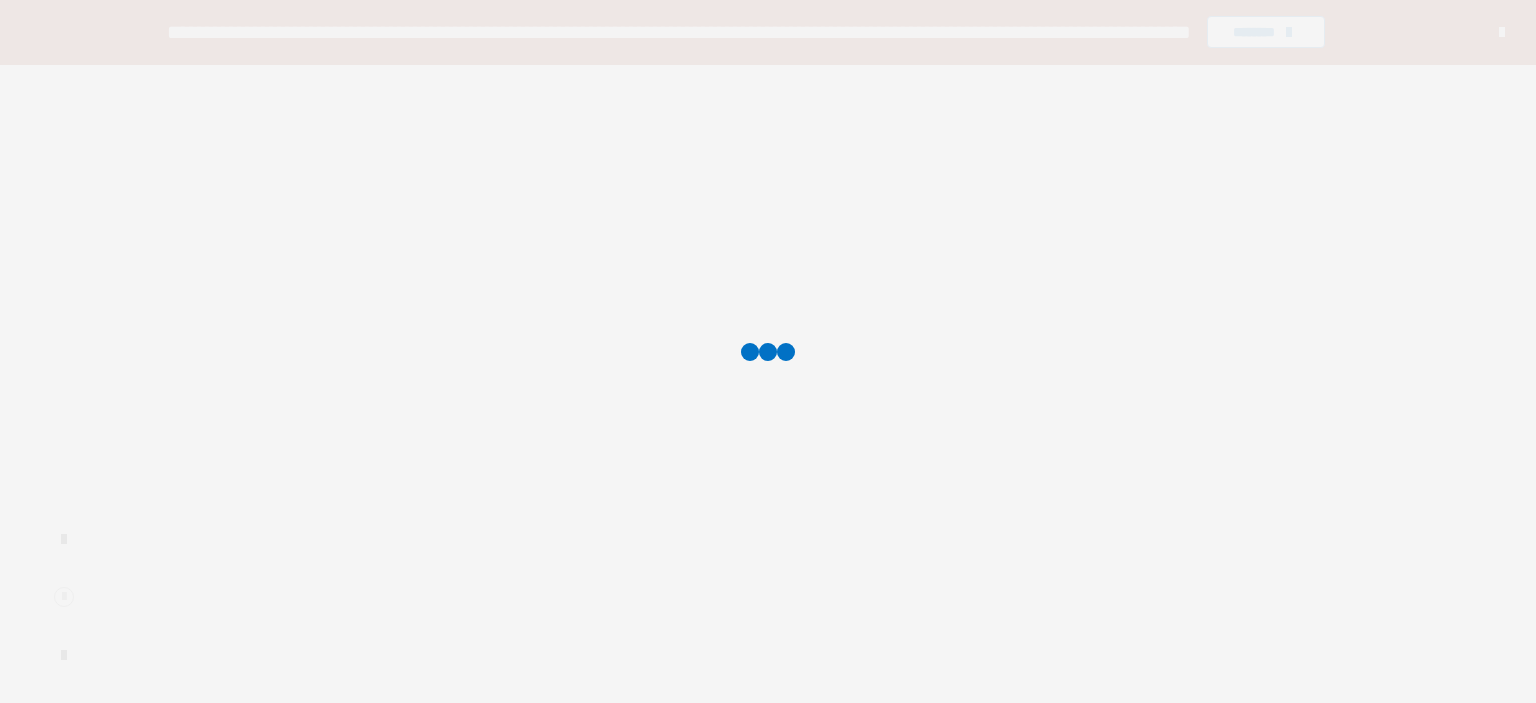 scroll, scrollTop: 0, scrollLeft: 0, axis: both 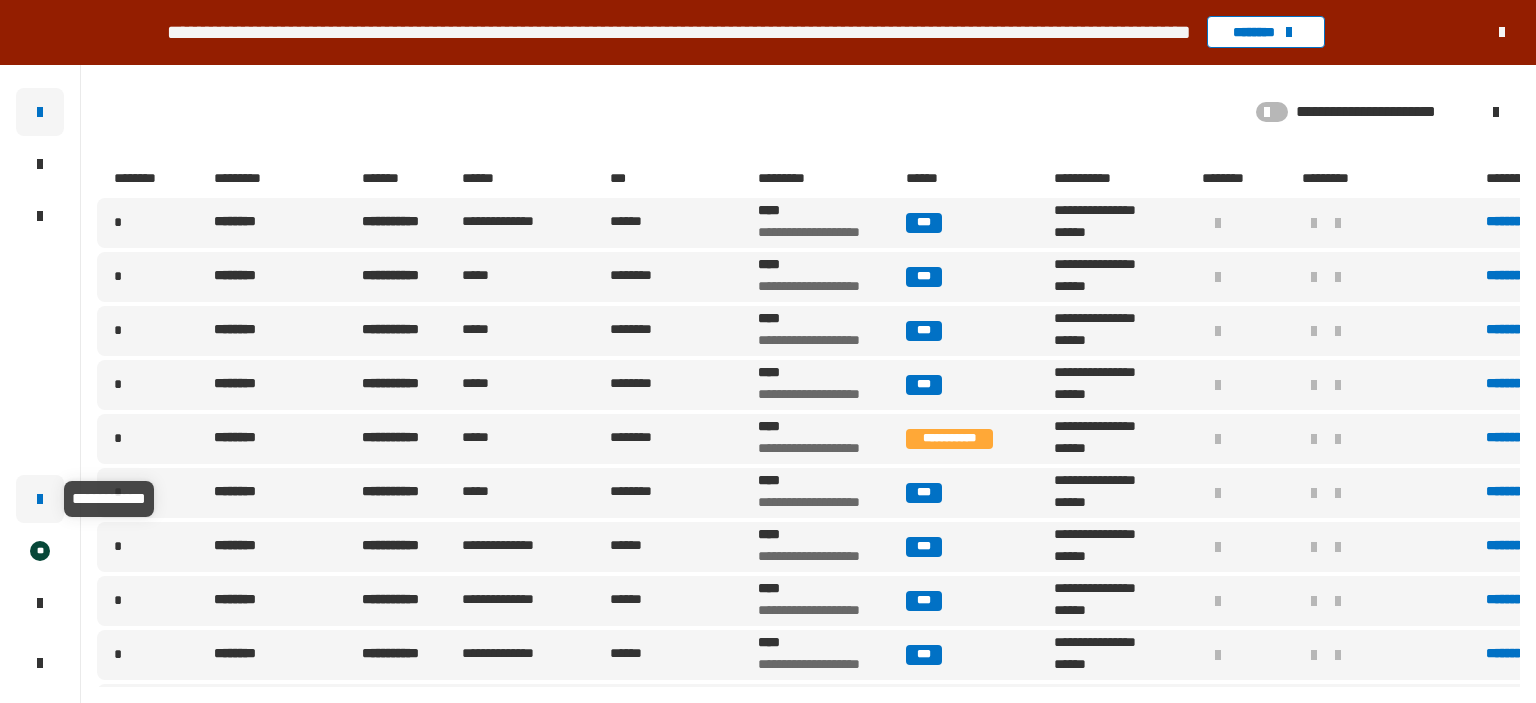 click 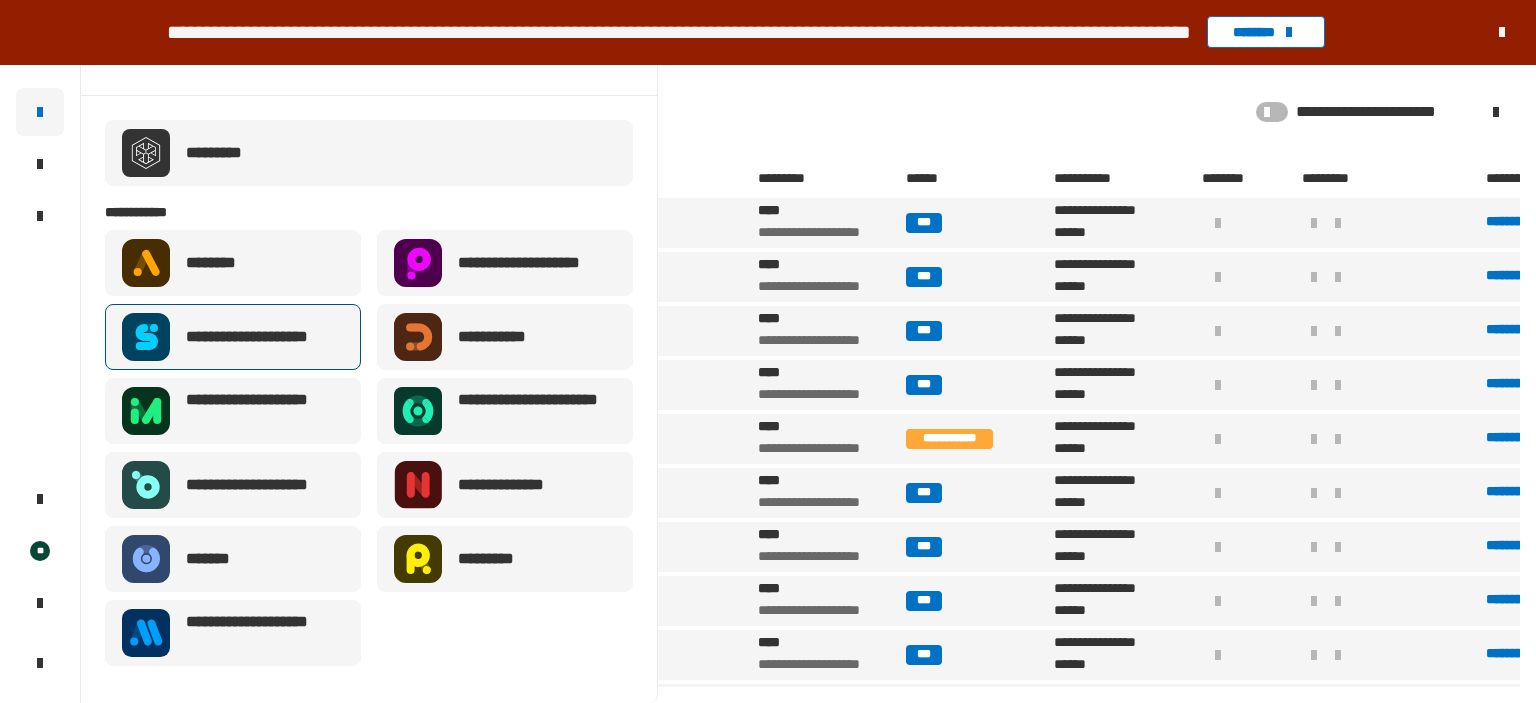 click on "**********" at bounding box center (233, 337) 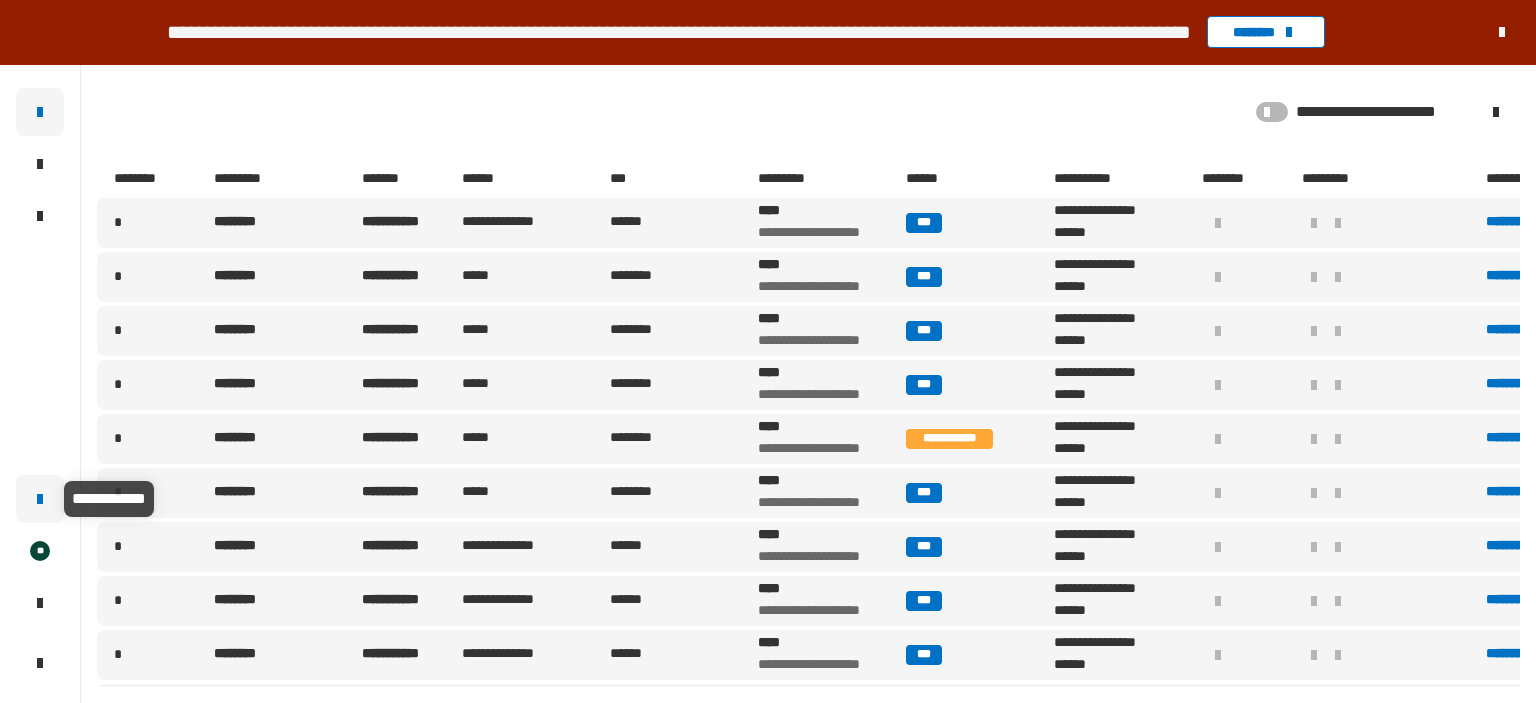 click 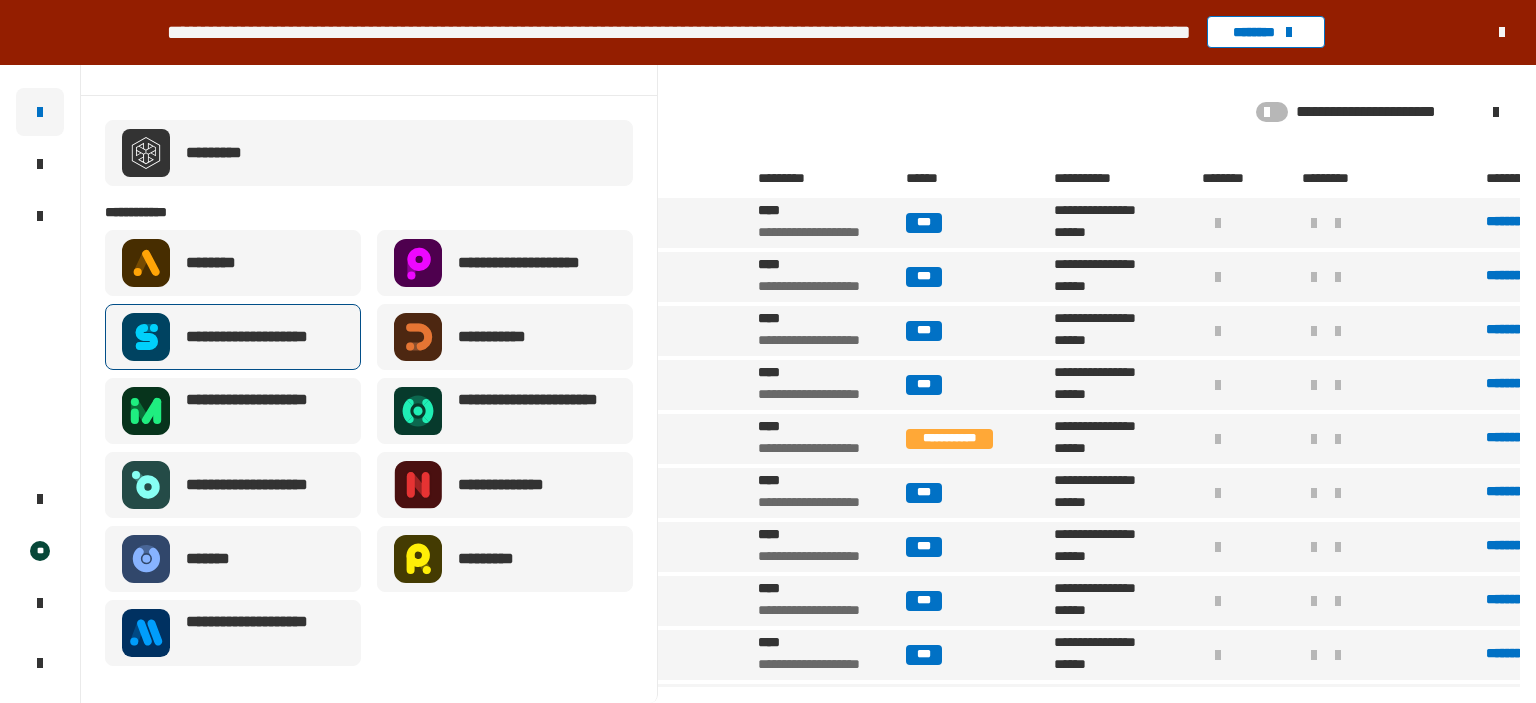 click on "**********" at bounding box center (263, 337) 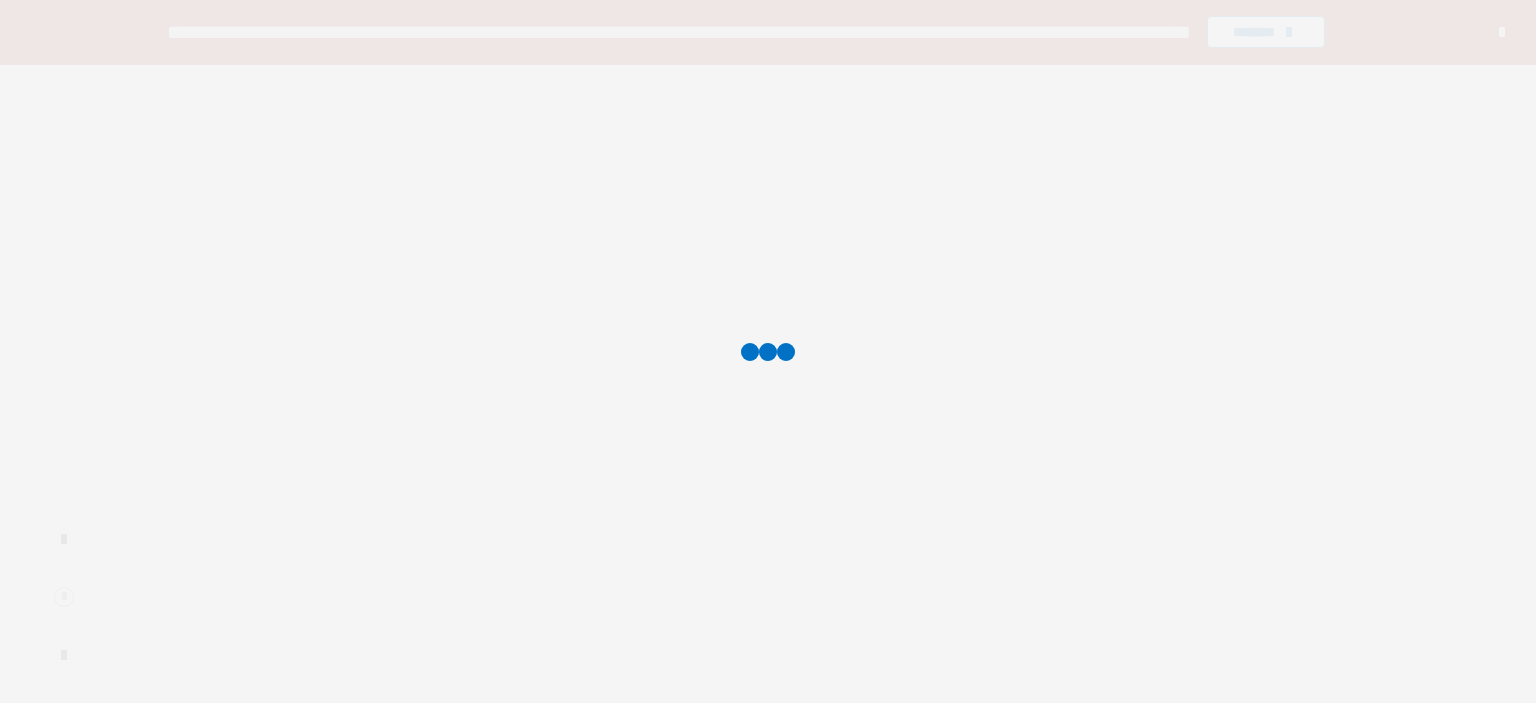scroll, scrollTop: 0, scrollLeft: 0, axis: both 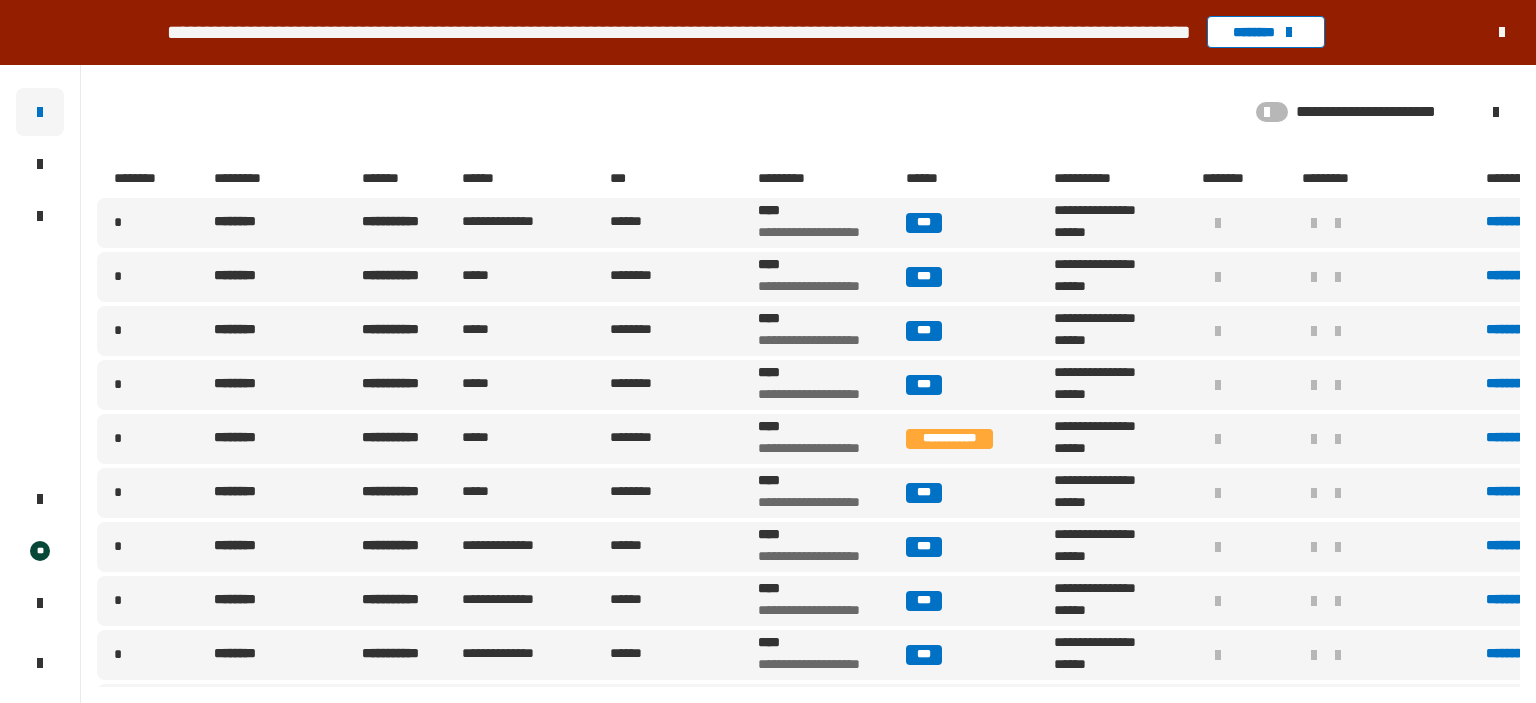 click 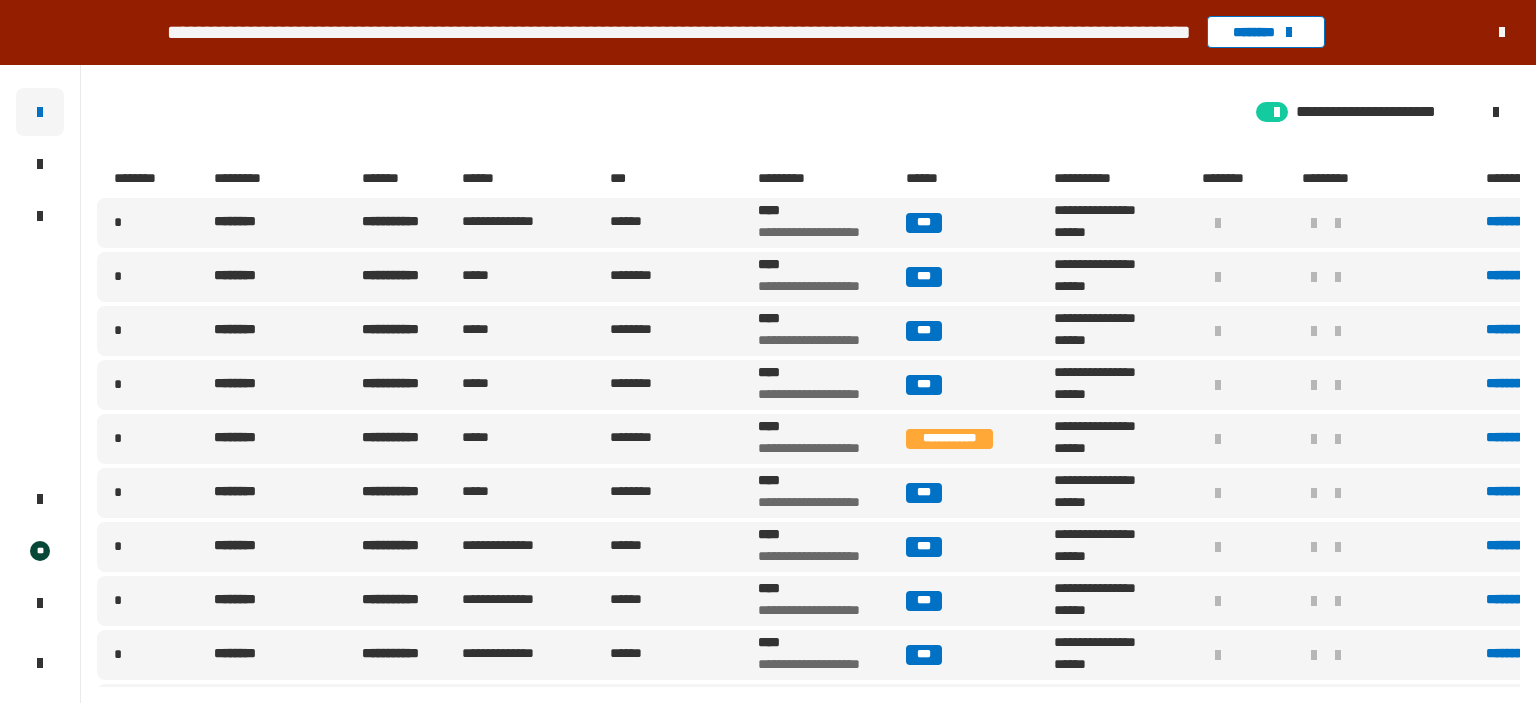 click 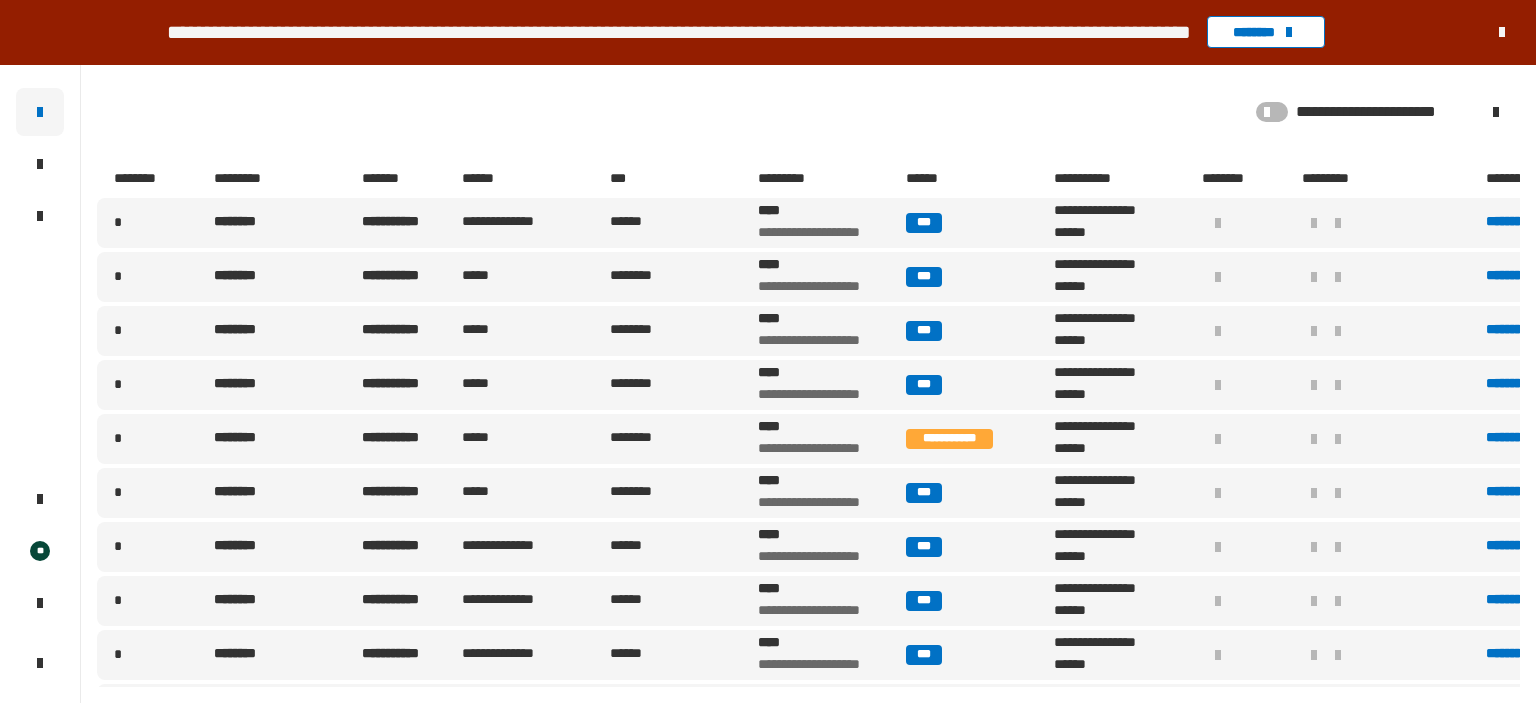click at bounding box center (1502, 32) 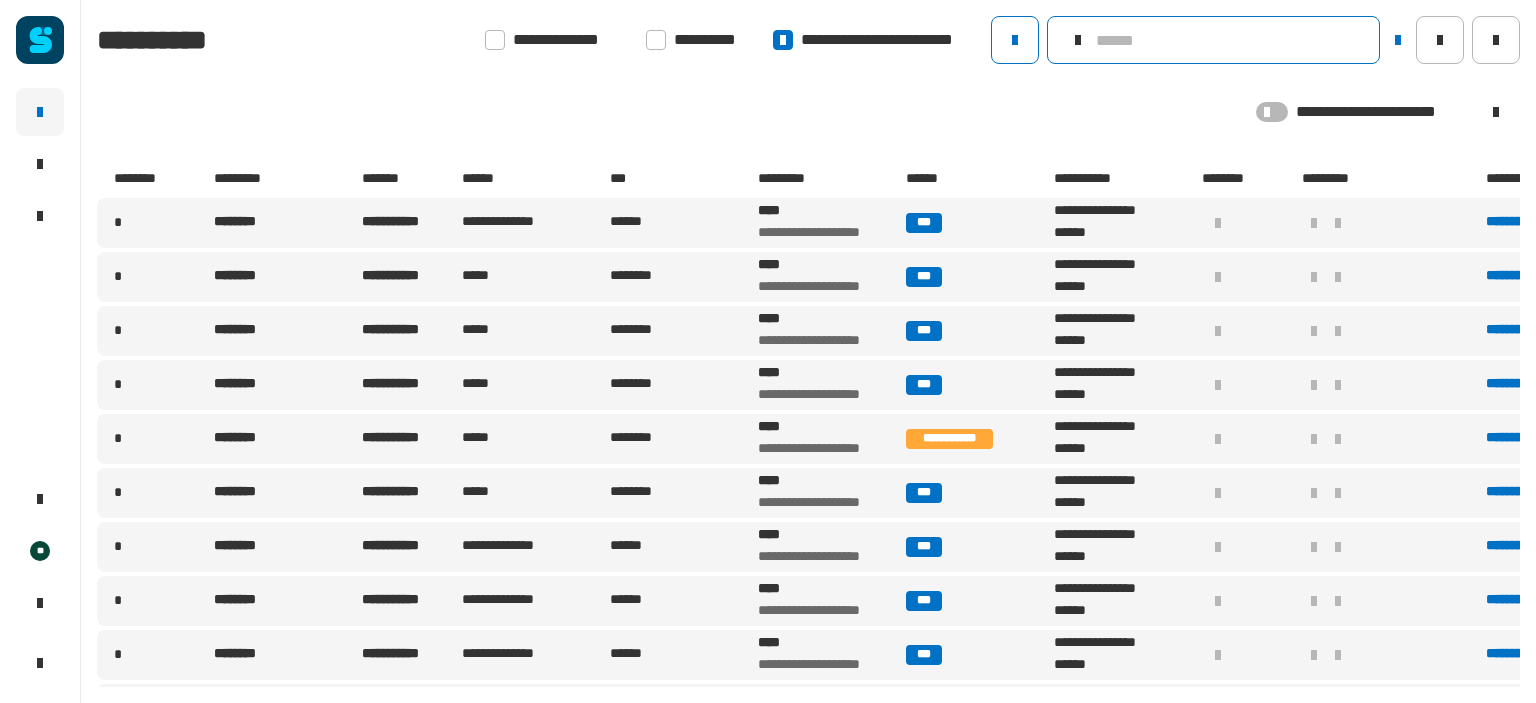 click 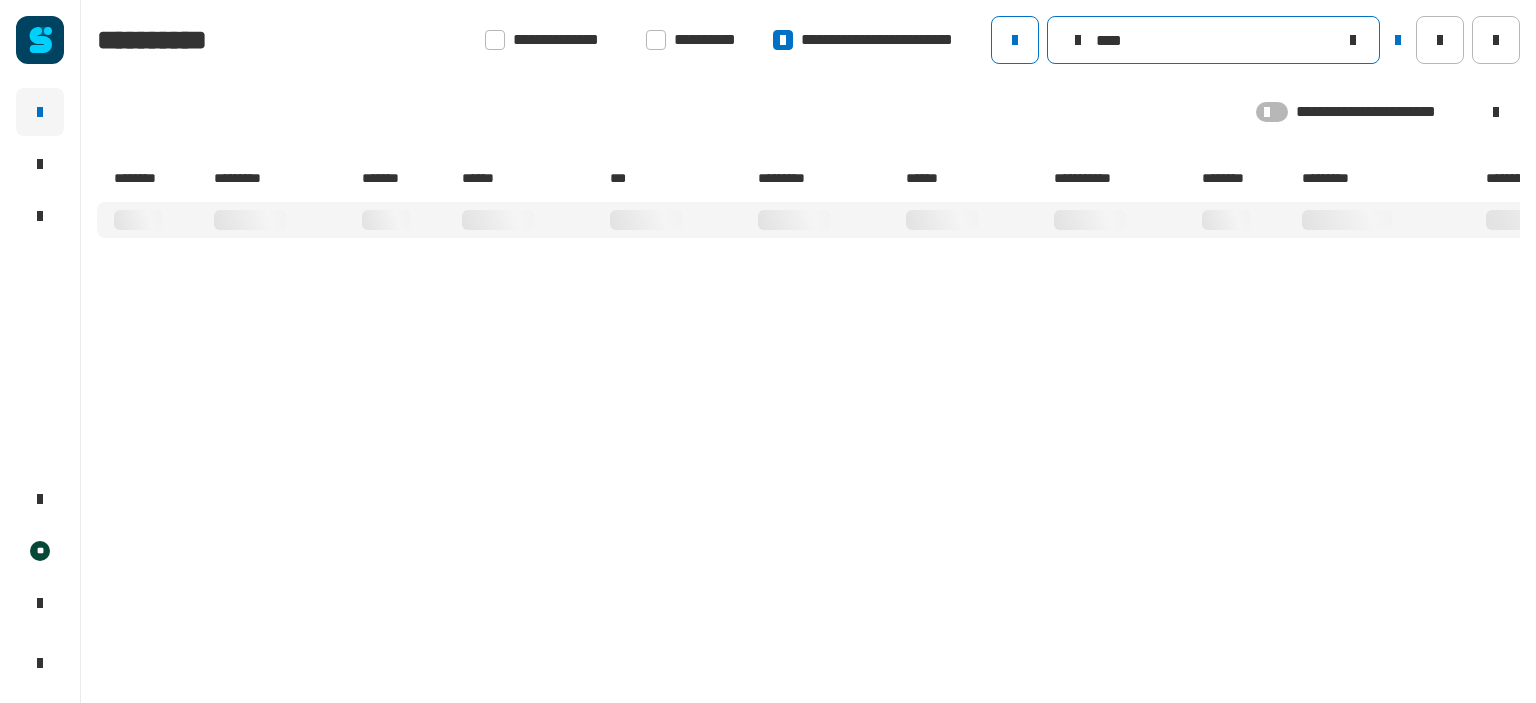 type on "*****" 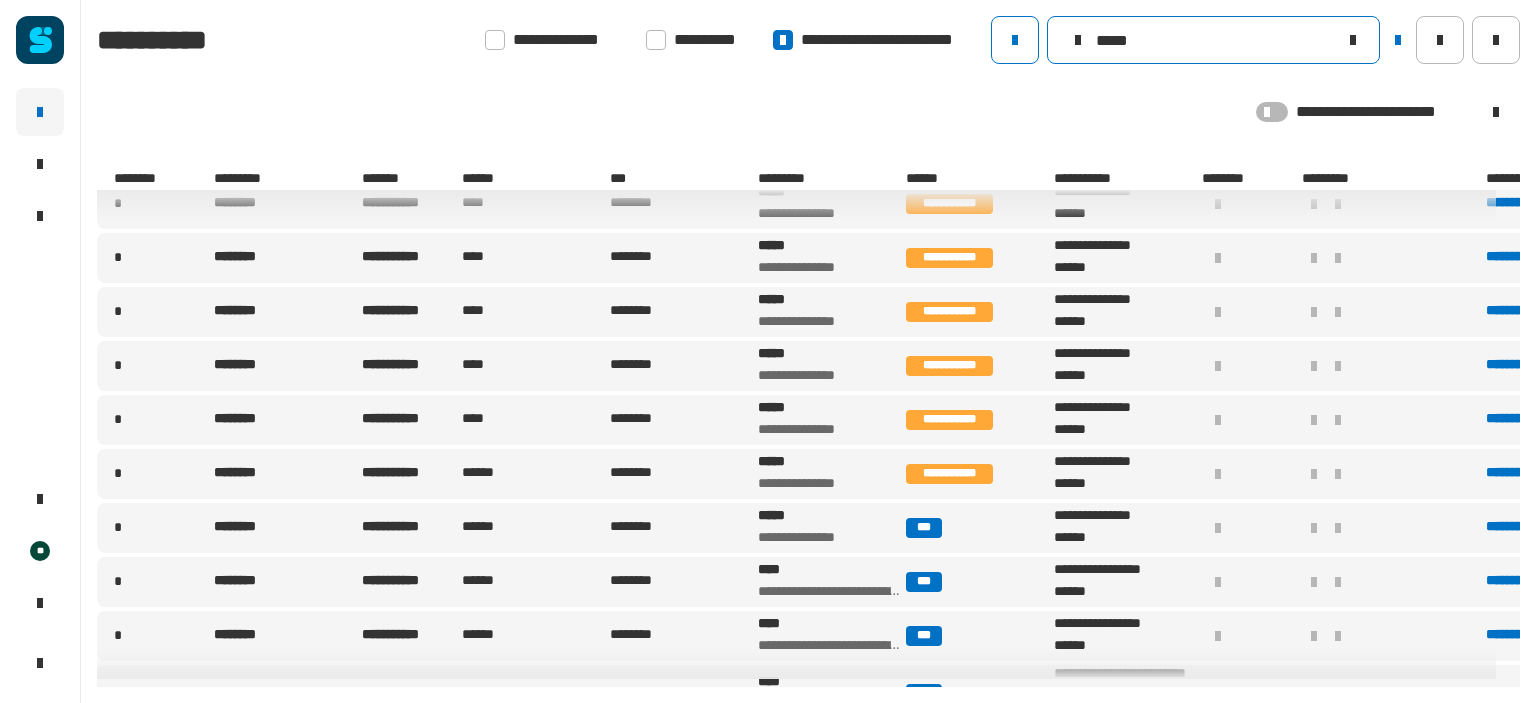 scroll, scrollTop: 179, scrollLeft: 0, axis: vertical 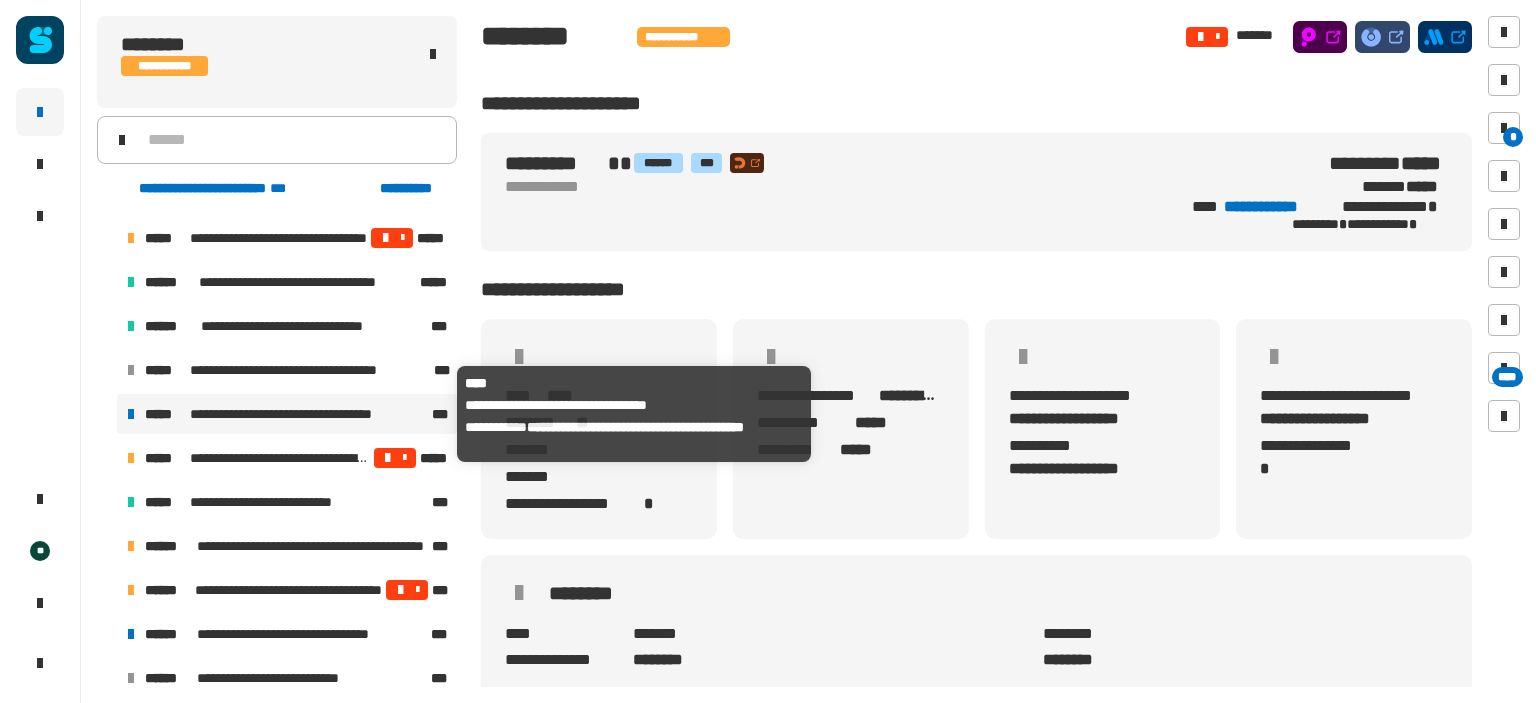 click on "**********" at bounding box center (303, 414) 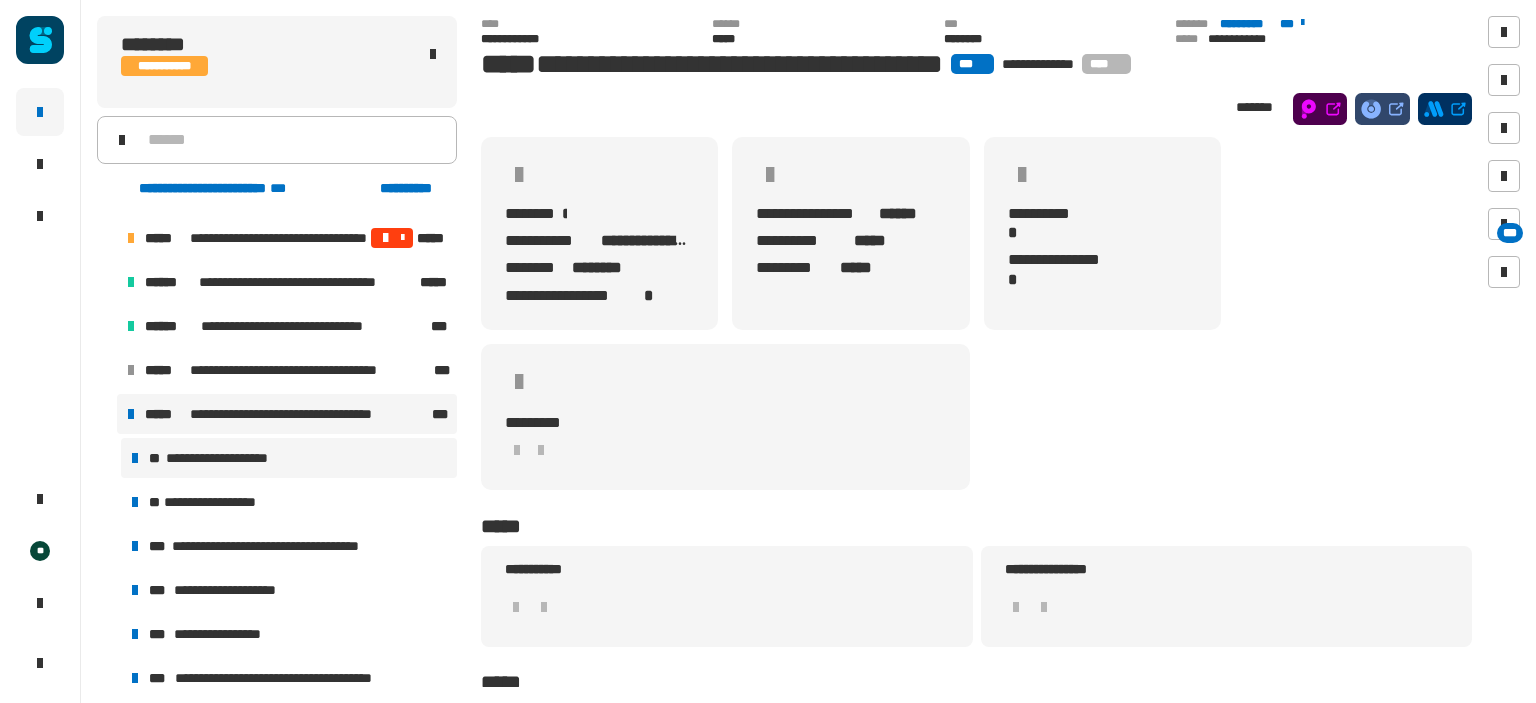 click on "**********" at bounding box center [234, 458] 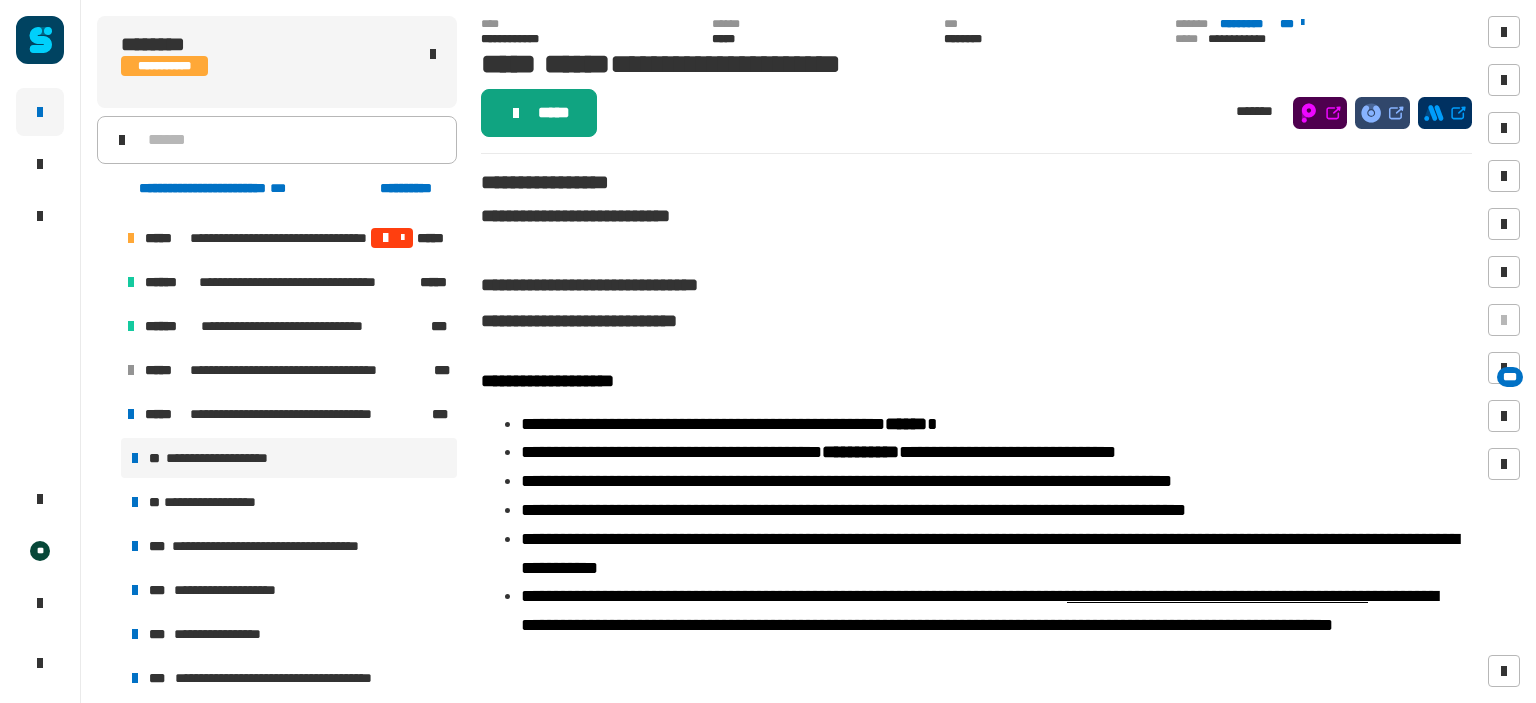 click on "*****" 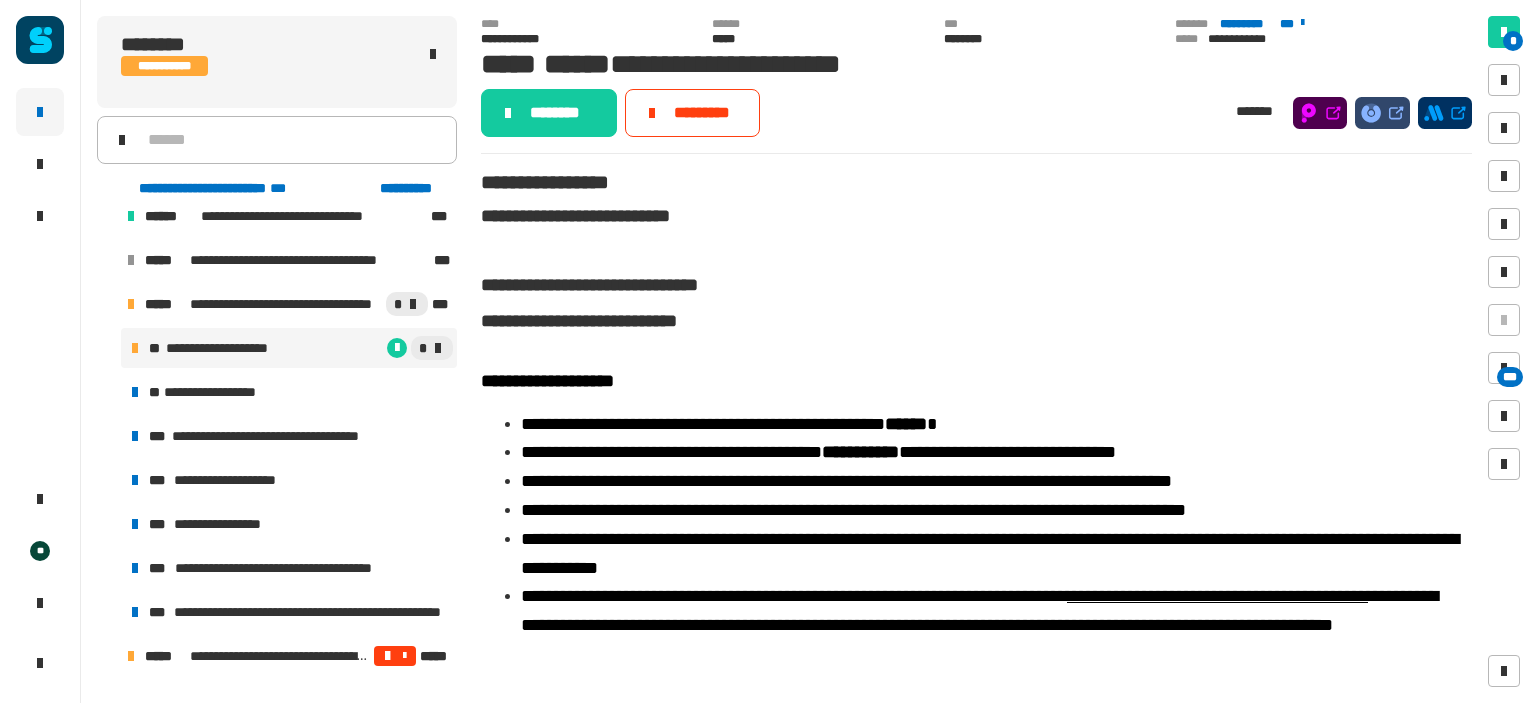 scroll, scrollTop: 282, scrollLeft: 0, axis: vertical 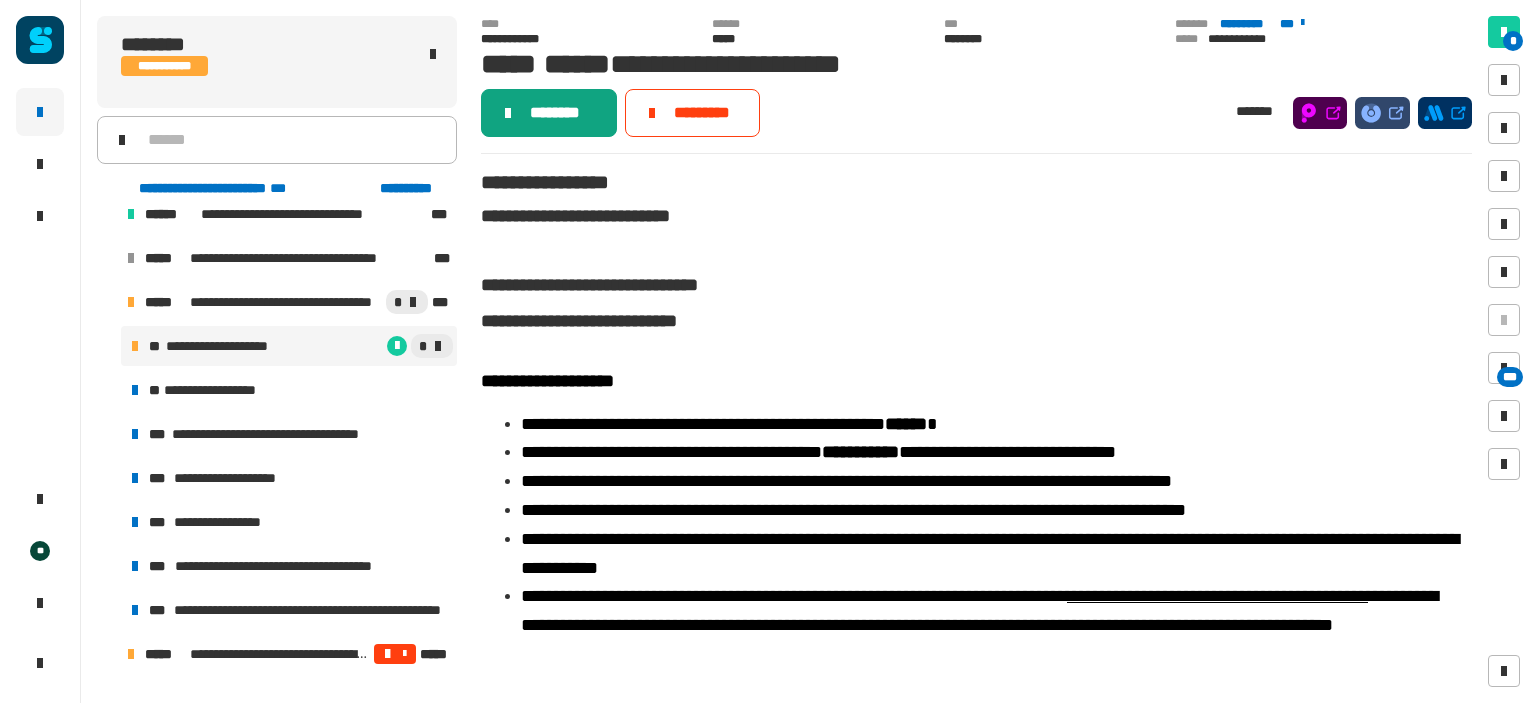 click on "********" 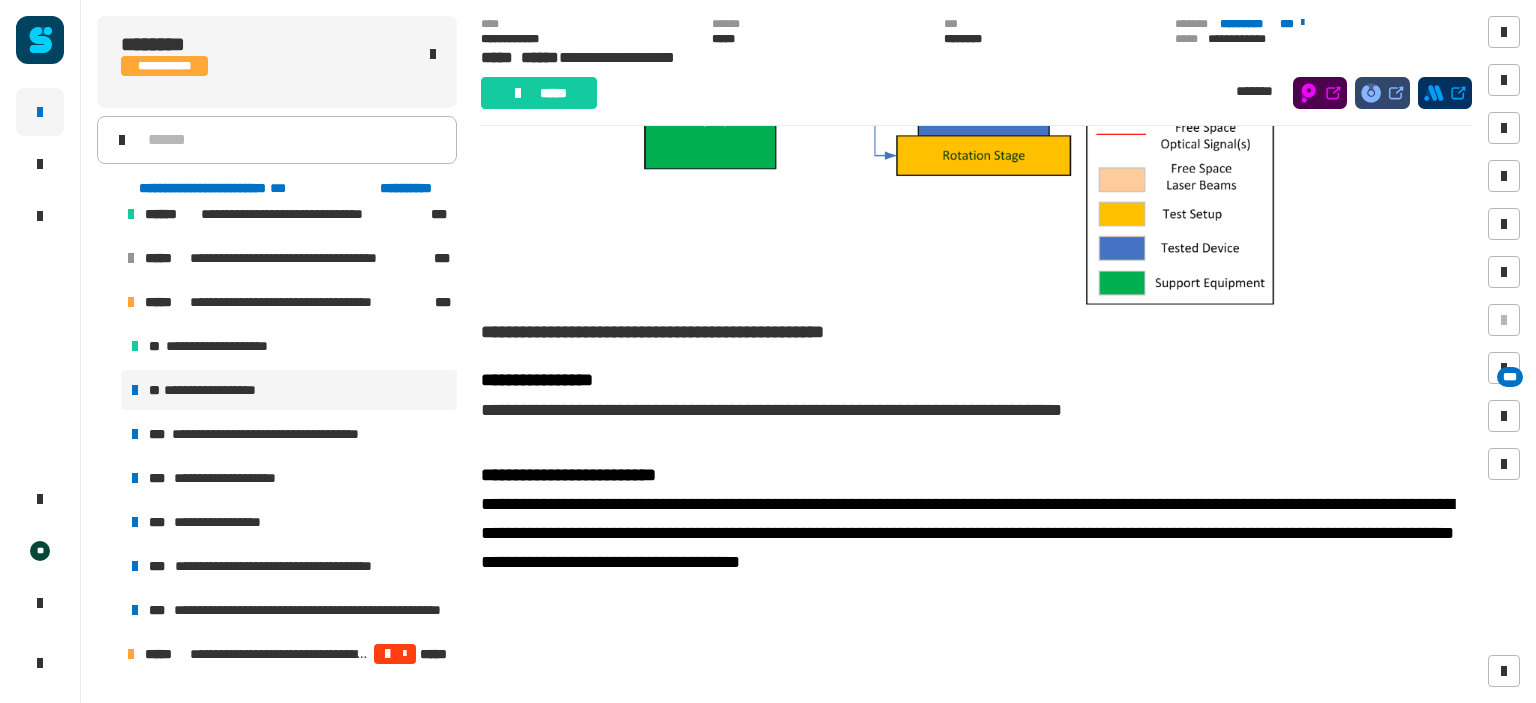 scroll, scrollTop: 2439, scrollLeft: 0, axis: vertical 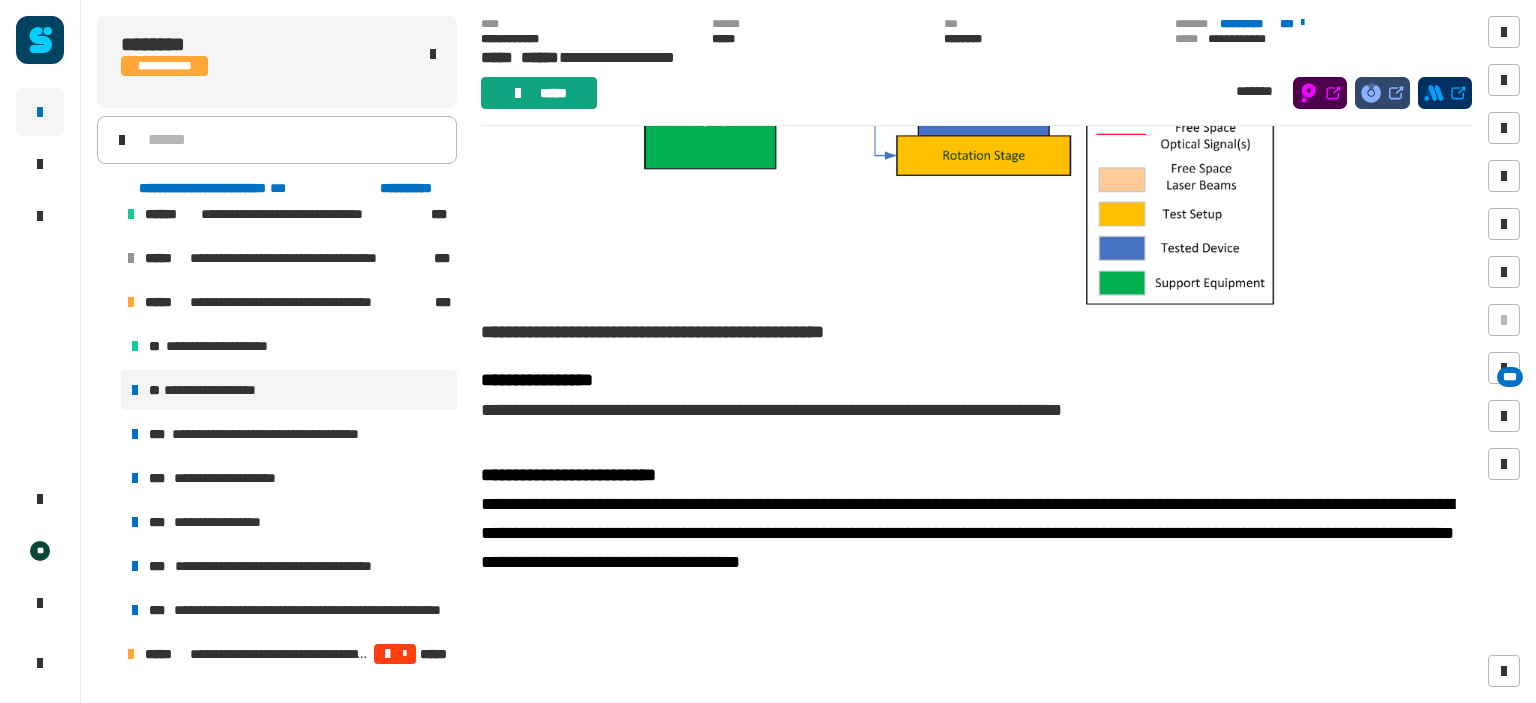 click on "*****" 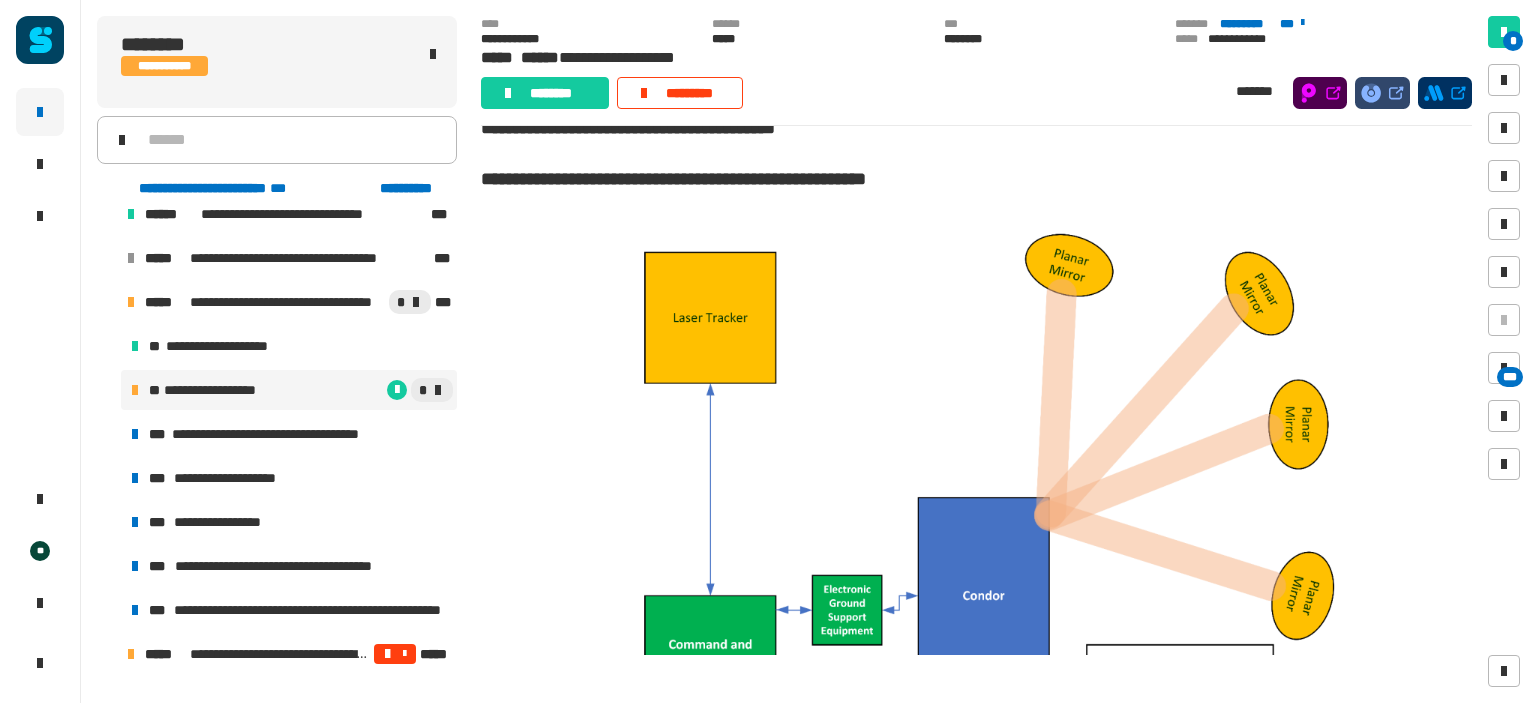 scroll, scrollTop: 986, scrollLeft: 0, axis: vertical 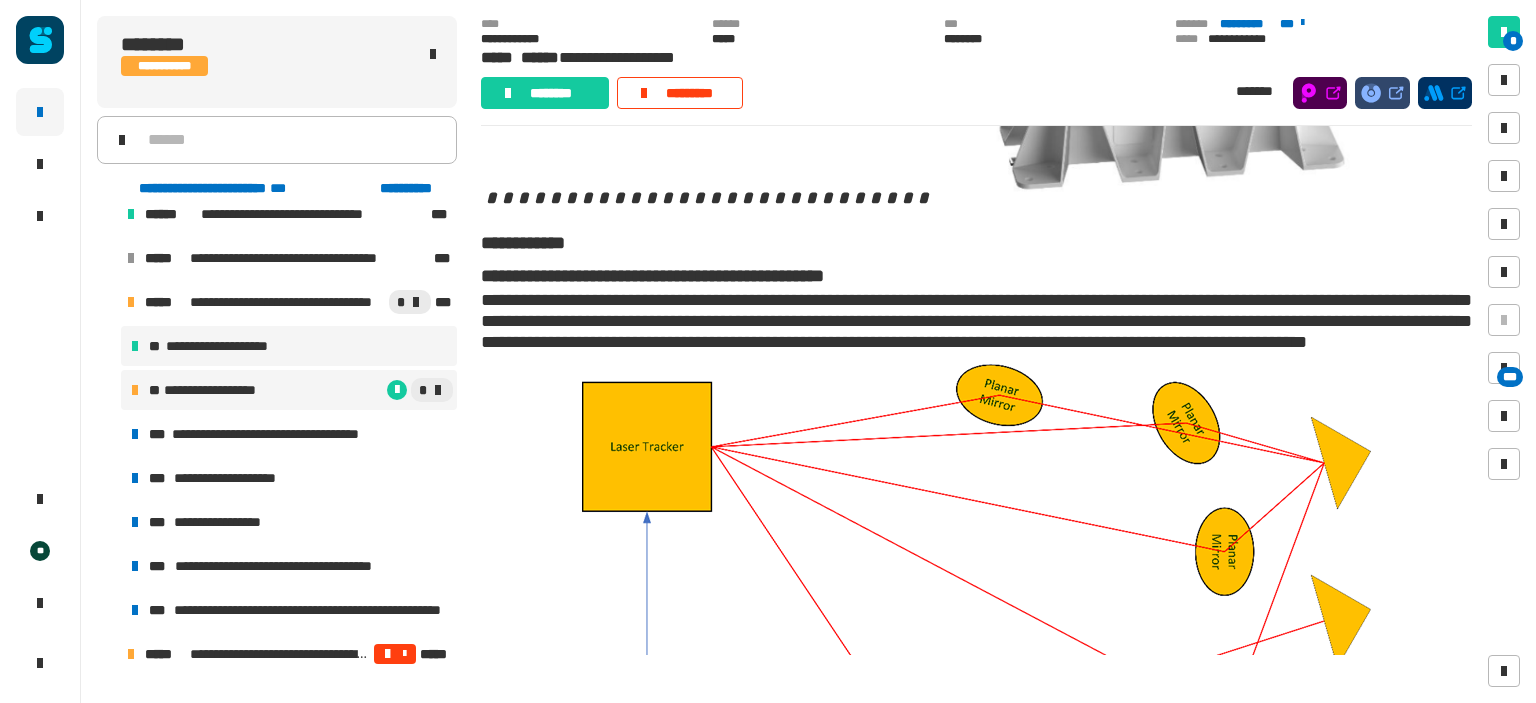 click on "**********" at bounding box center (234, 346) 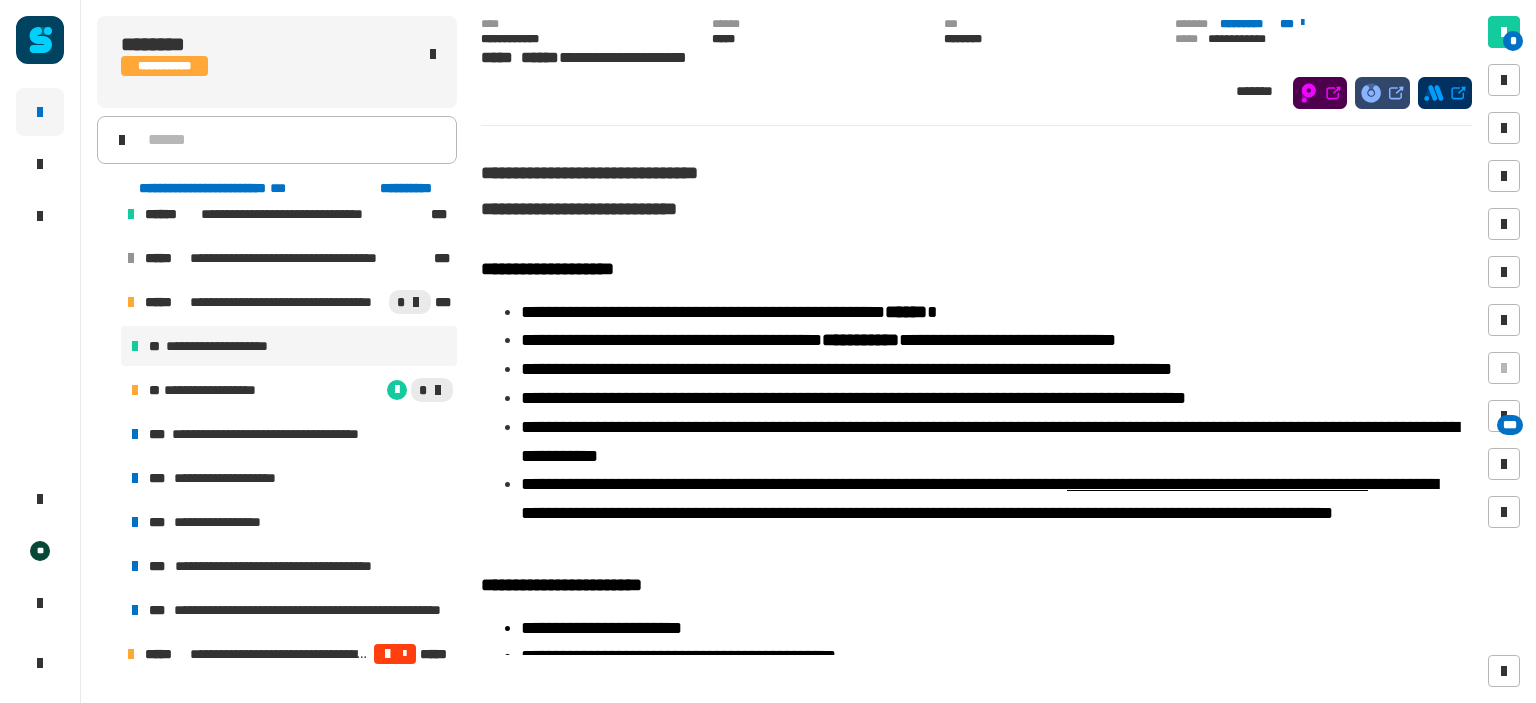 scroll, scrollTop: 127, scrollLeft: 0, axis: vertical 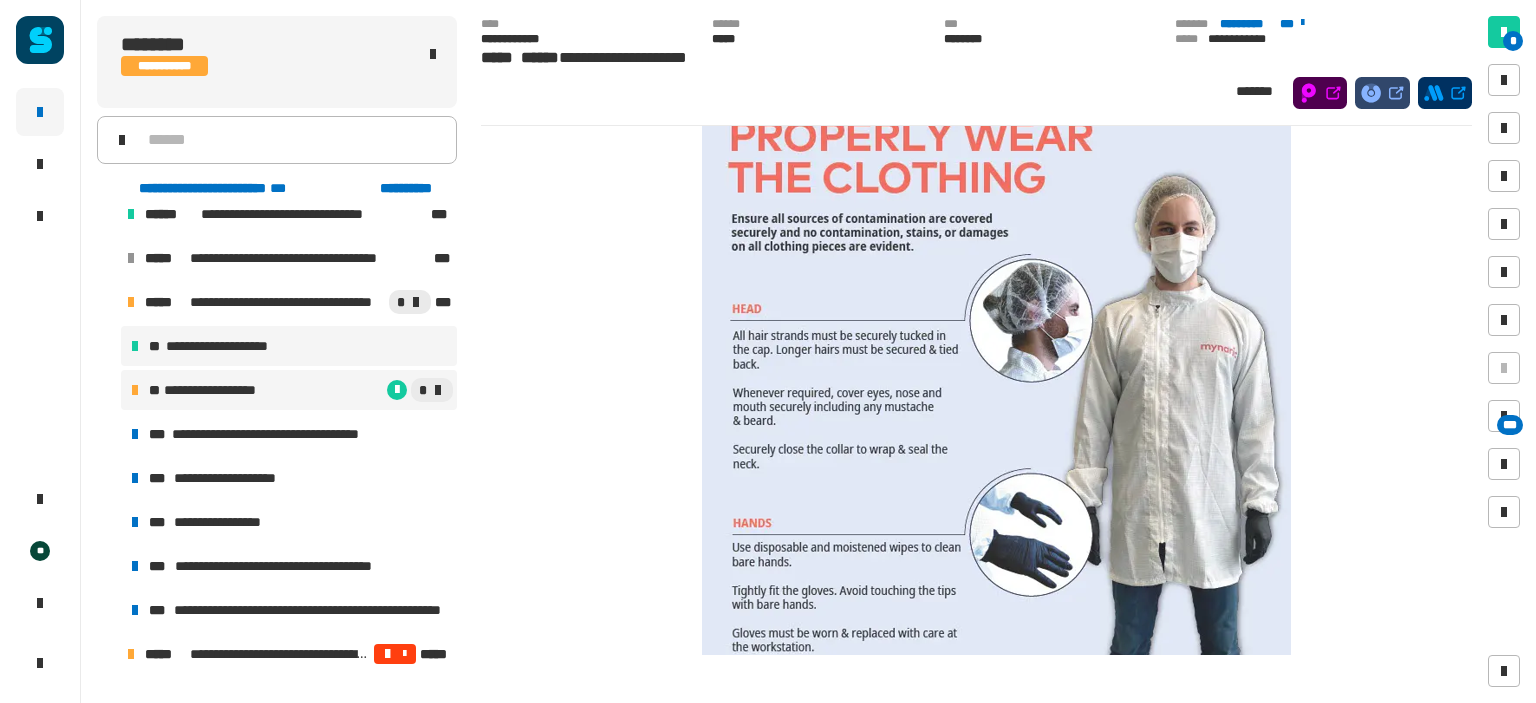 click on "**********" at bounding box center [217, 390] 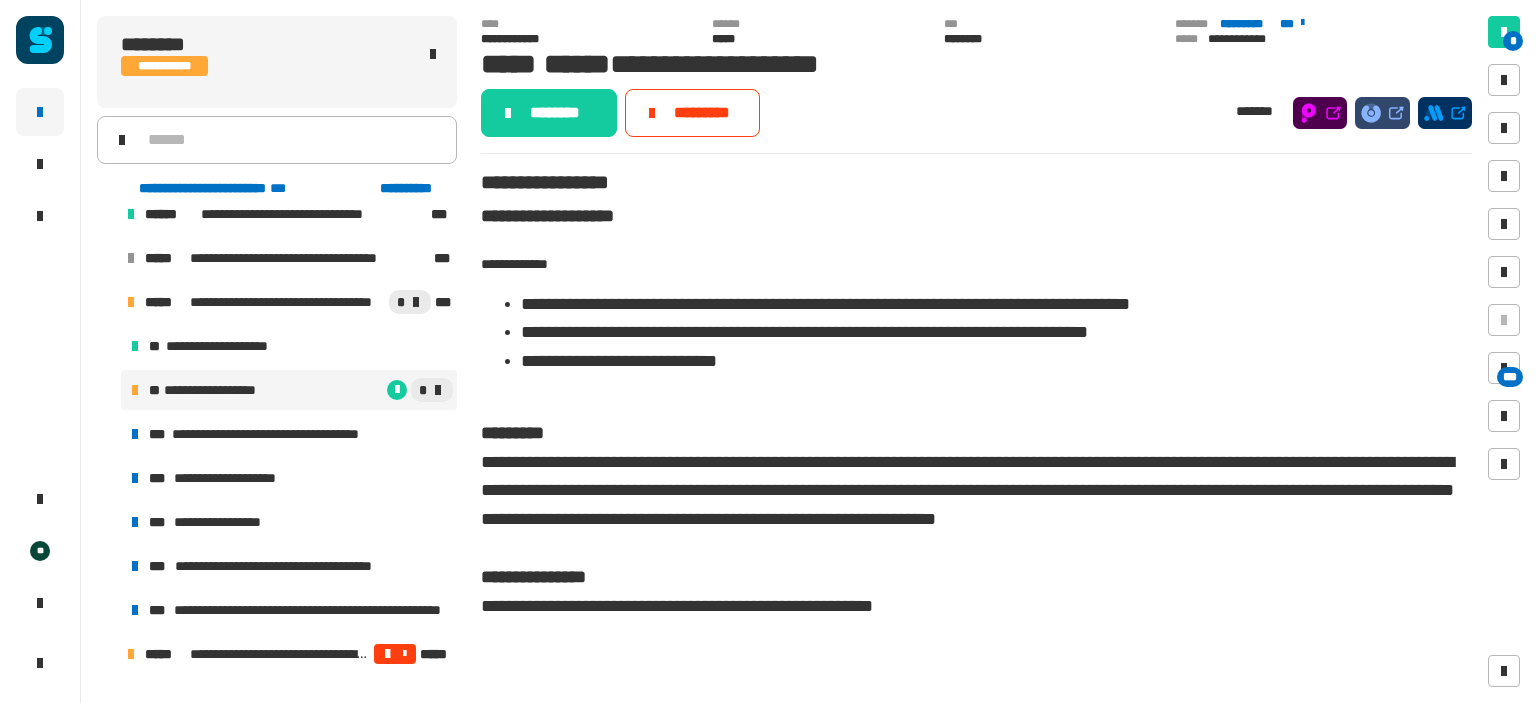 click on "[FIRST] [LAST] [STREET] [CITY], [STATE] [ZIP]" 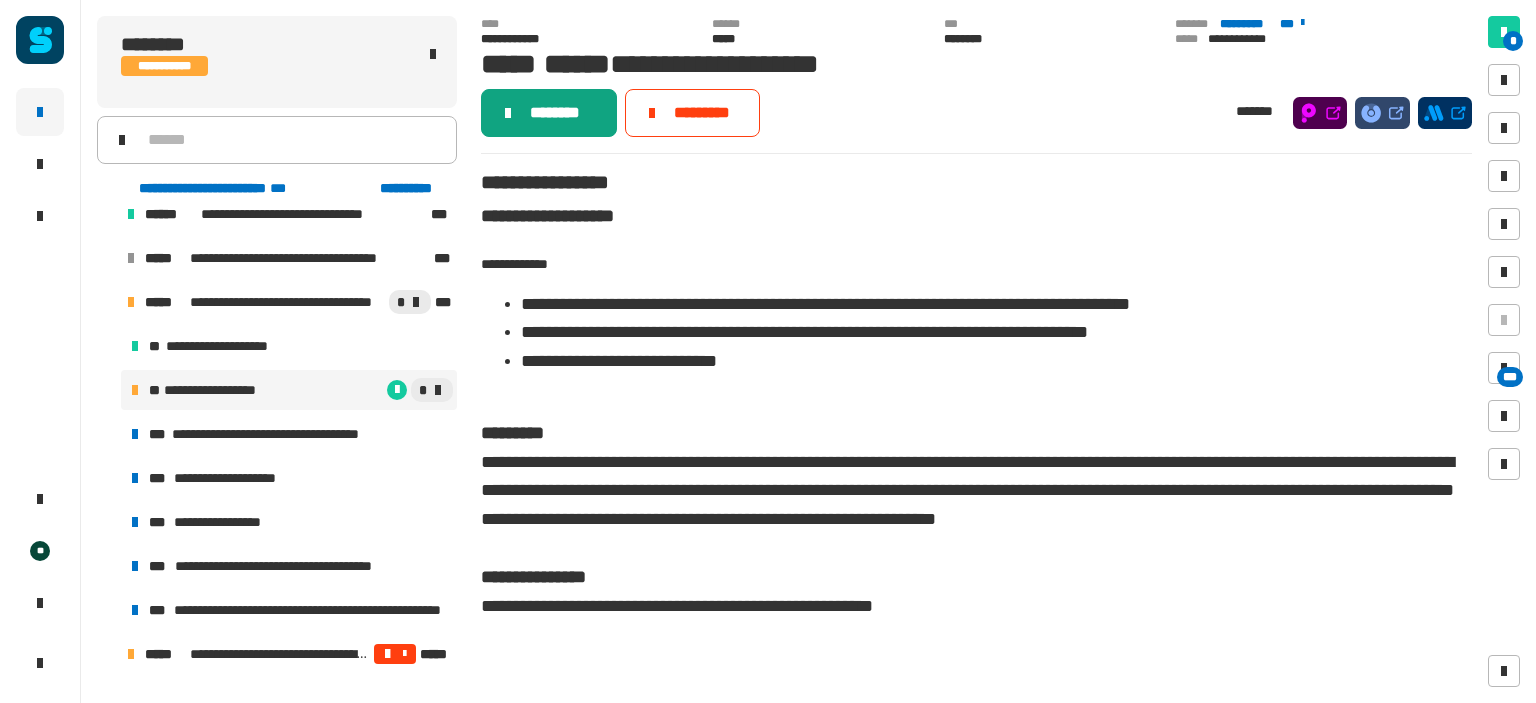 click on "********" 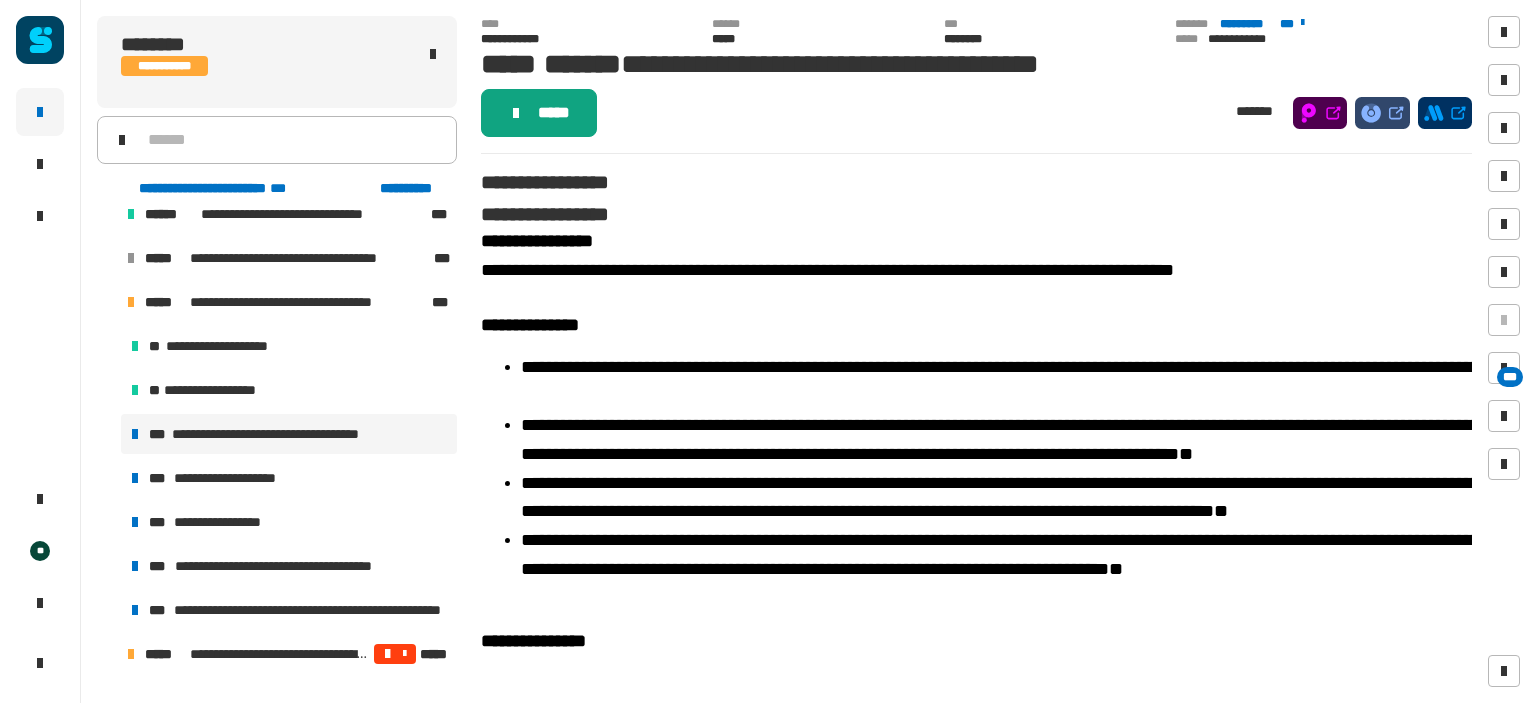 click on "*****" 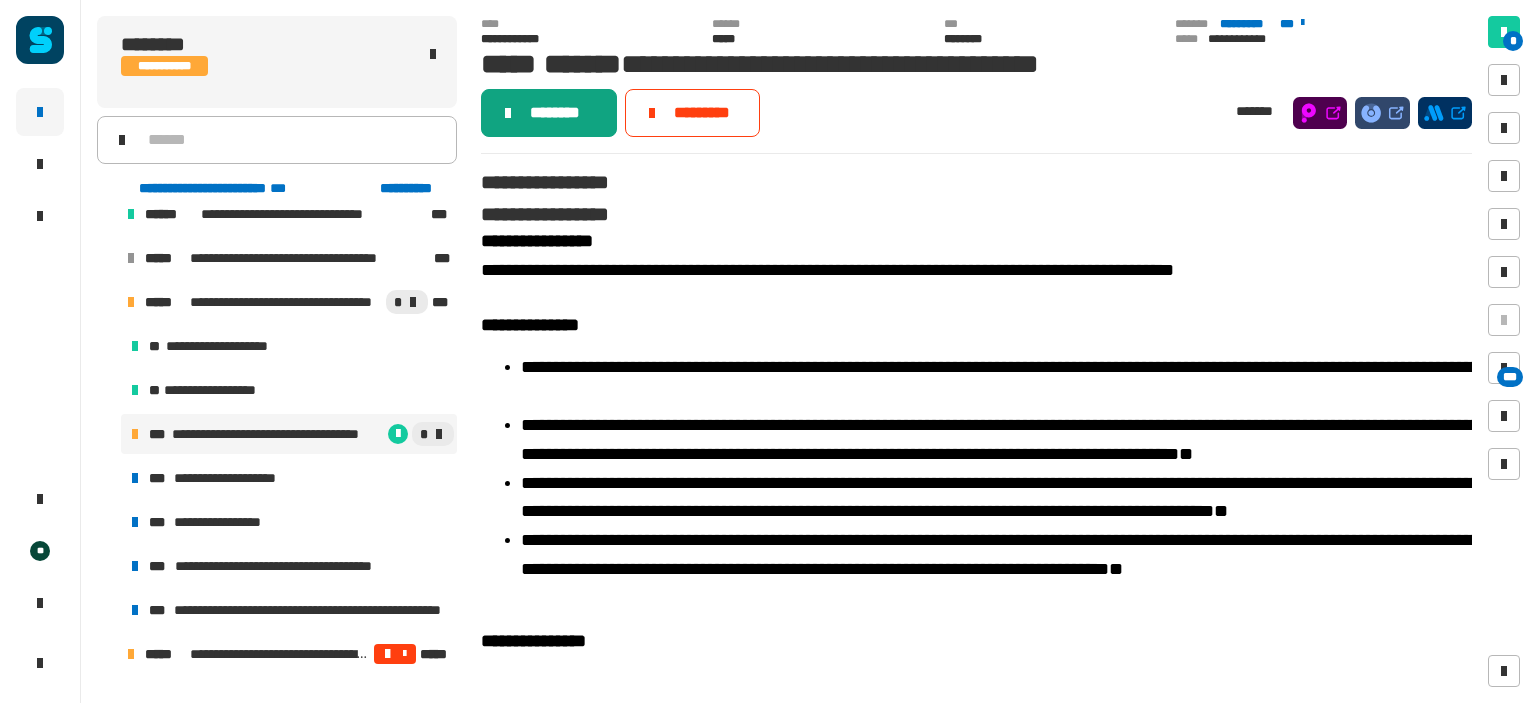 click on "********" 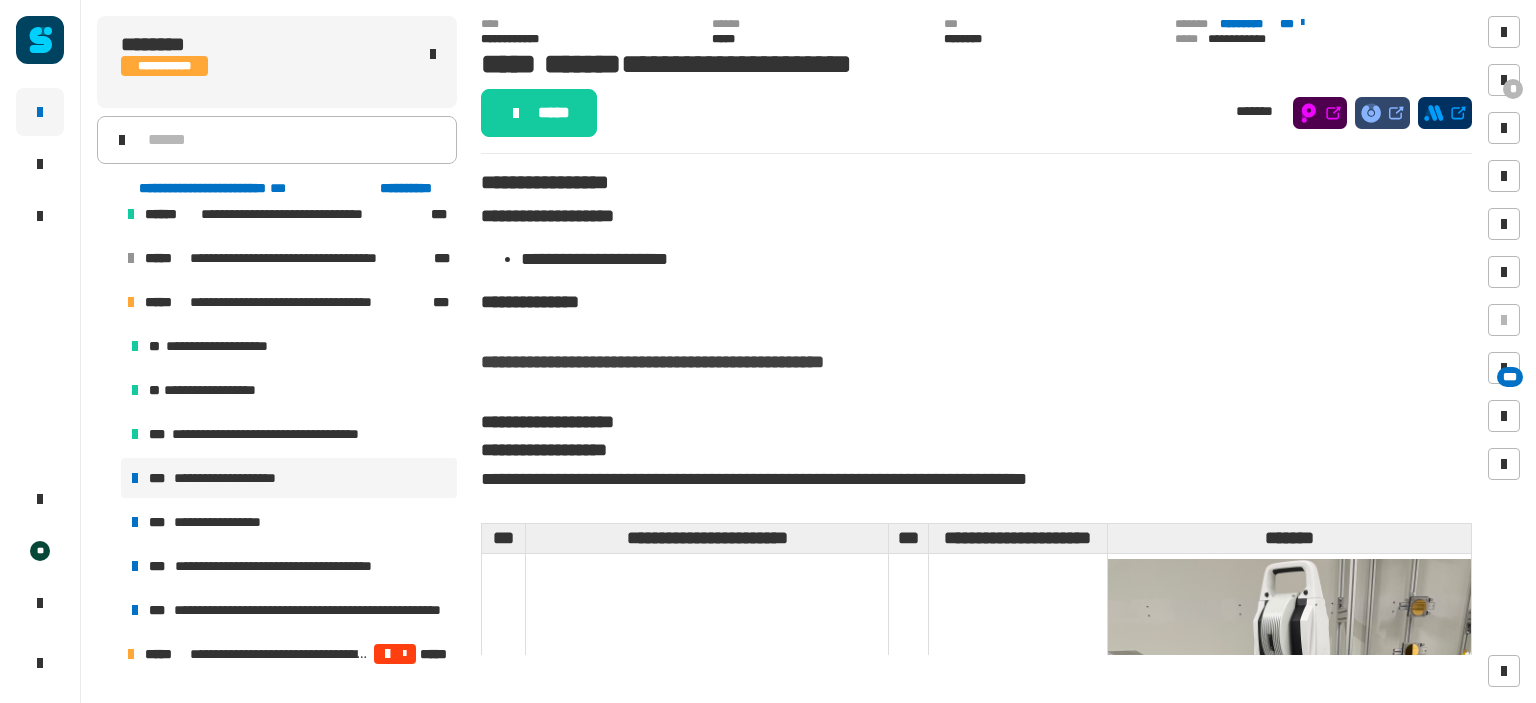 click on "**********" at bounding box center (238, 478) 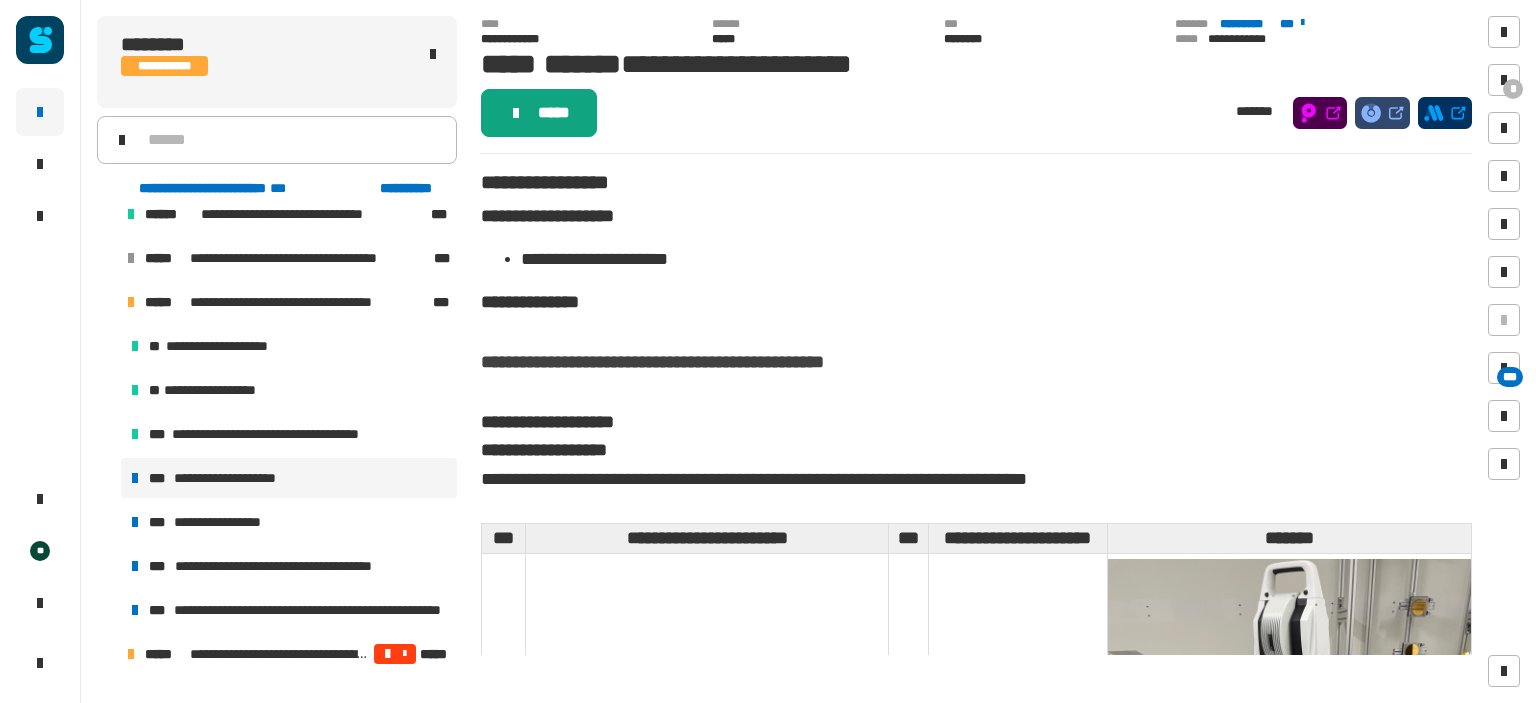 click 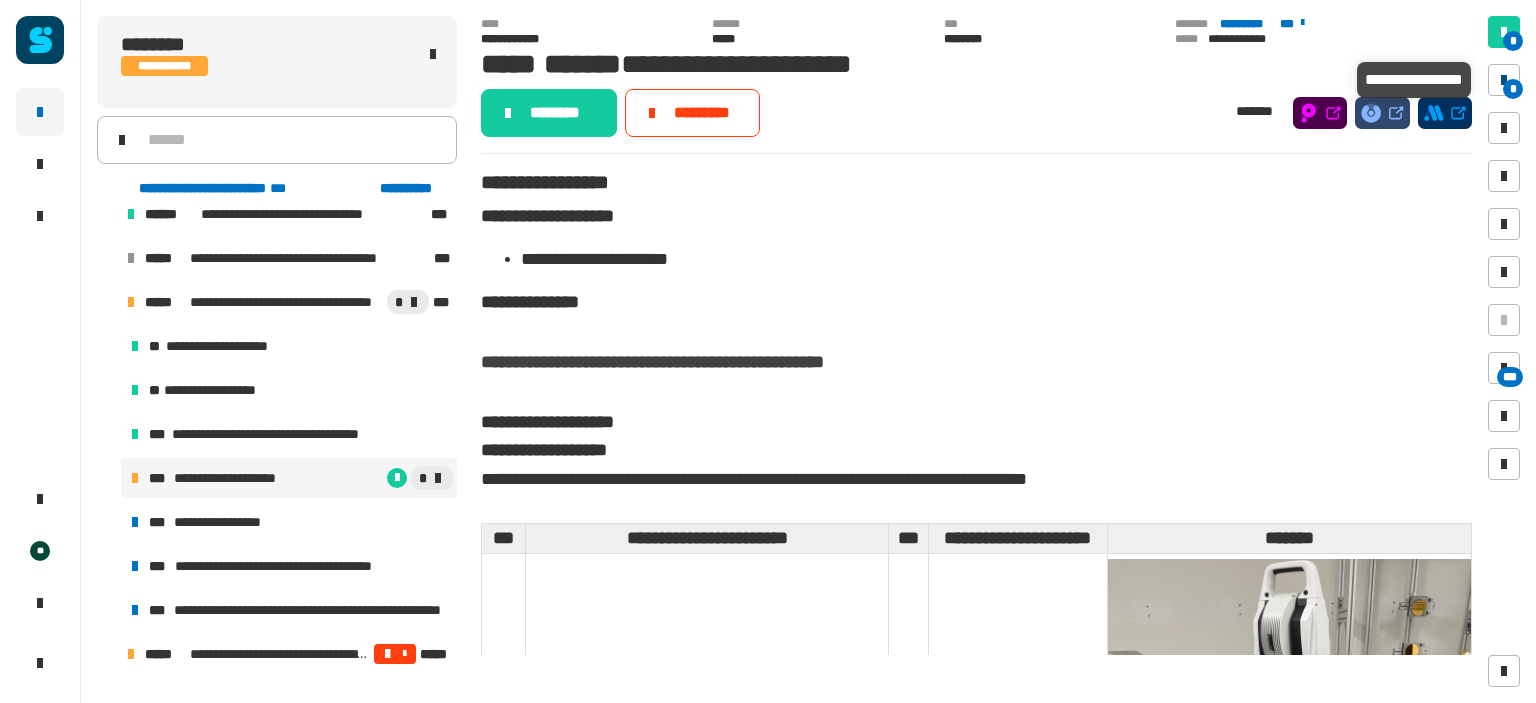 click on "*" at bounding box center (1504, 80) 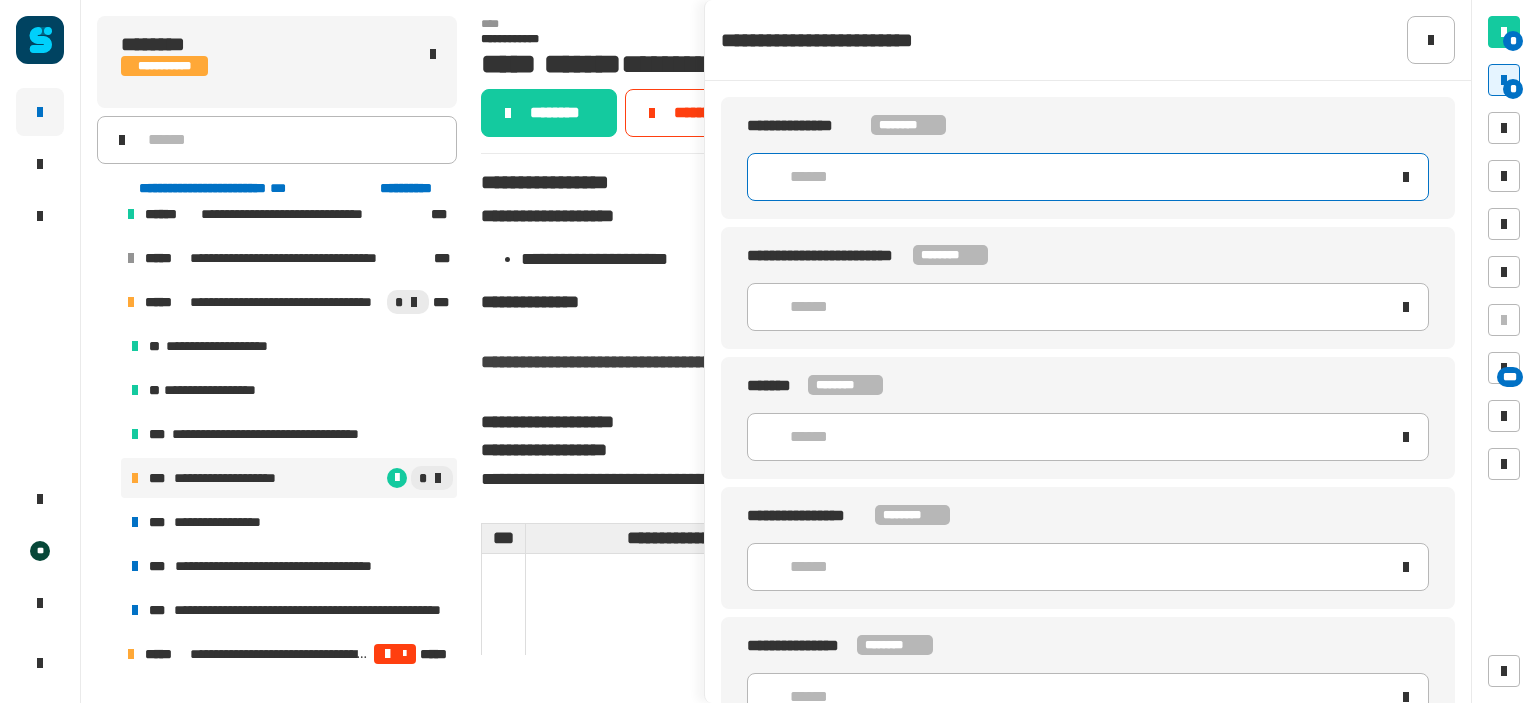 click on "******" 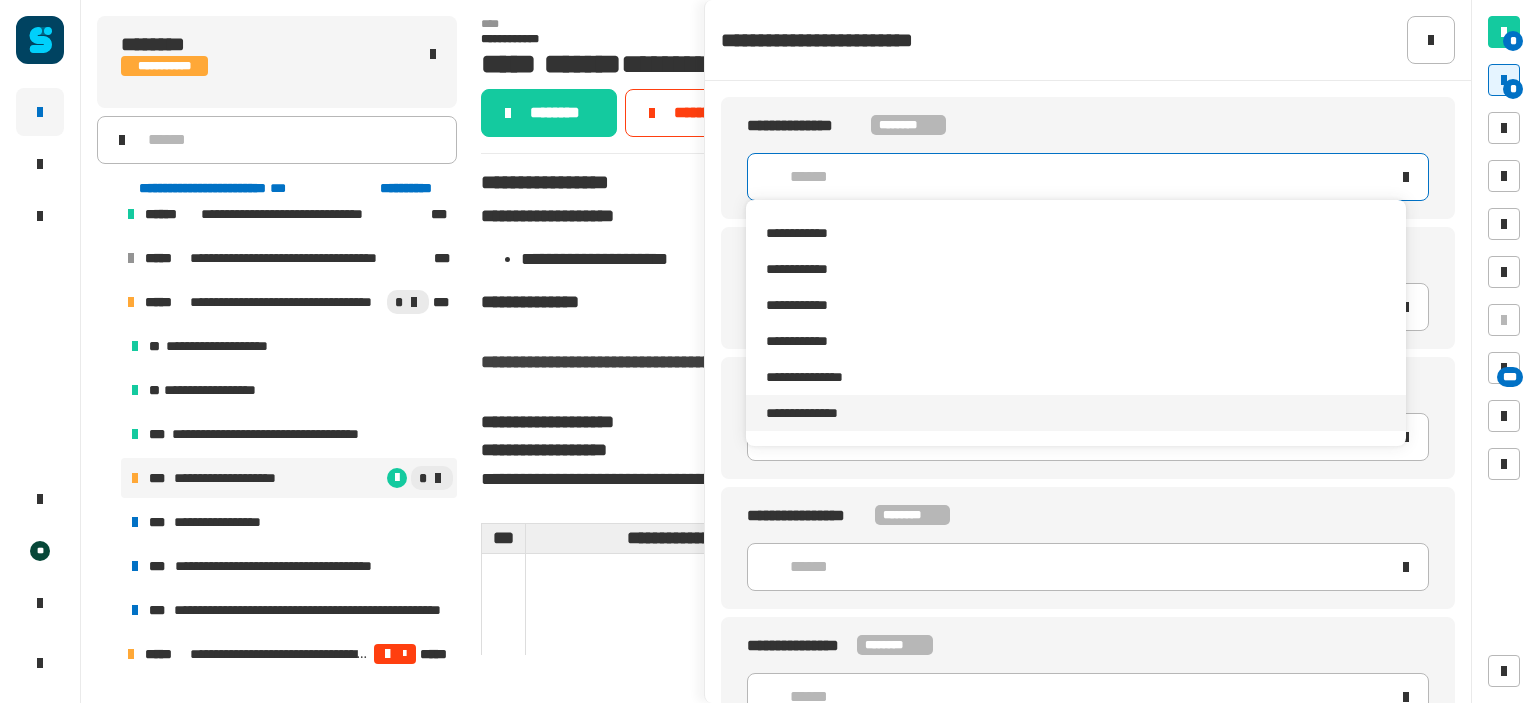 click on "**********" at bounding box center [813, 413] 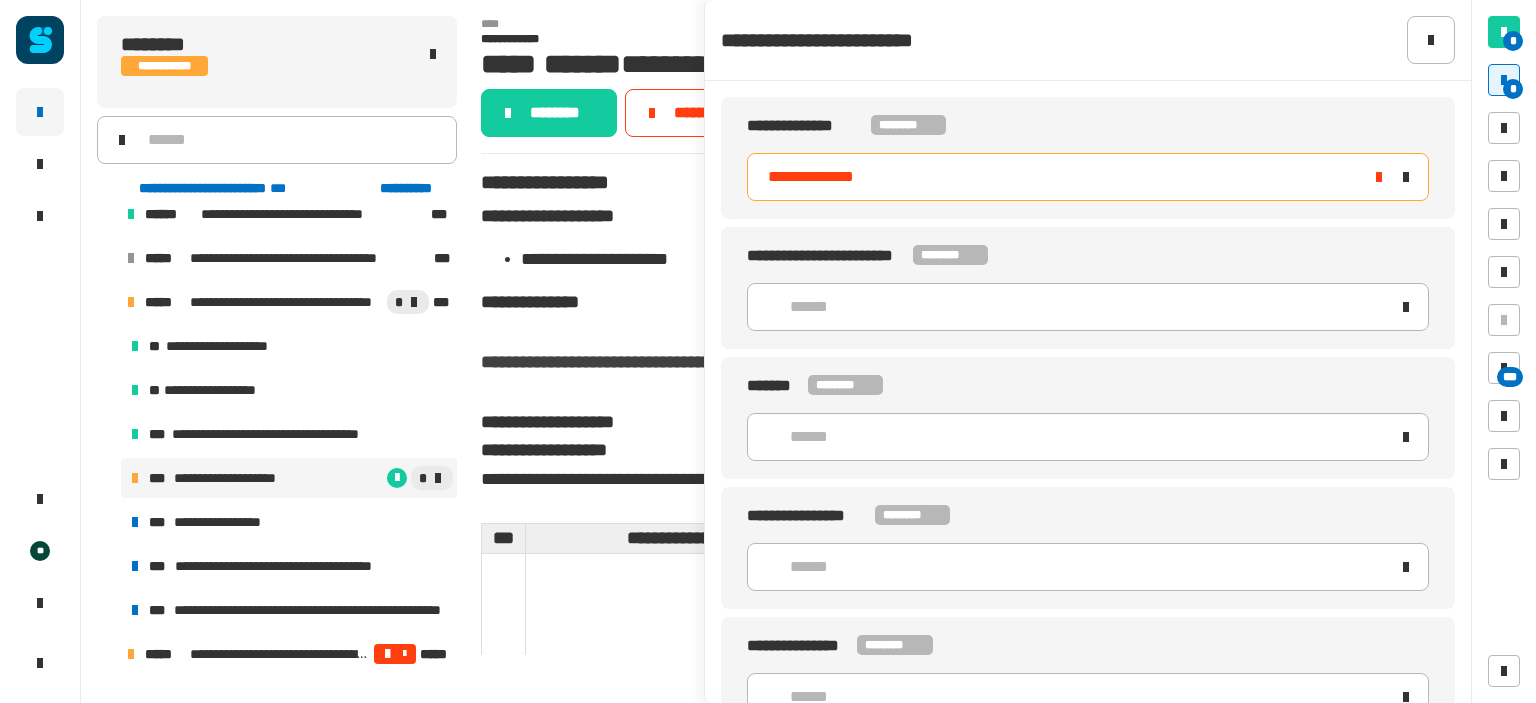 click on "**********" 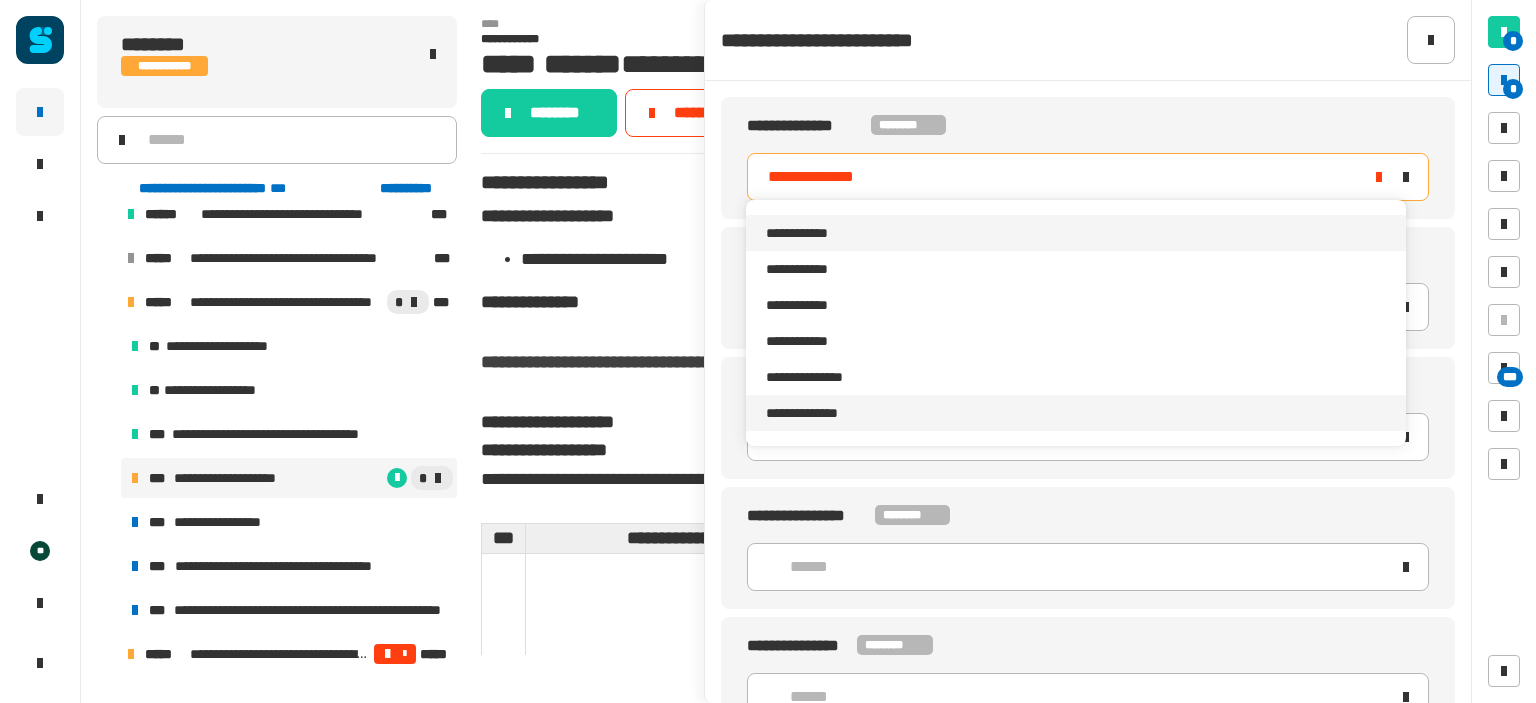 click on "**********" at bounding box center (807, 233) 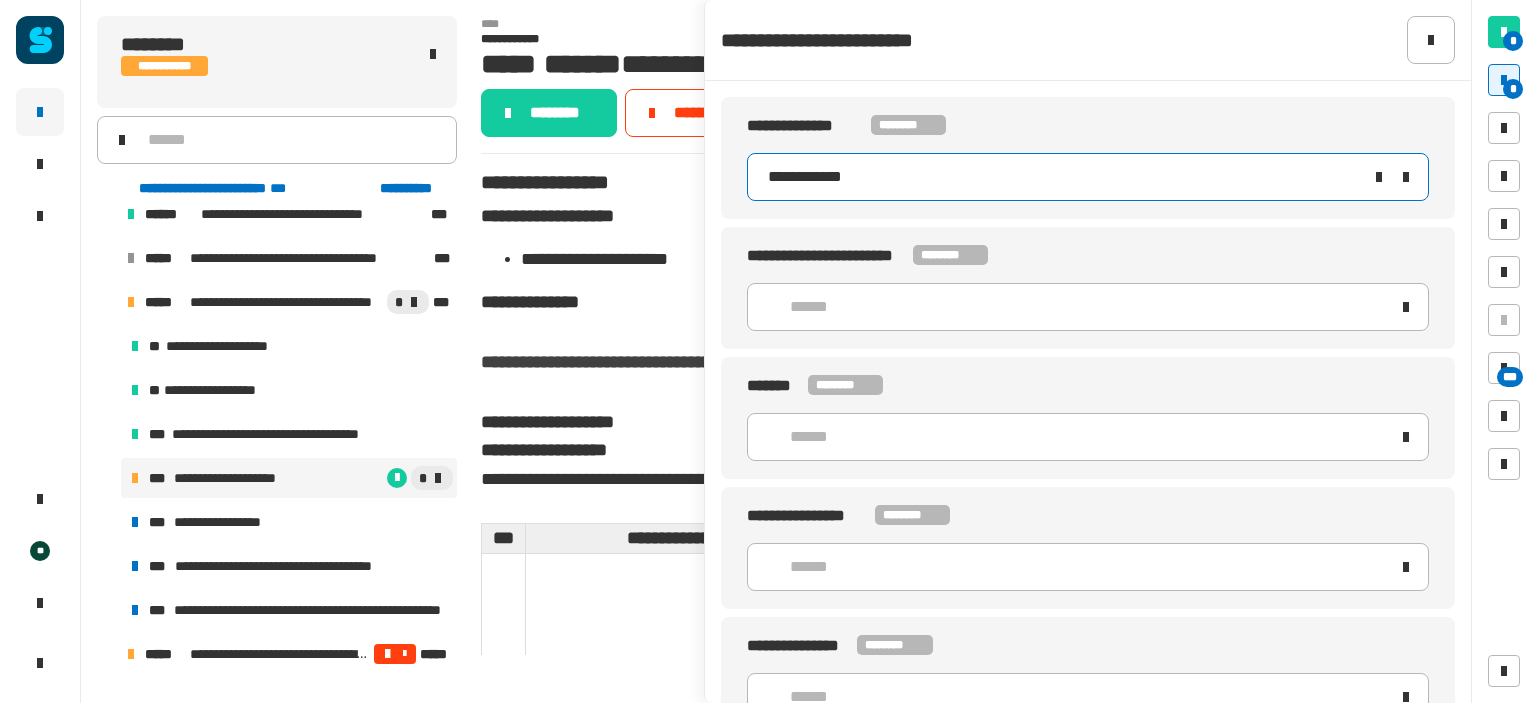 click 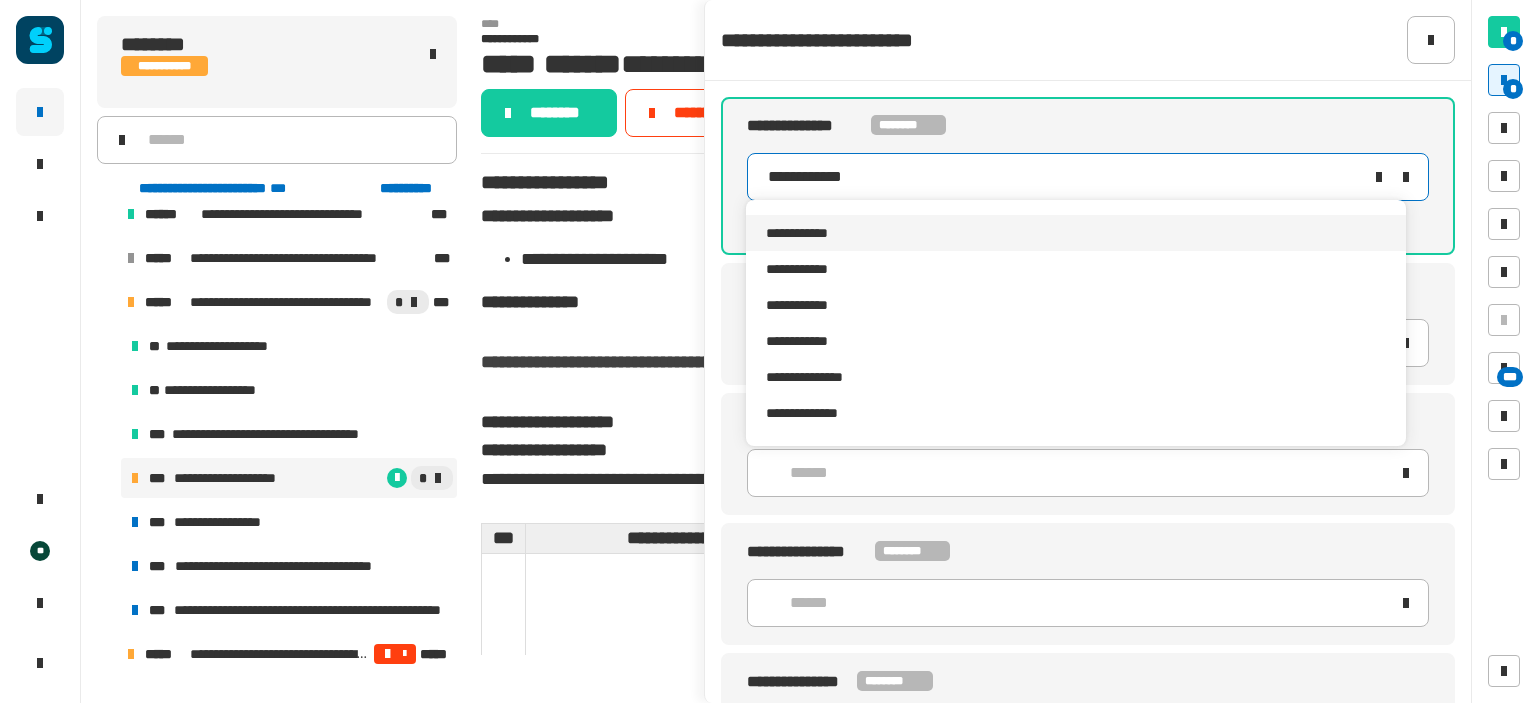 click on "**********" at bounding box center (1075, 413) 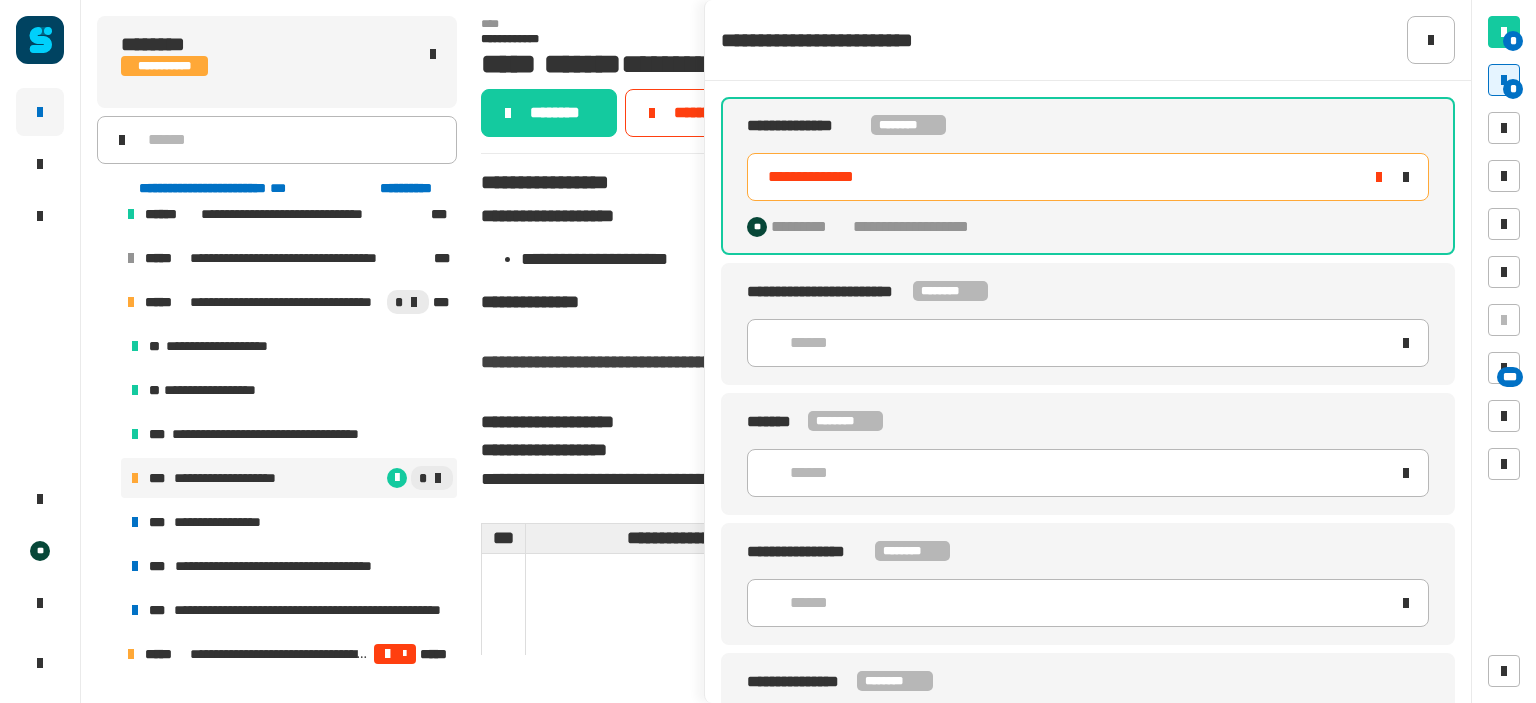 click 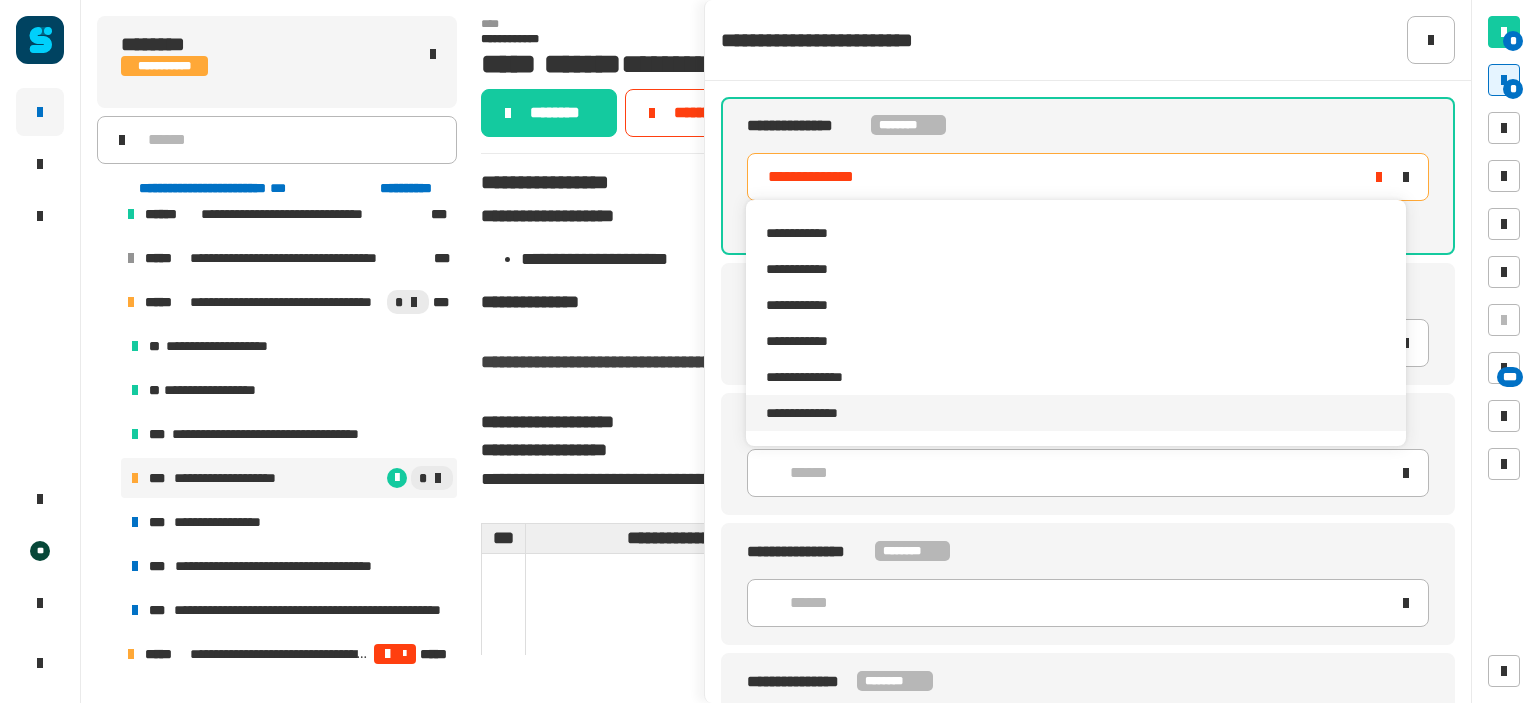 click on "**********" at bounding box center [1075, 413] 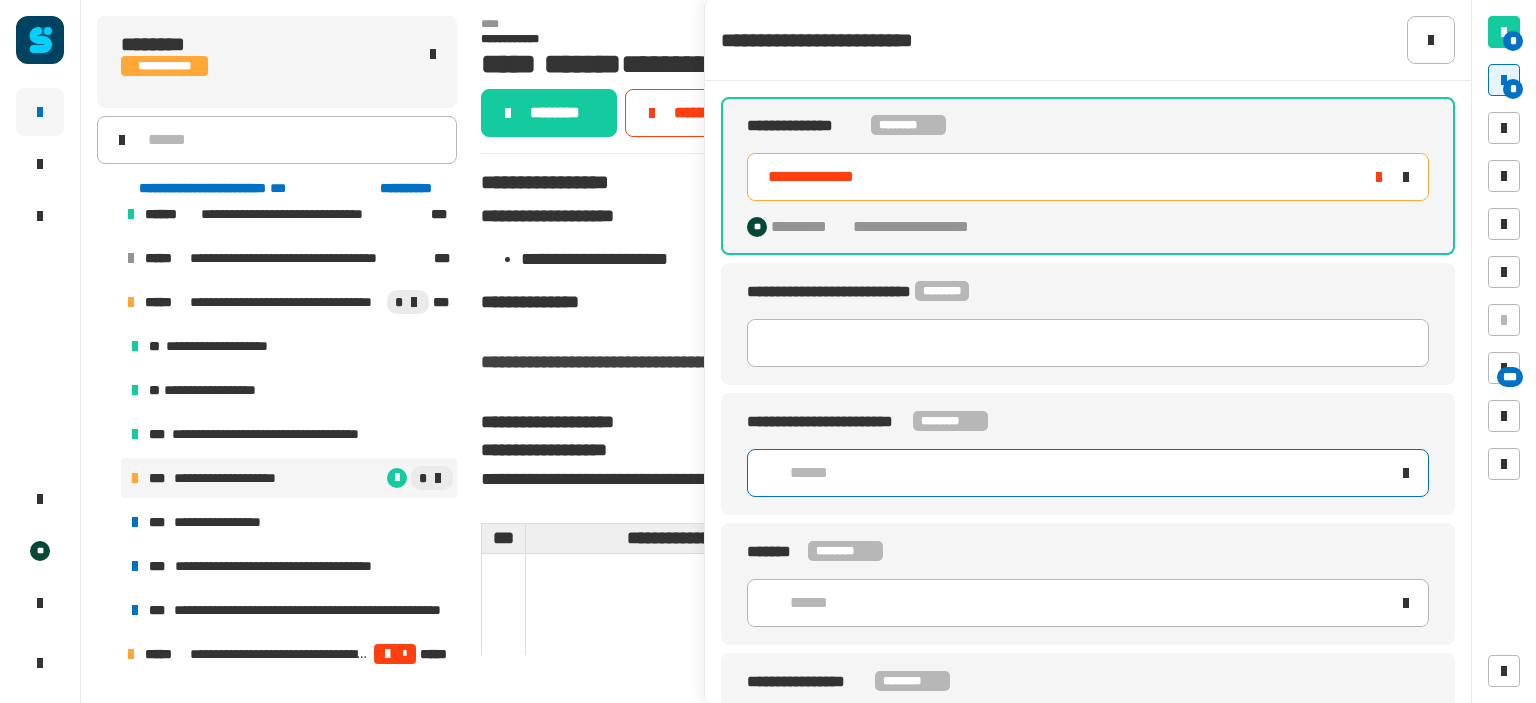 click 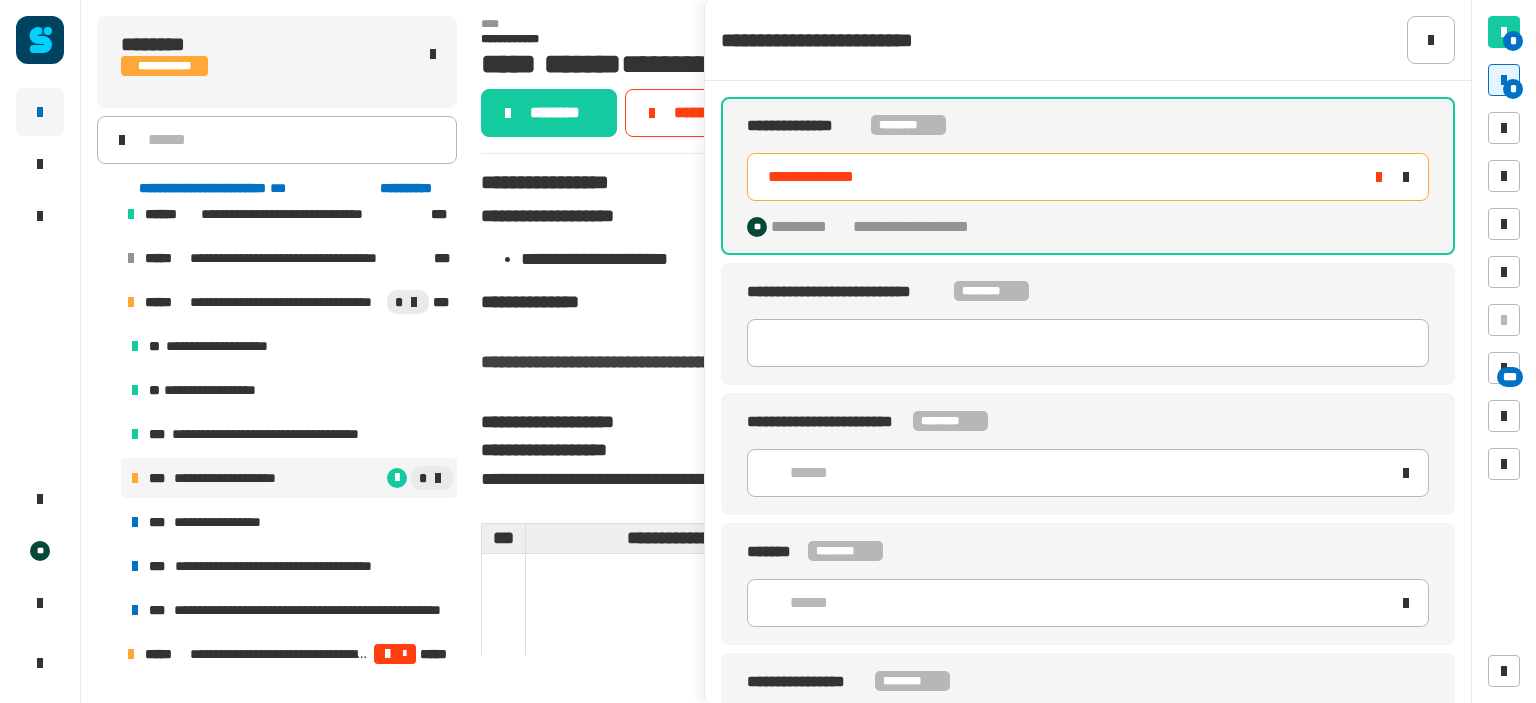 click 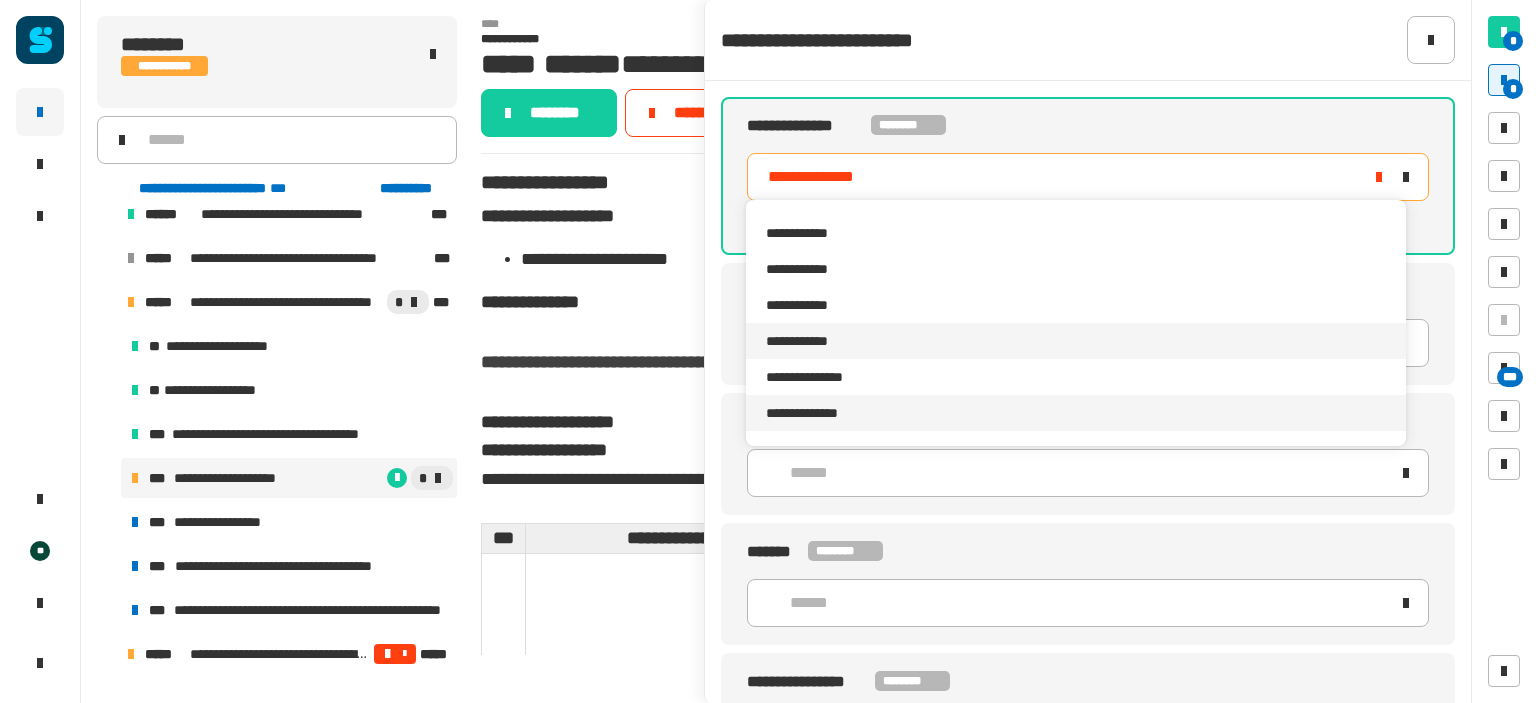 click on "**********" at bounding box center [1075, 341] 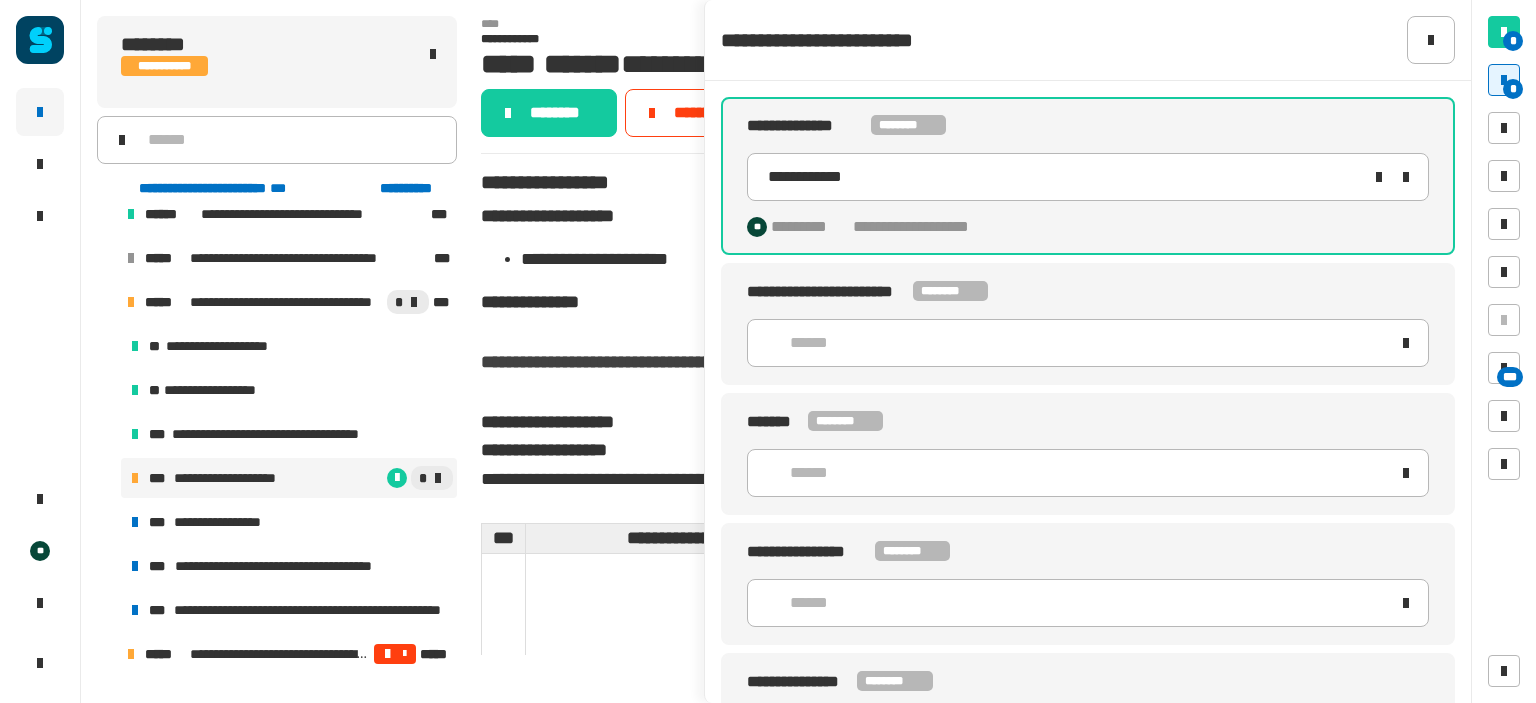 click on "******" 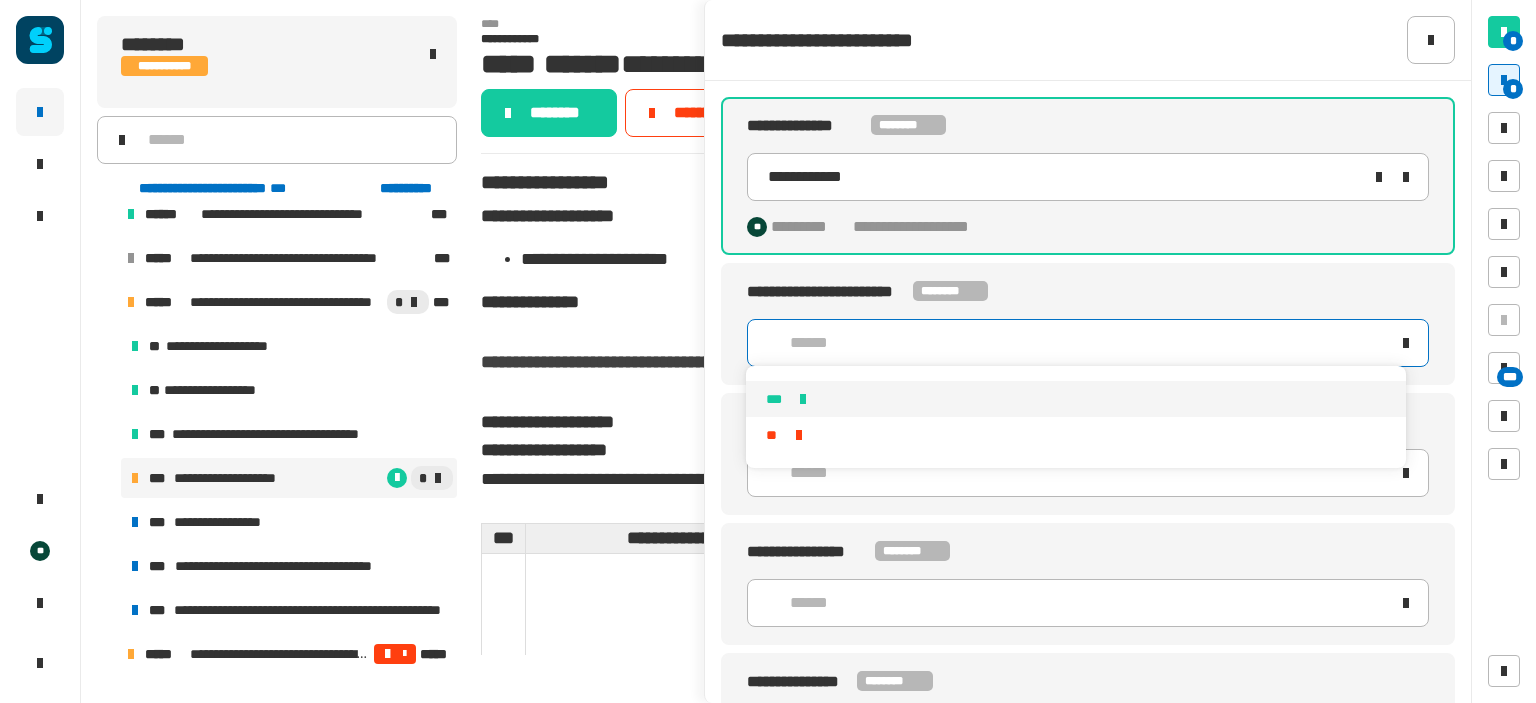 click on "***" at bounding box center [1075, 399] 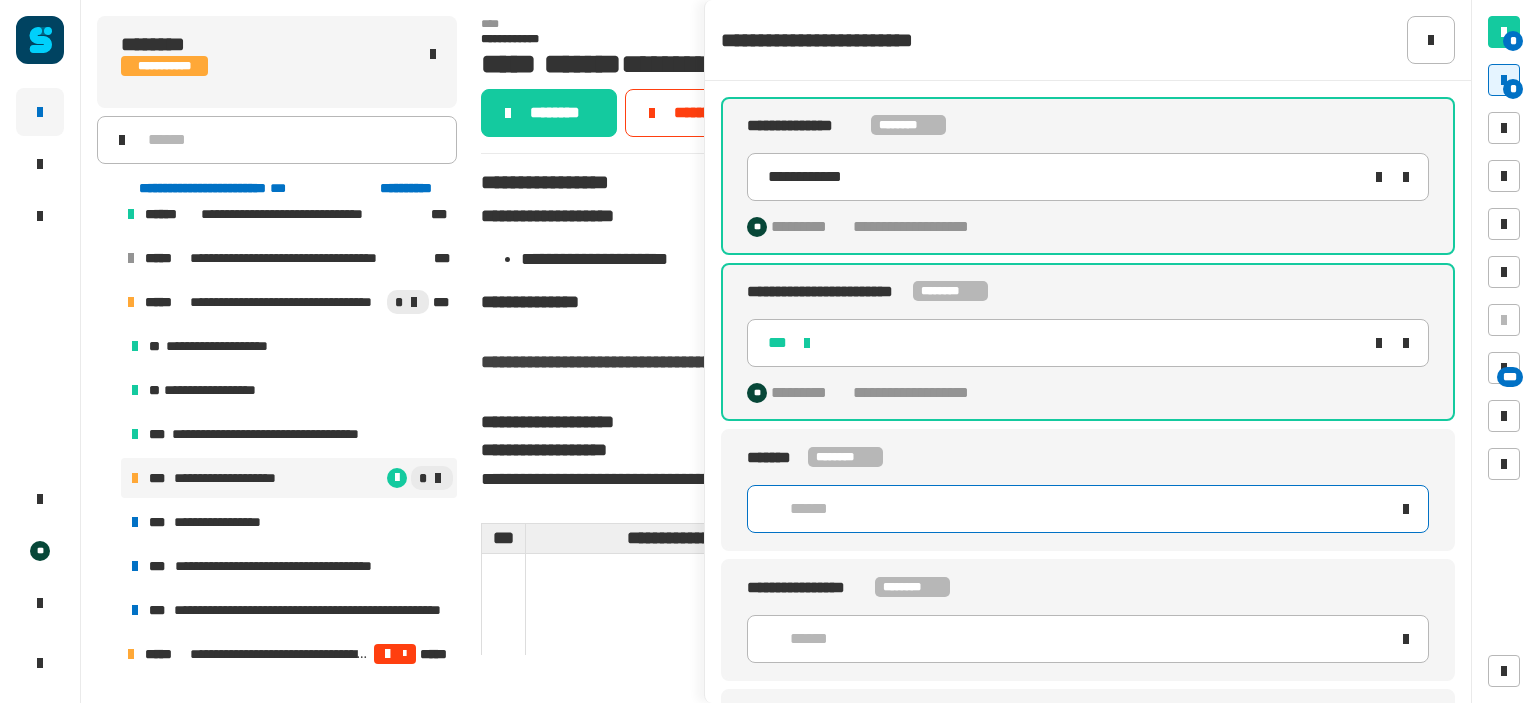 click on "******" 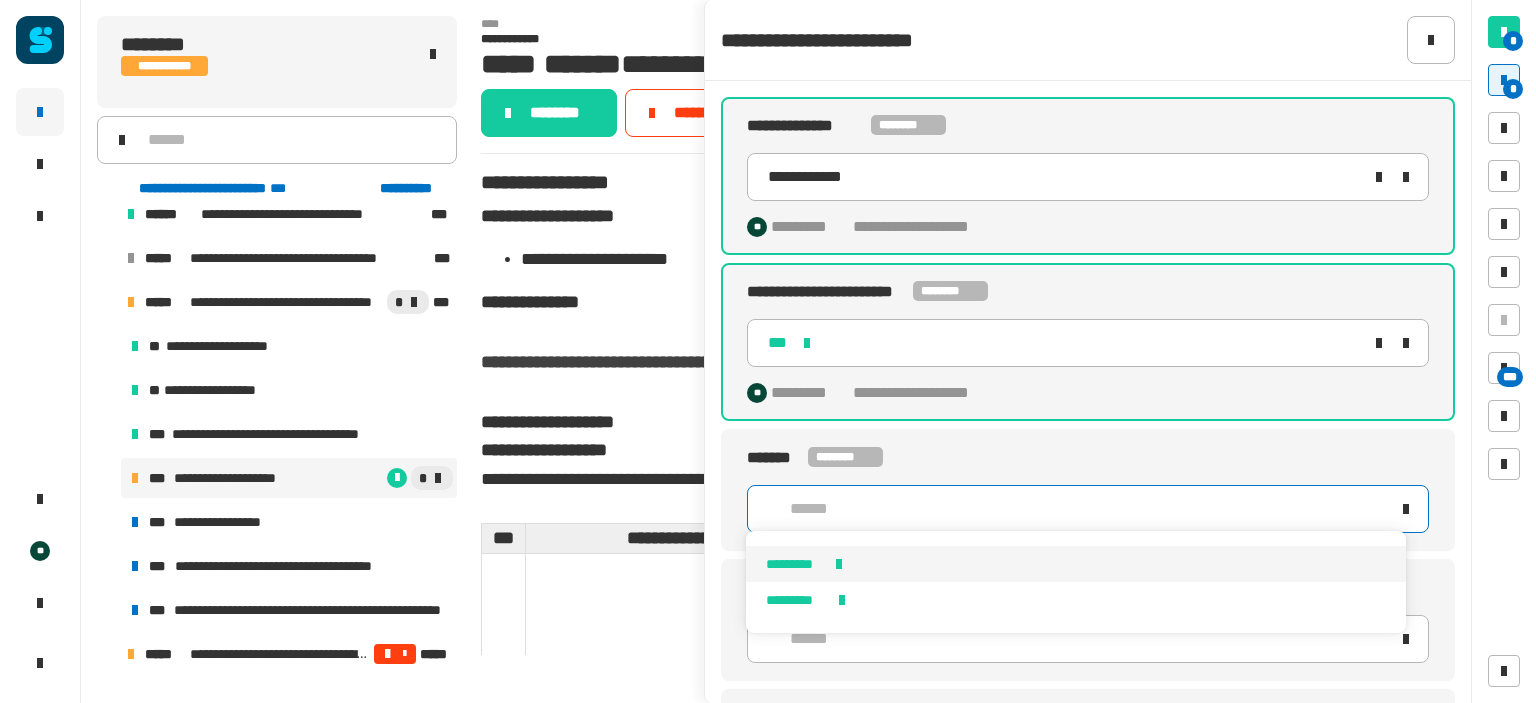 click on "*********" at bounding box center [1075, 564] 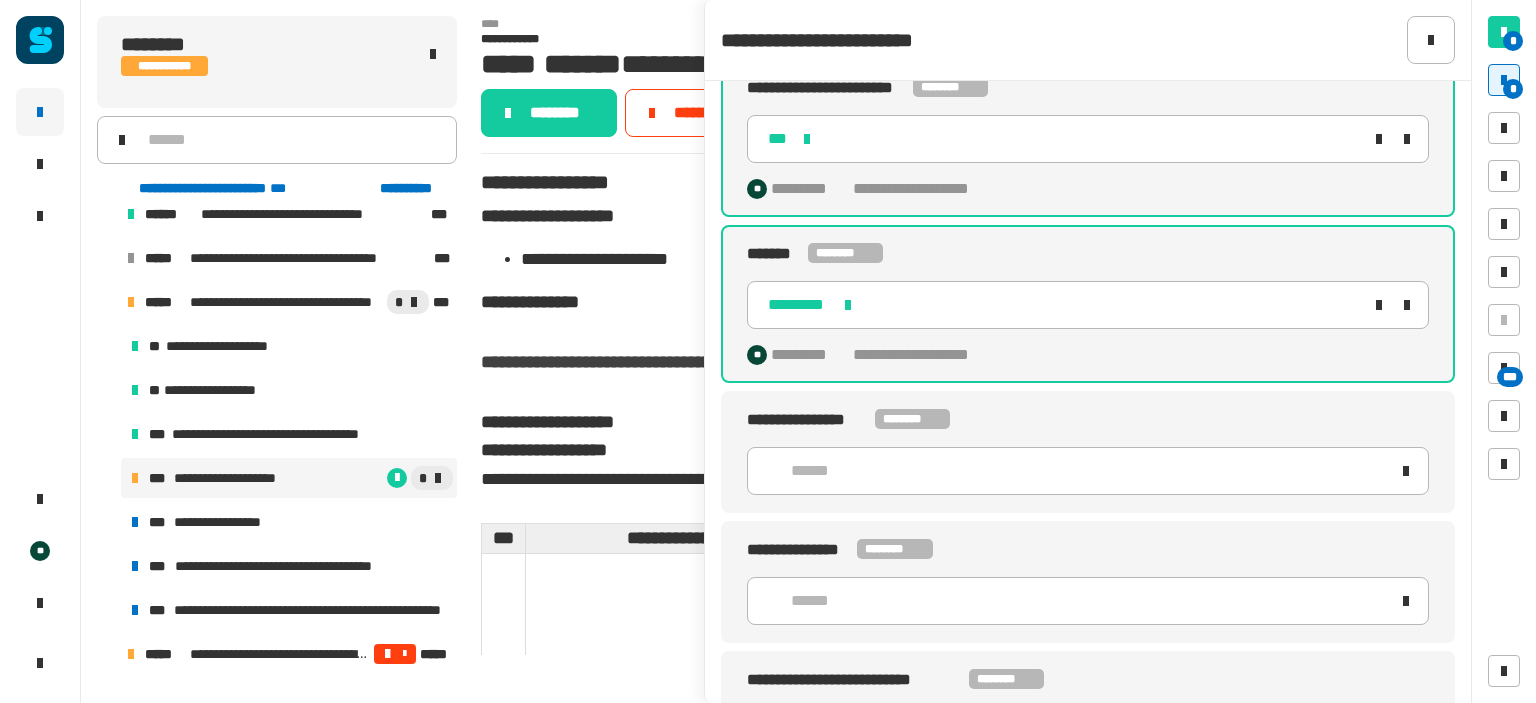 scroll, scrollTop: 247, scrollLeft: 0, axis: vertical 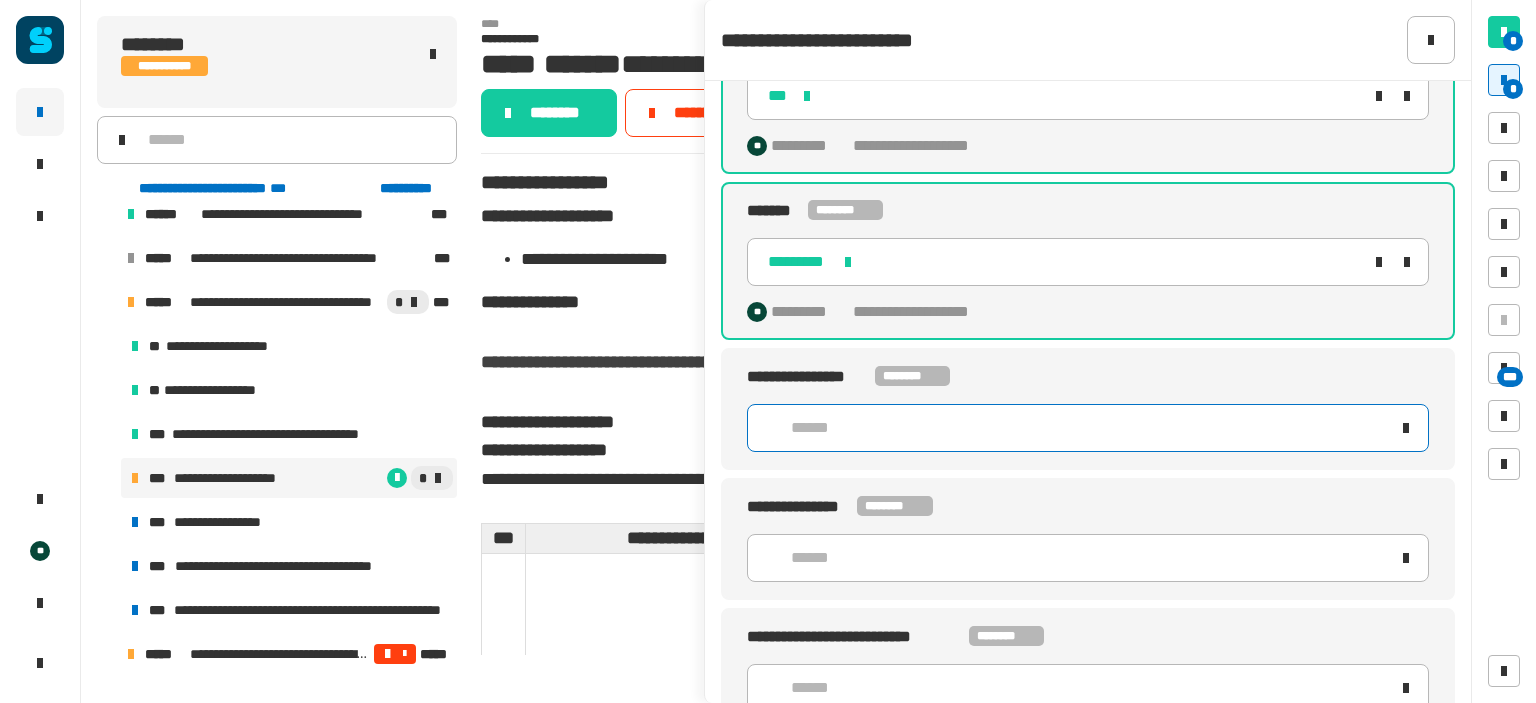 click on "******" 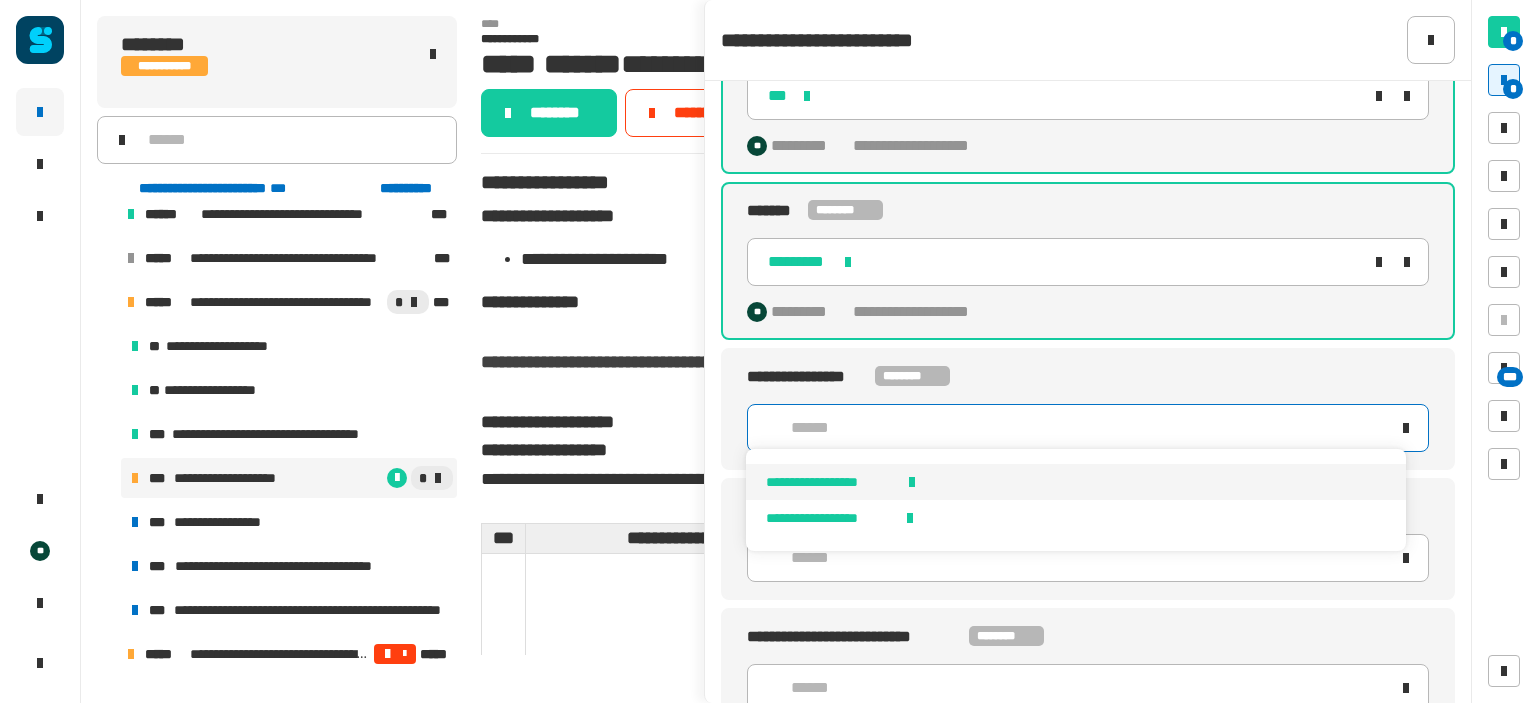 click on "**********" at bounding box center (1075, 482) 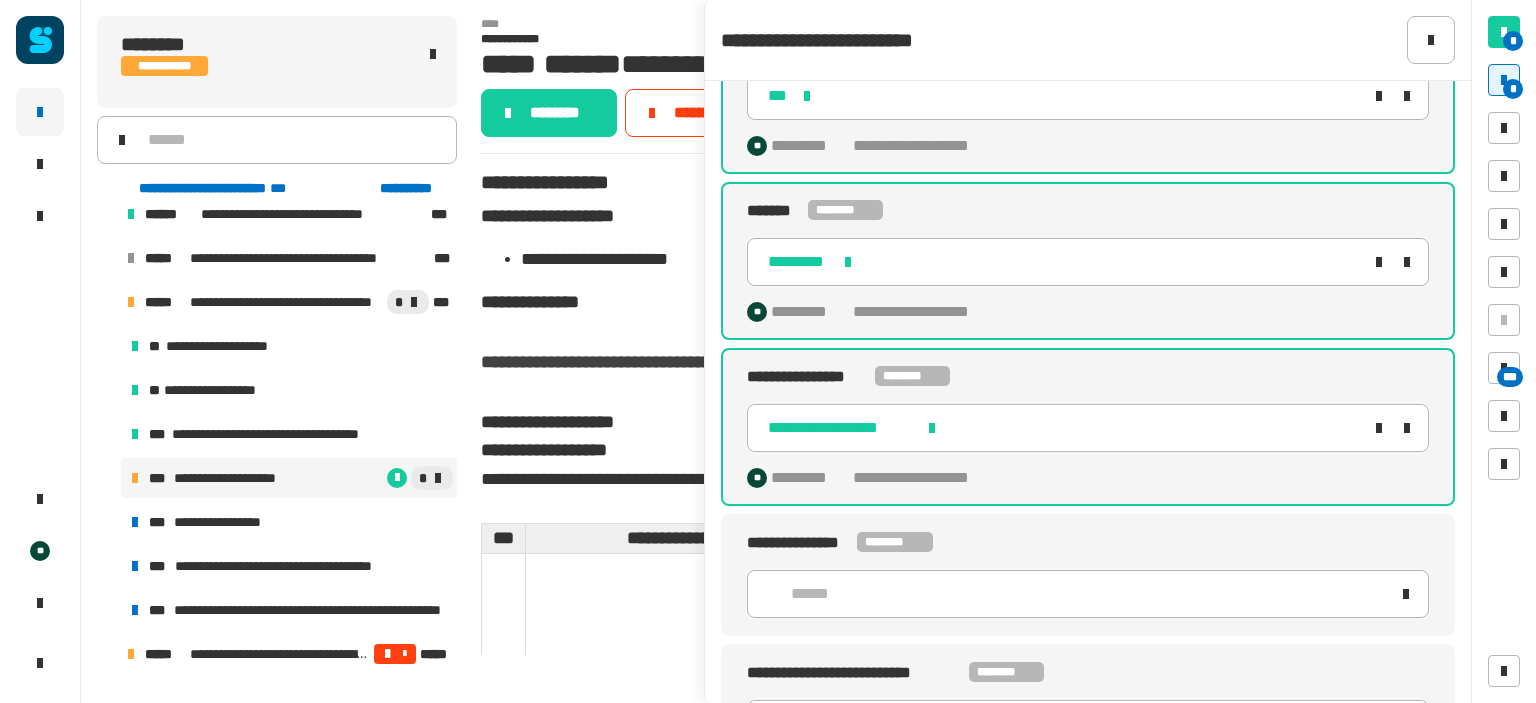 scroll, scrollTop: 304, scrollLeft: 0, axis: vertical 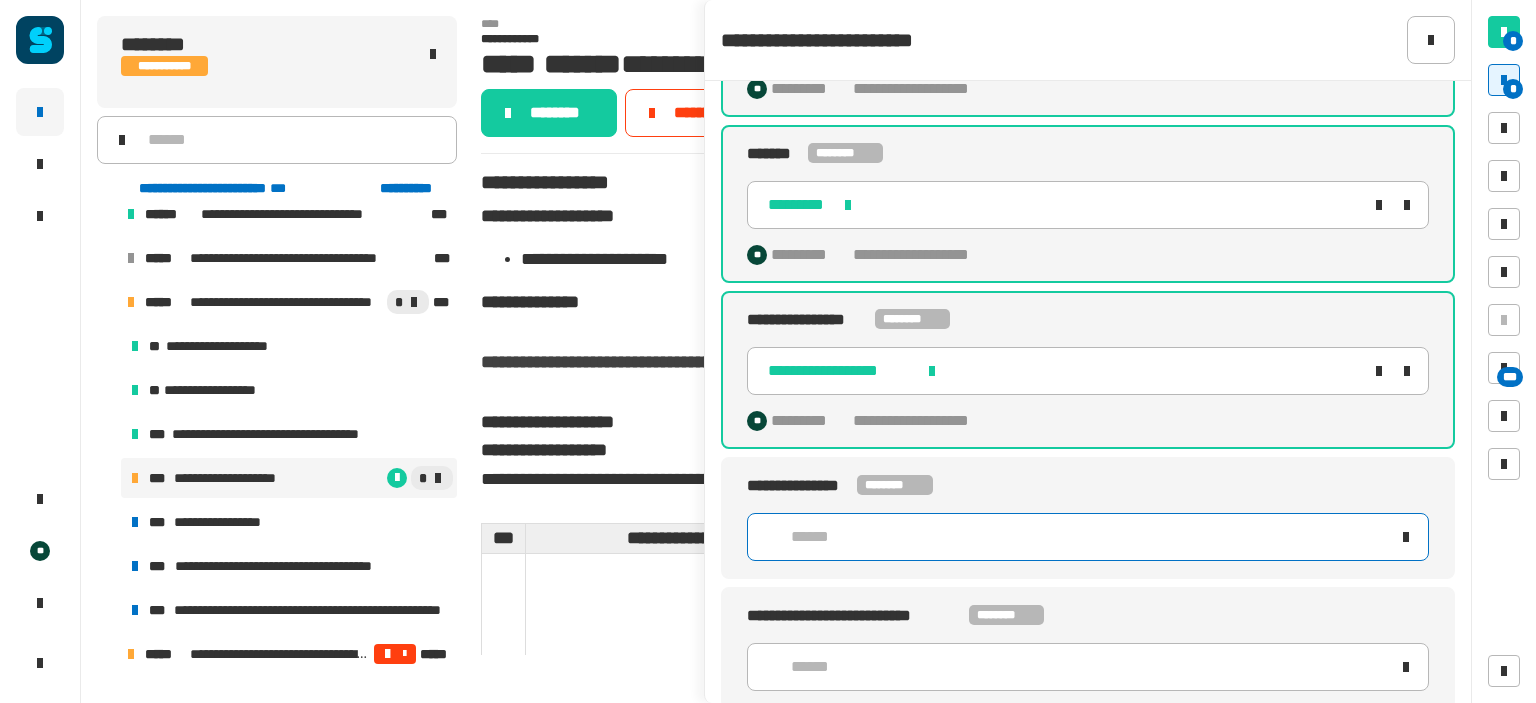 click on "******" 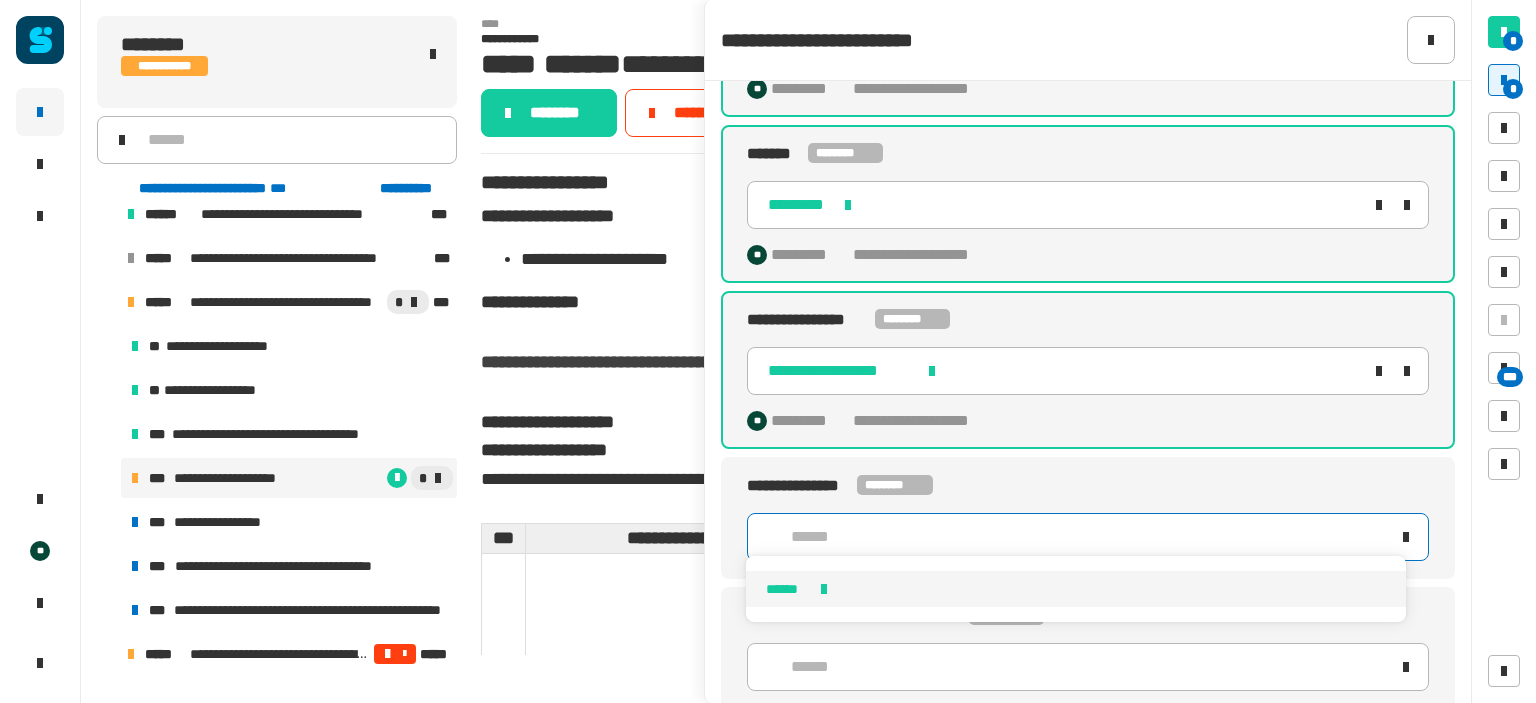 click on "******" at bounding box center (1075, 589) 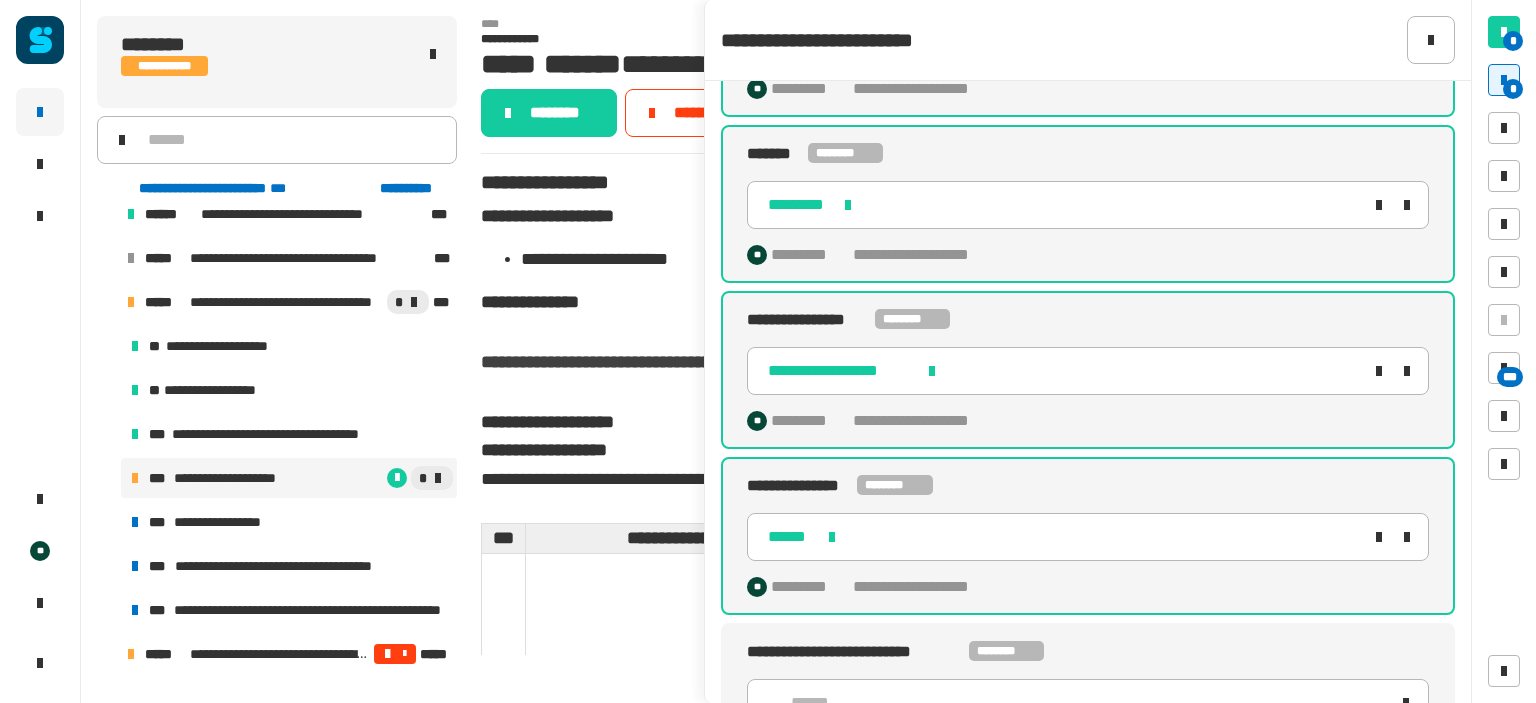 scroll, scrollTop: 340, scrollLeft: 0, axis: vertical 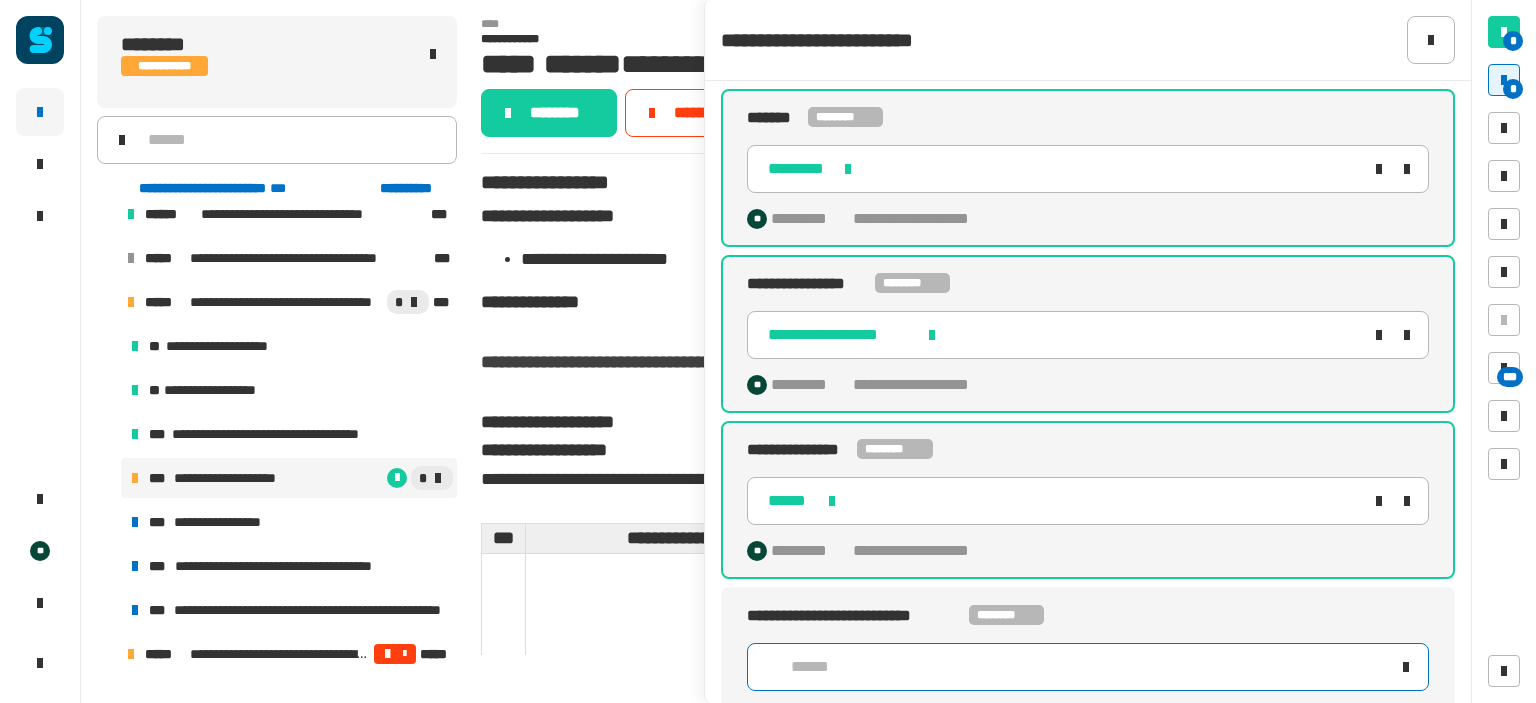 click on "******" 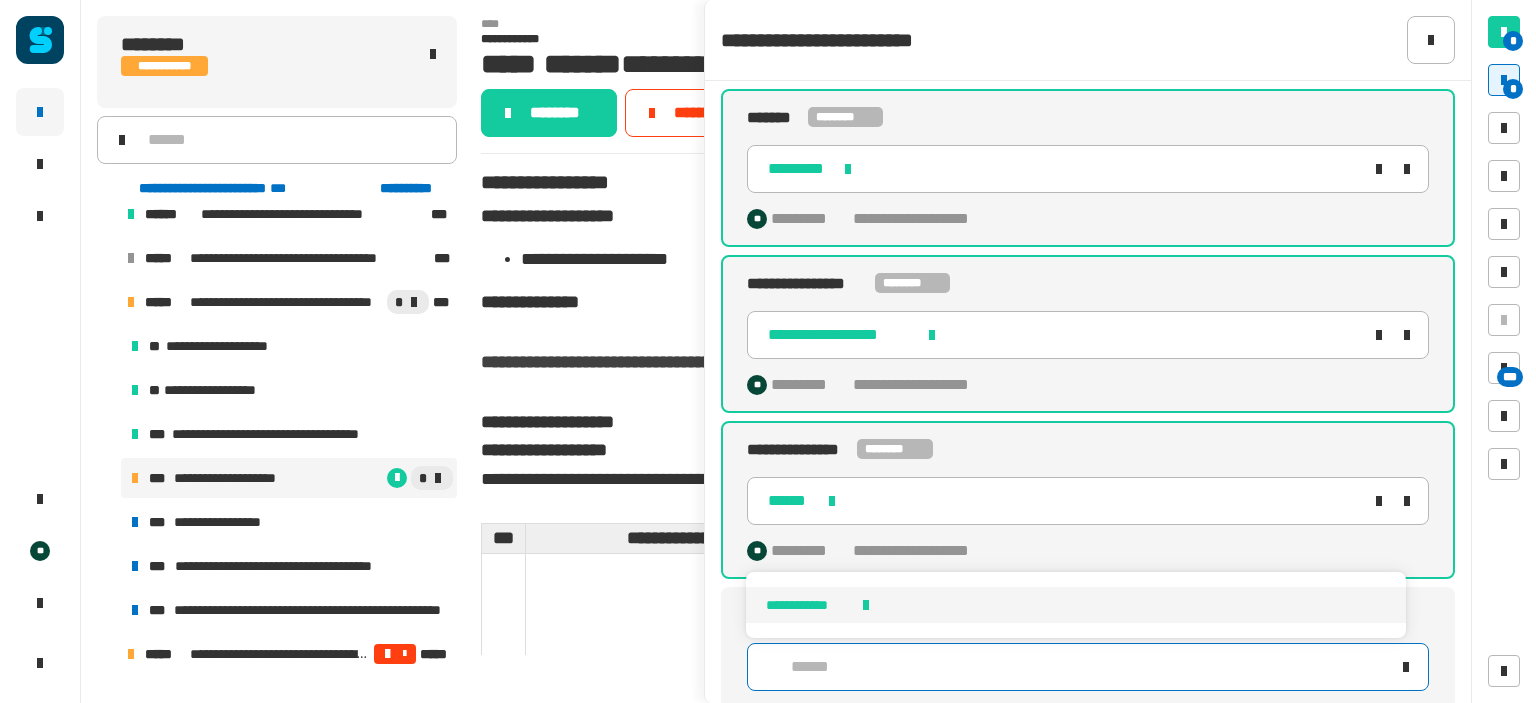 click on "**********" at bounding box center [1075, 605] 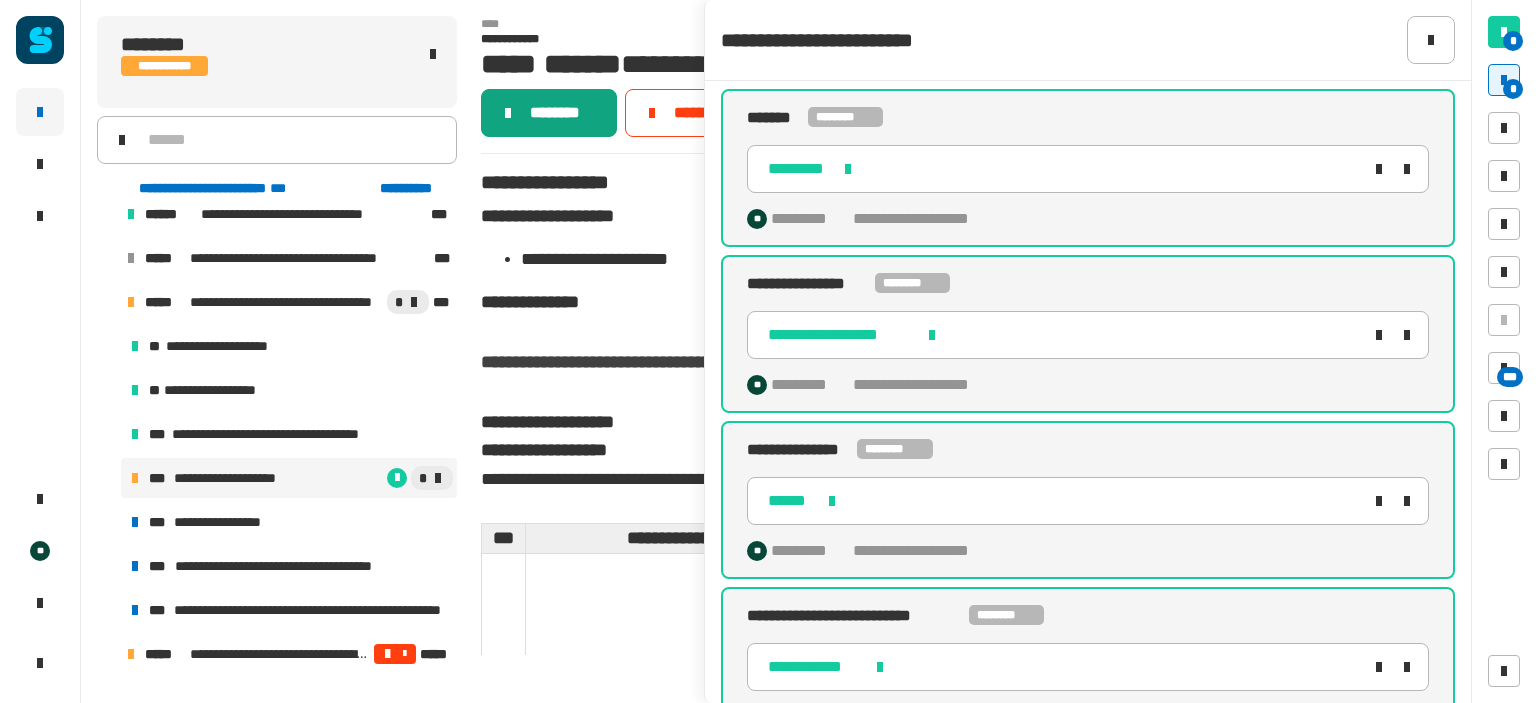 click on "********" 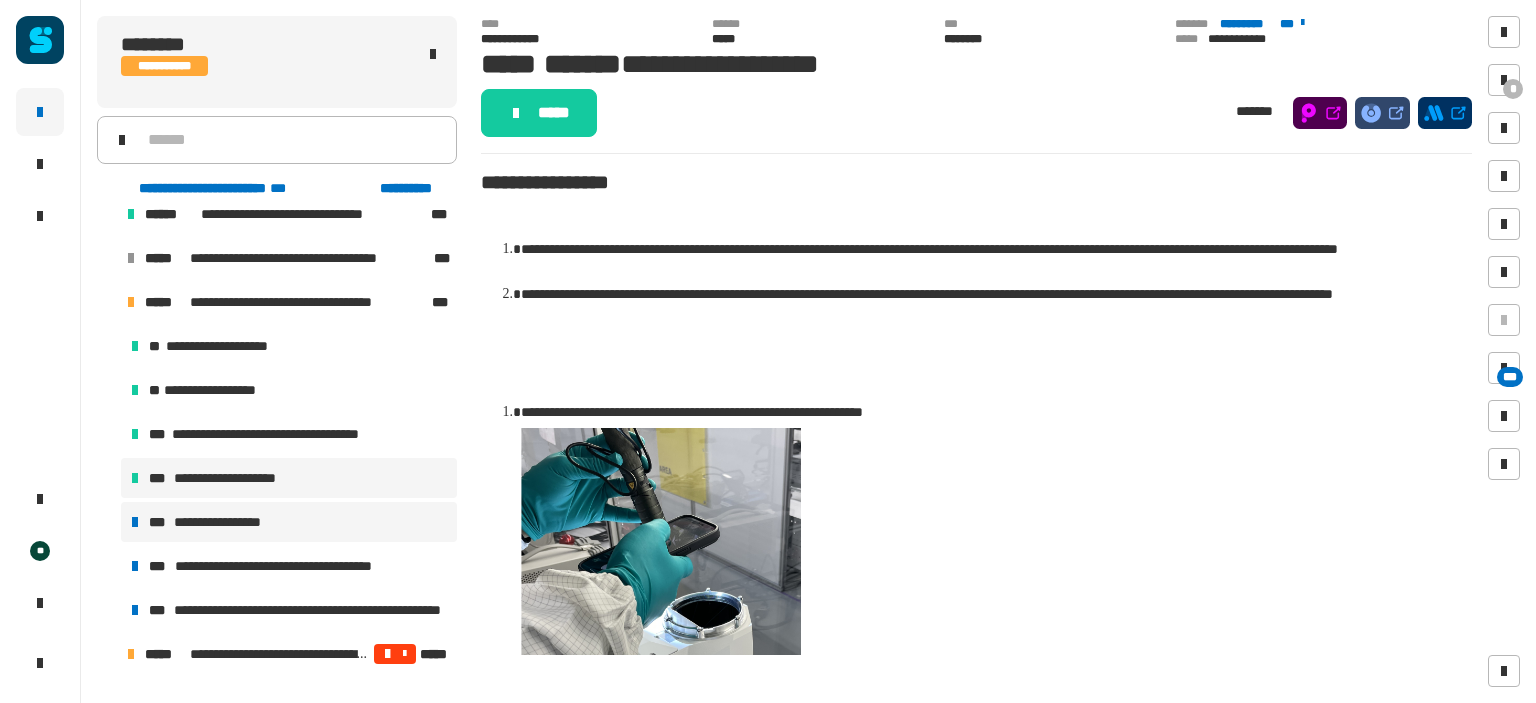click on "**********" at bounding box center (238, 478) 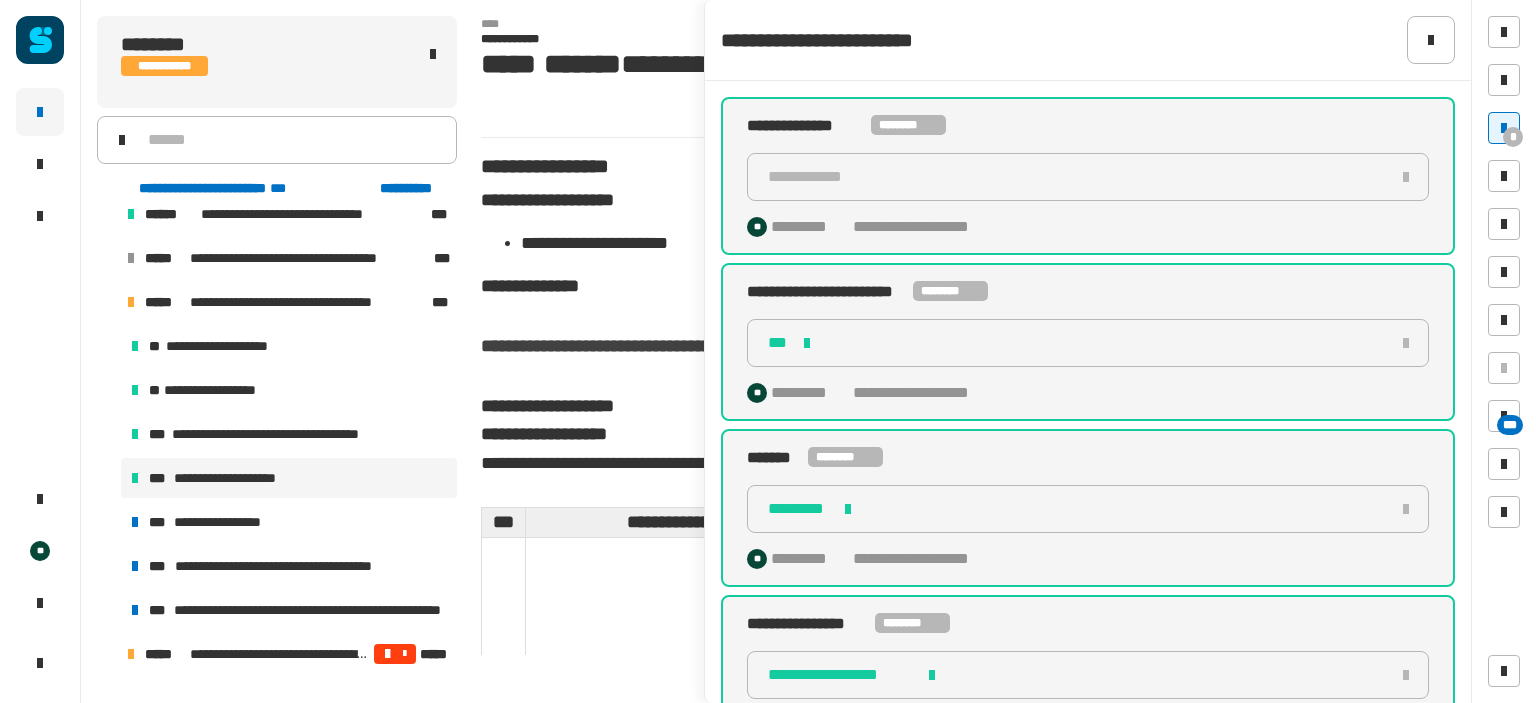 click on "*********" 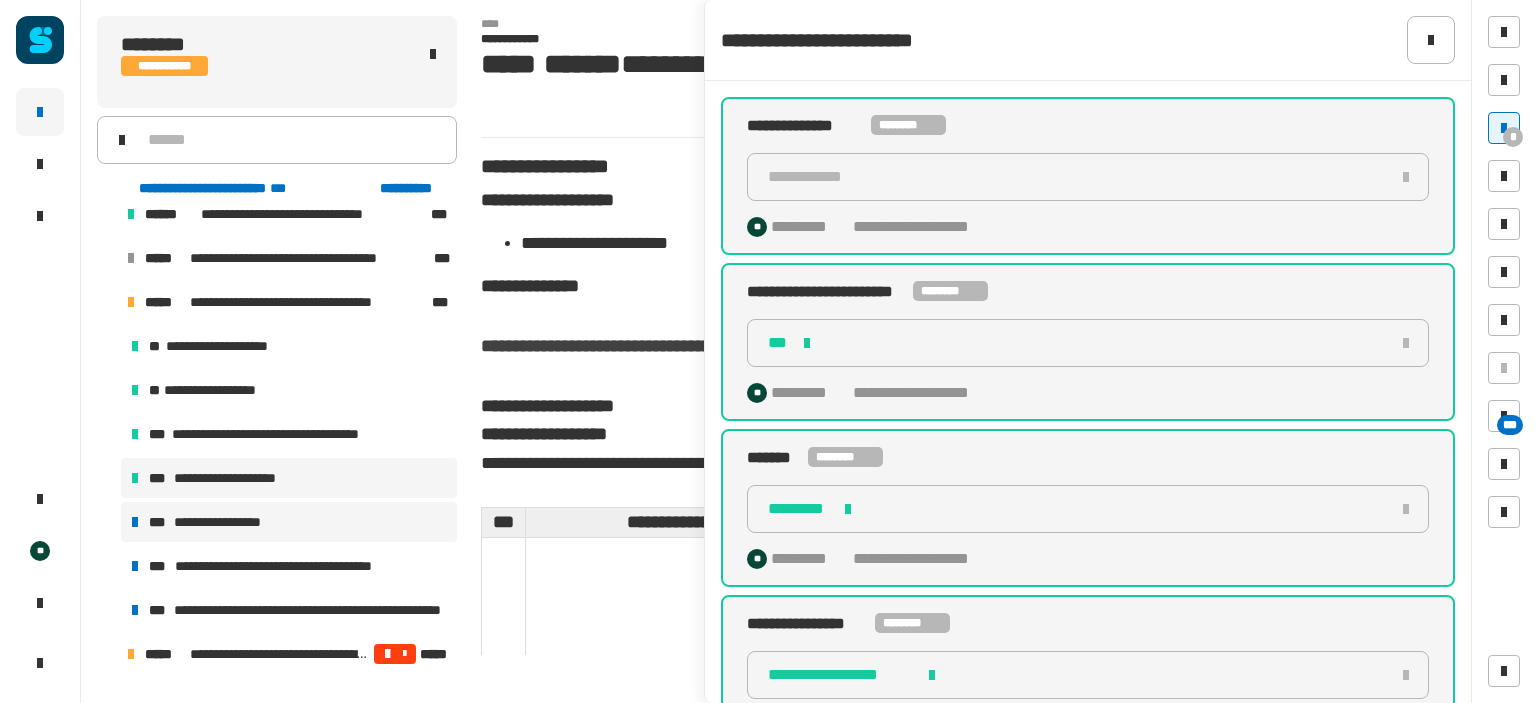 click on "**********" at bounding box center (236, 522) 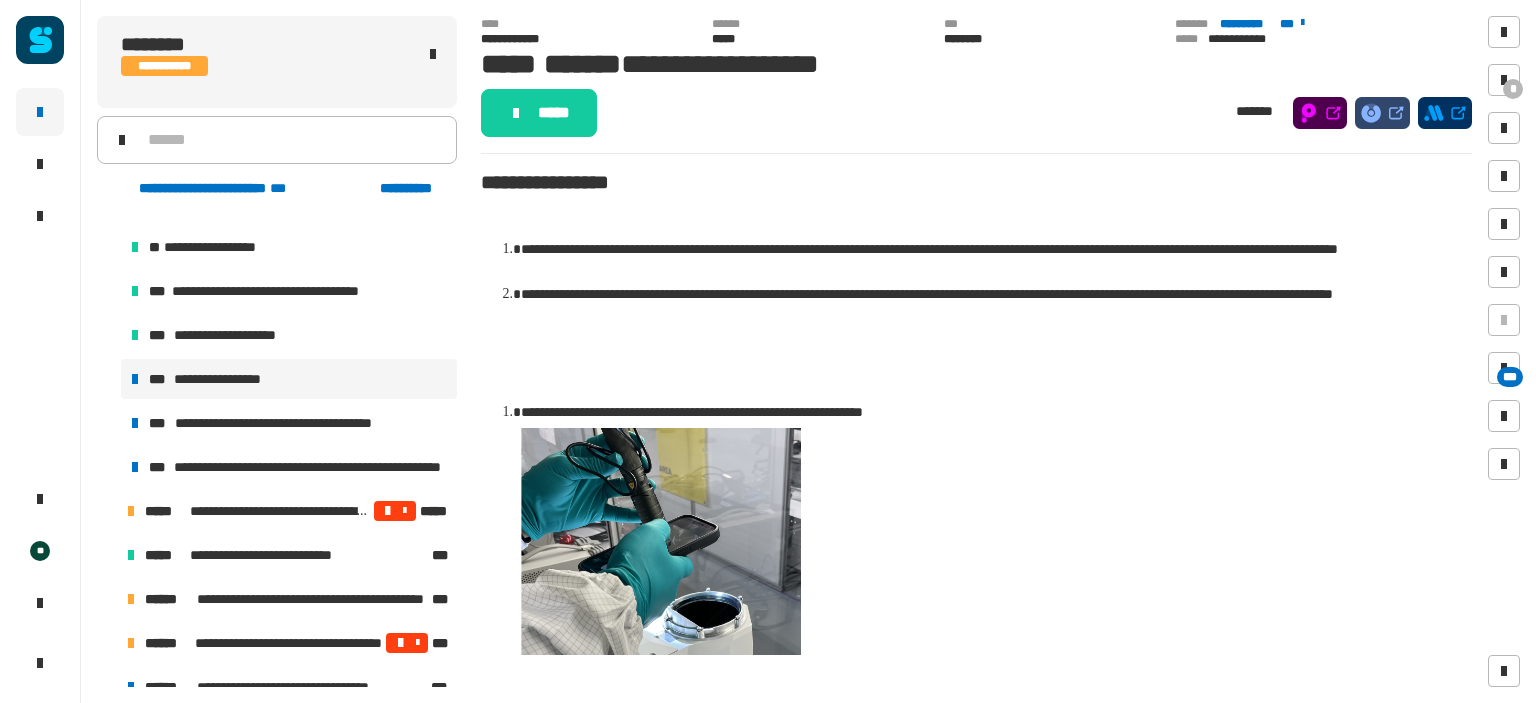 scroll, scrollTop: 428, scrollLeft: 0, axis: vertical 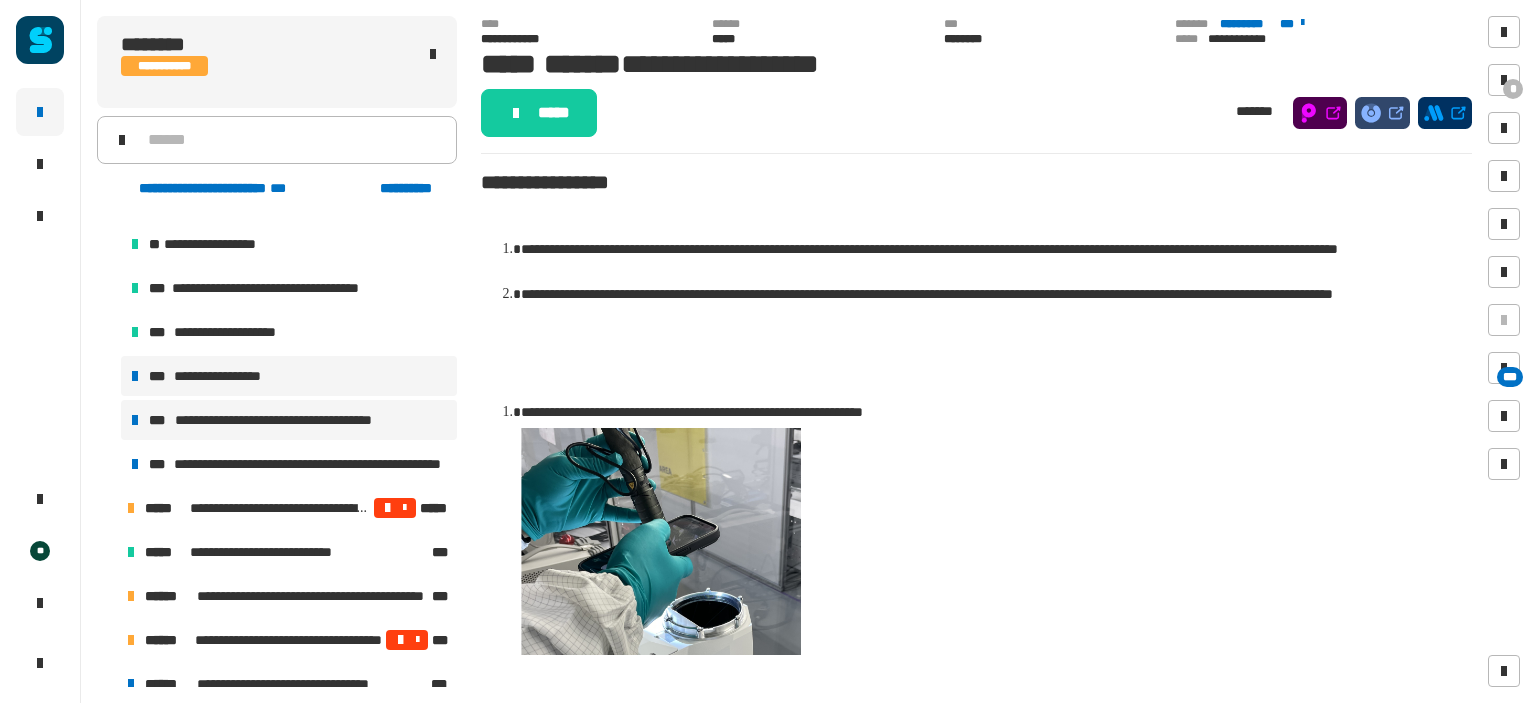 click on "**********" at bounding box center (305, 420) 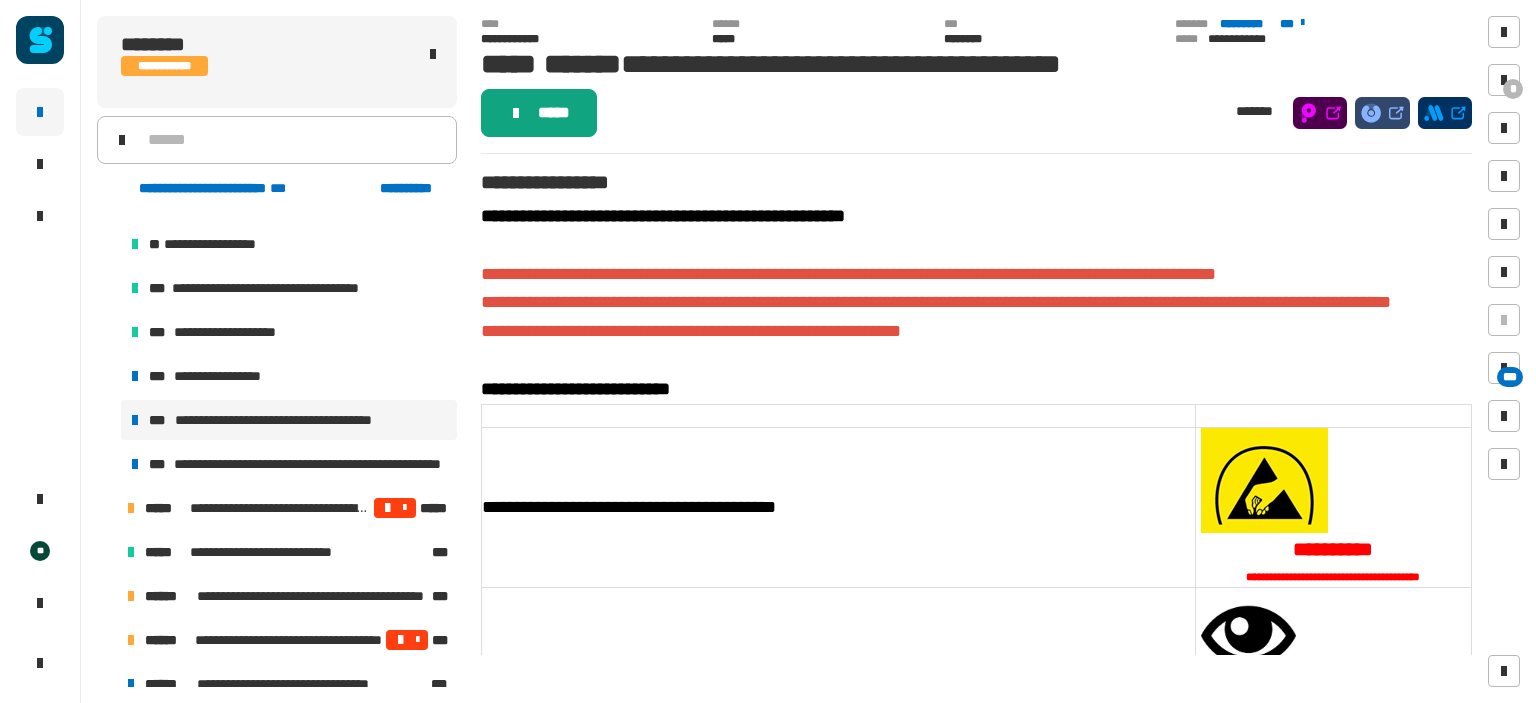 click on "*****" 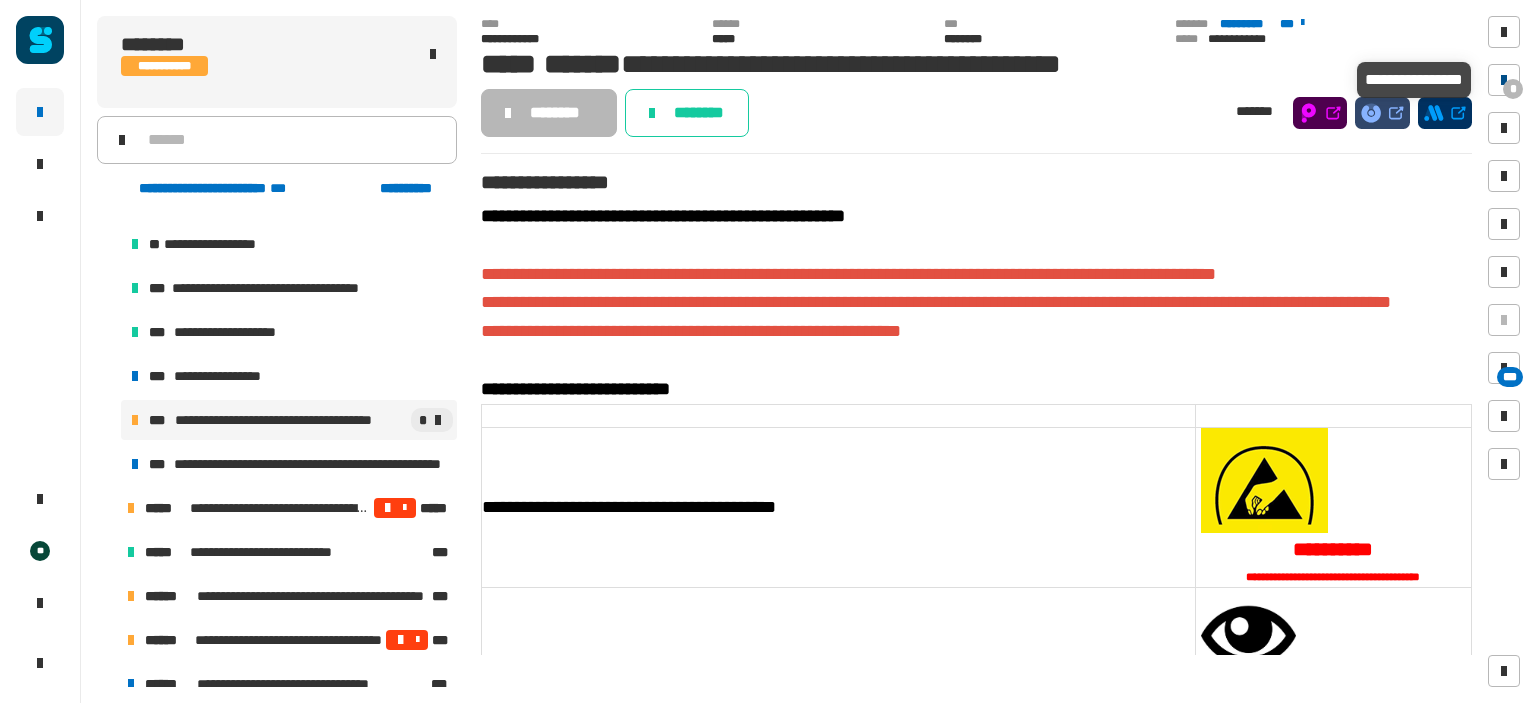 click at bounding box center [1504, 80] 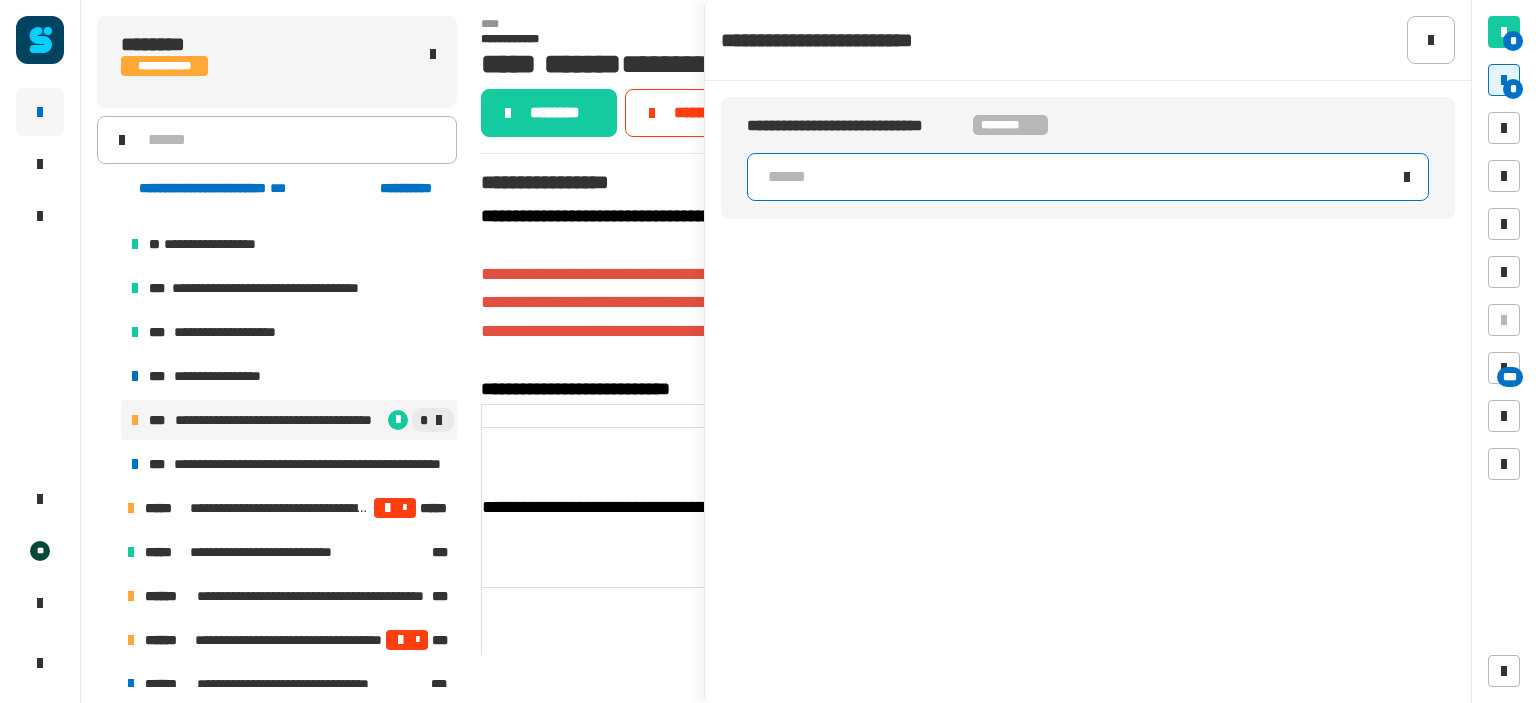 click on "******" 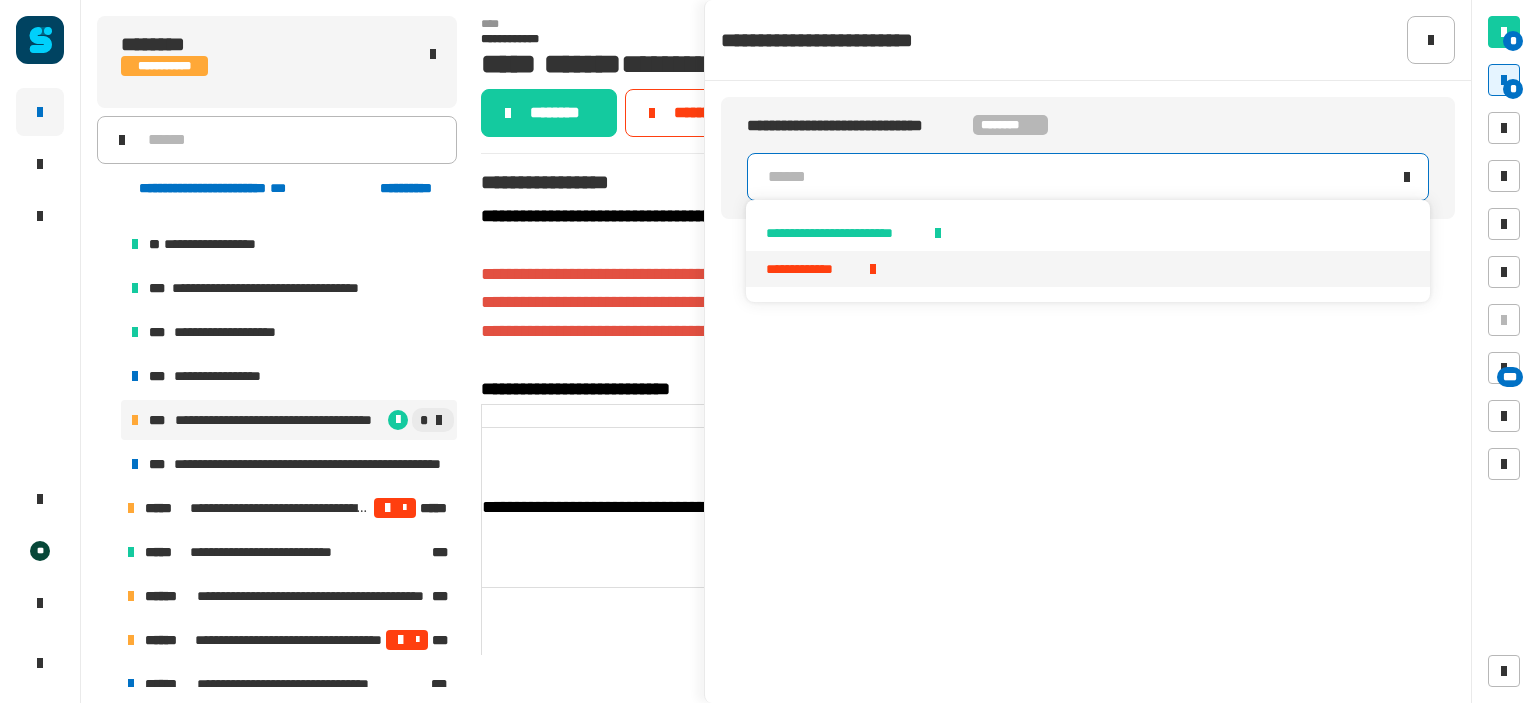 click on "**********" at bounding box center [1087, 269] 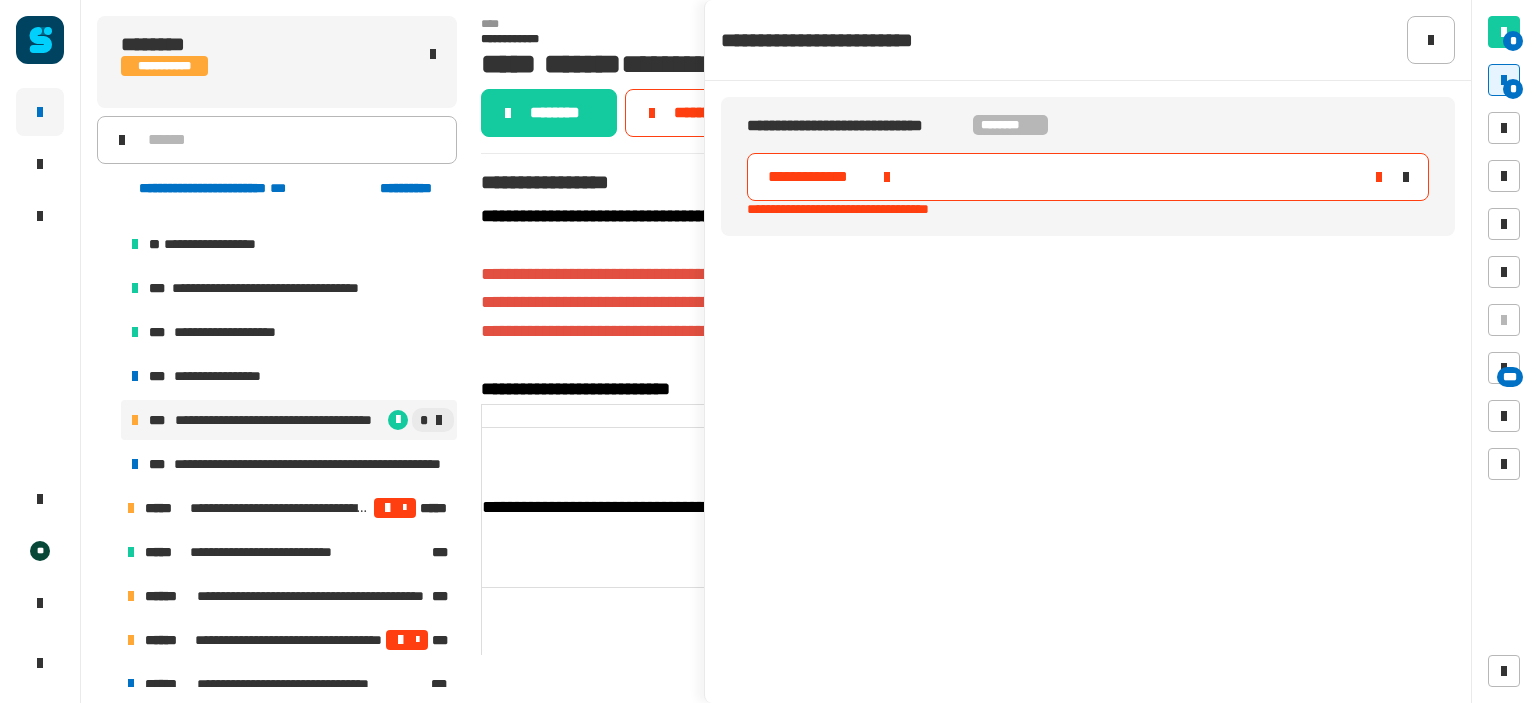click on "**********" 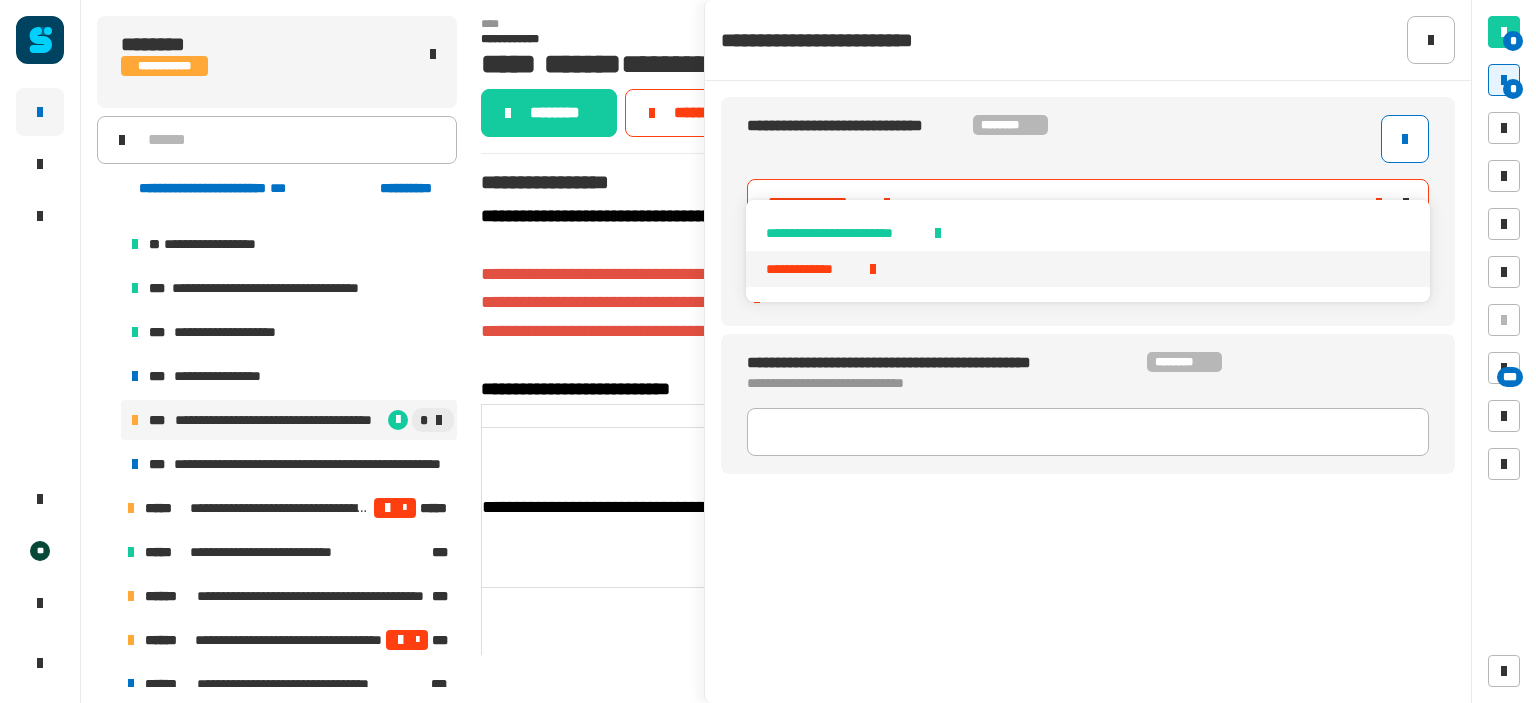 click on "[FIRST] [LAST] [STREET] [CITY], [STATE] [ZIP]" 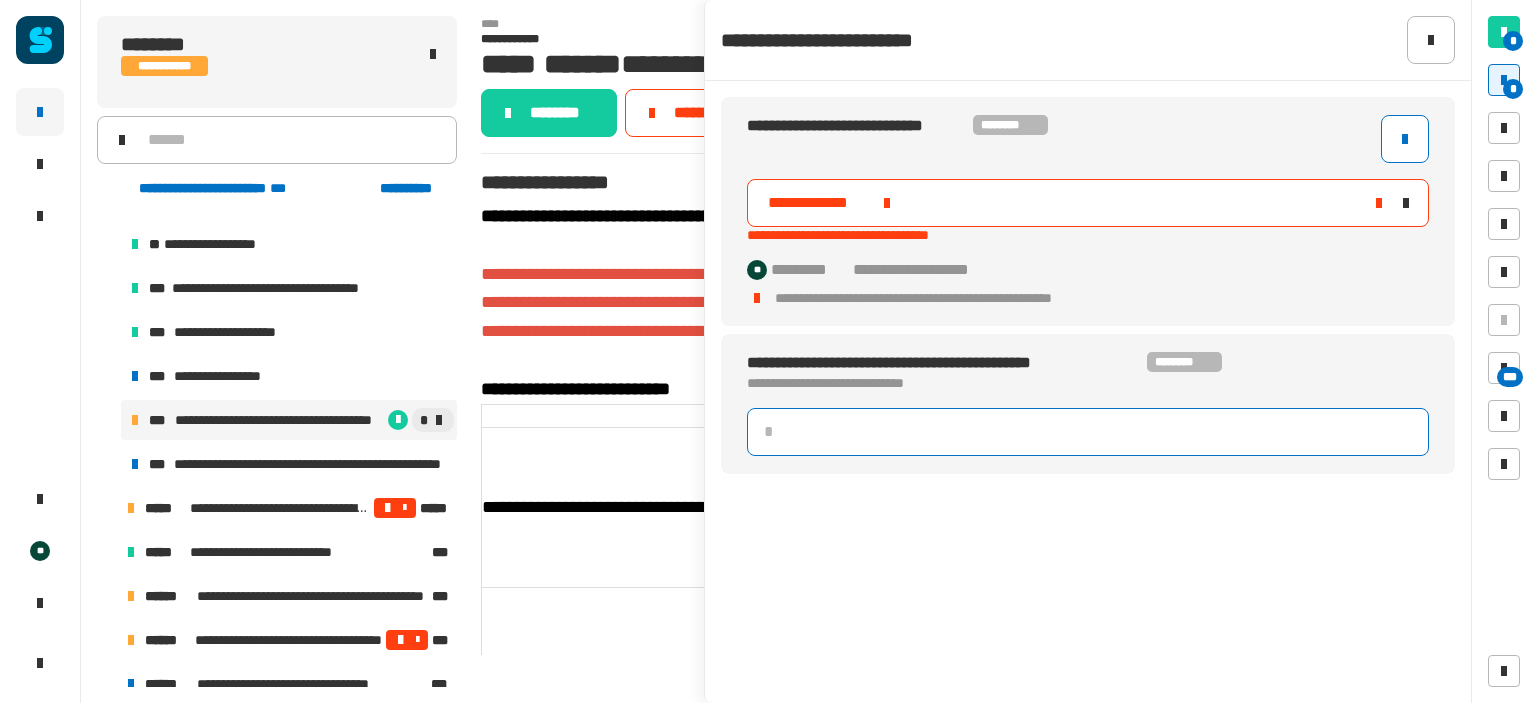 click 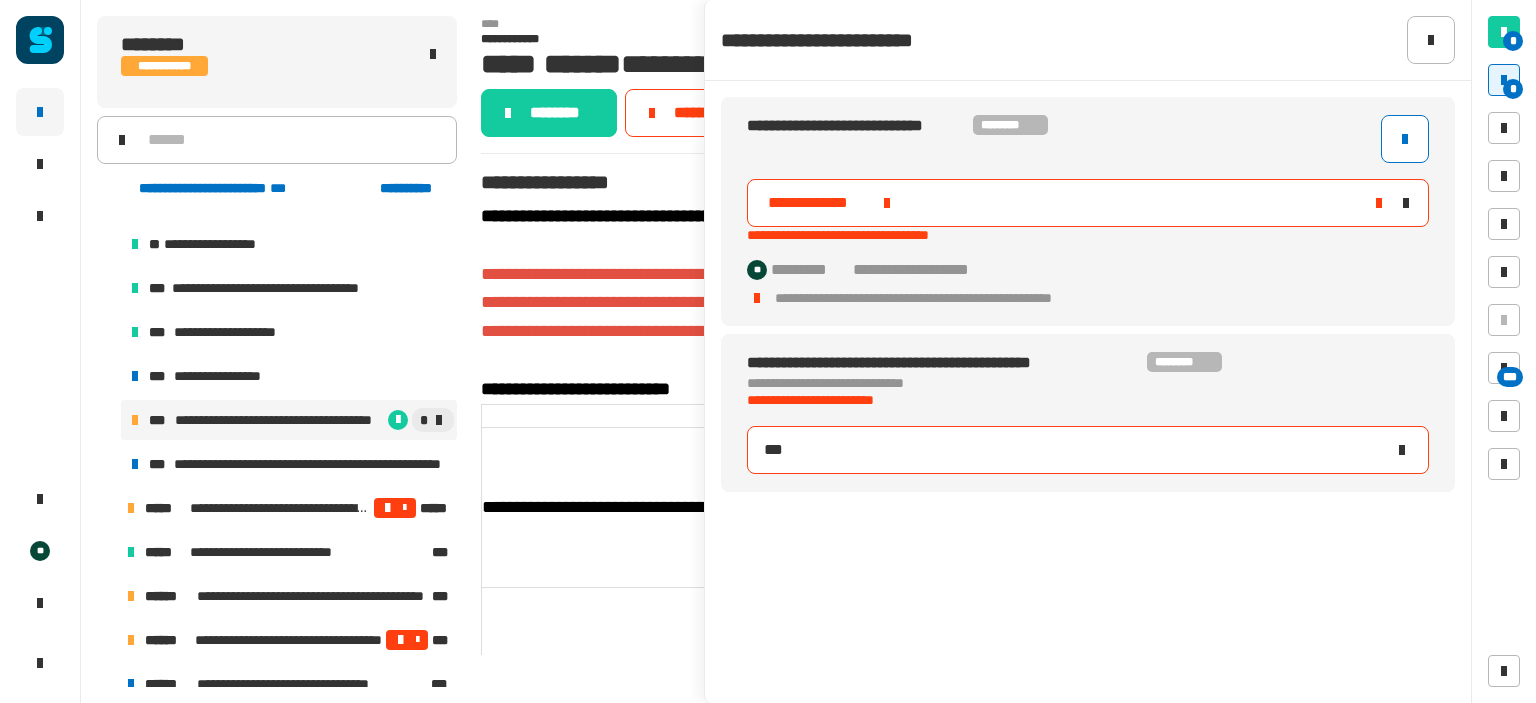 click on "[FIRST] [LAST] [STREET] [CITY], [STATE] [ZIP]" 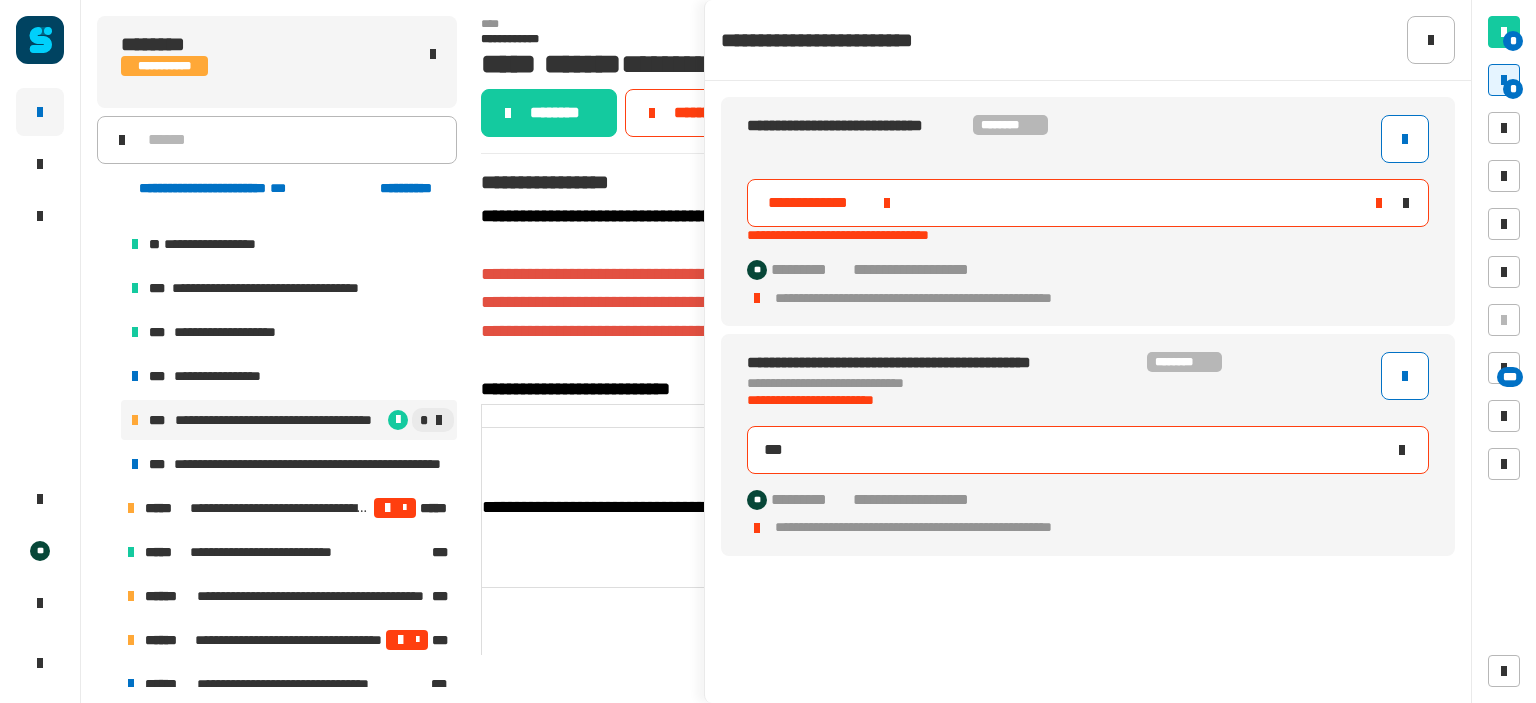 click 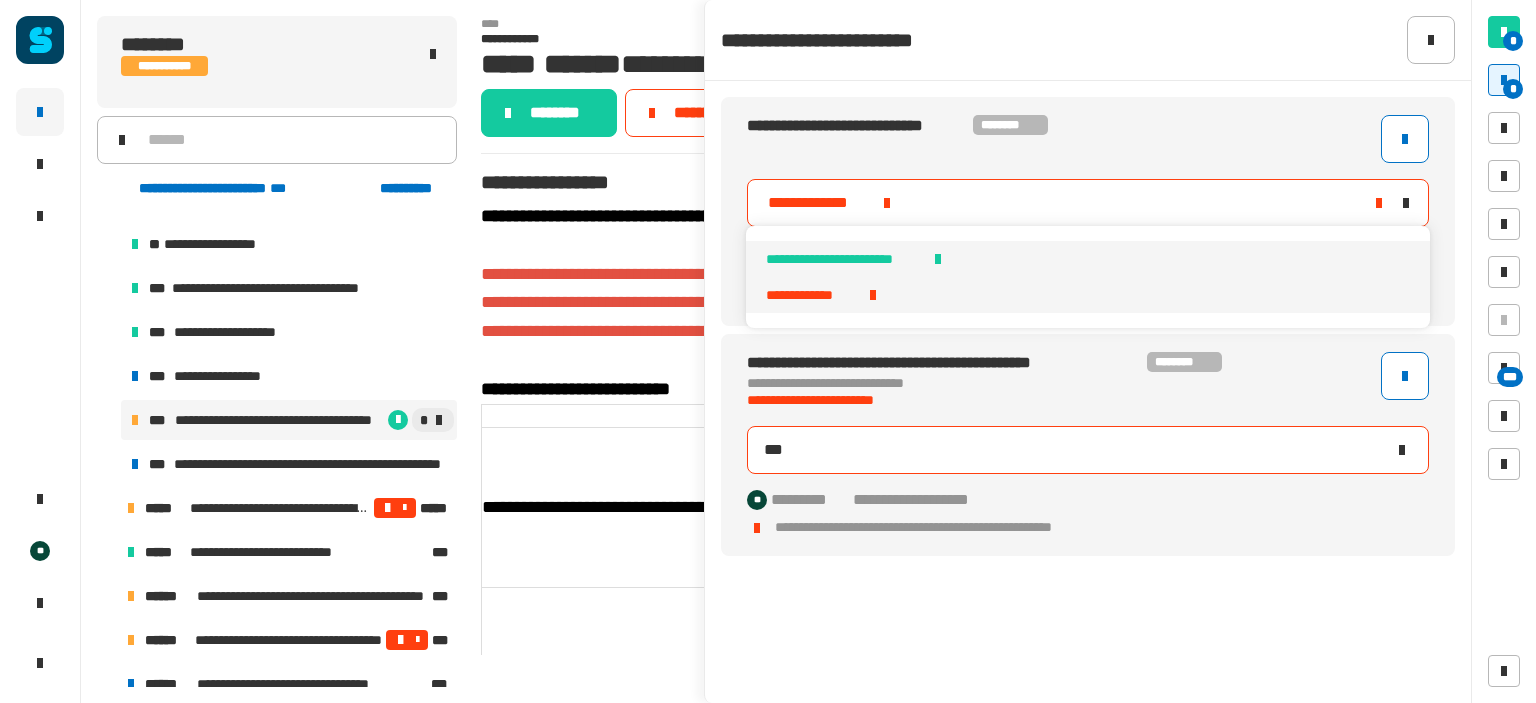 click on "**********" at bounding box center (1087, 259) 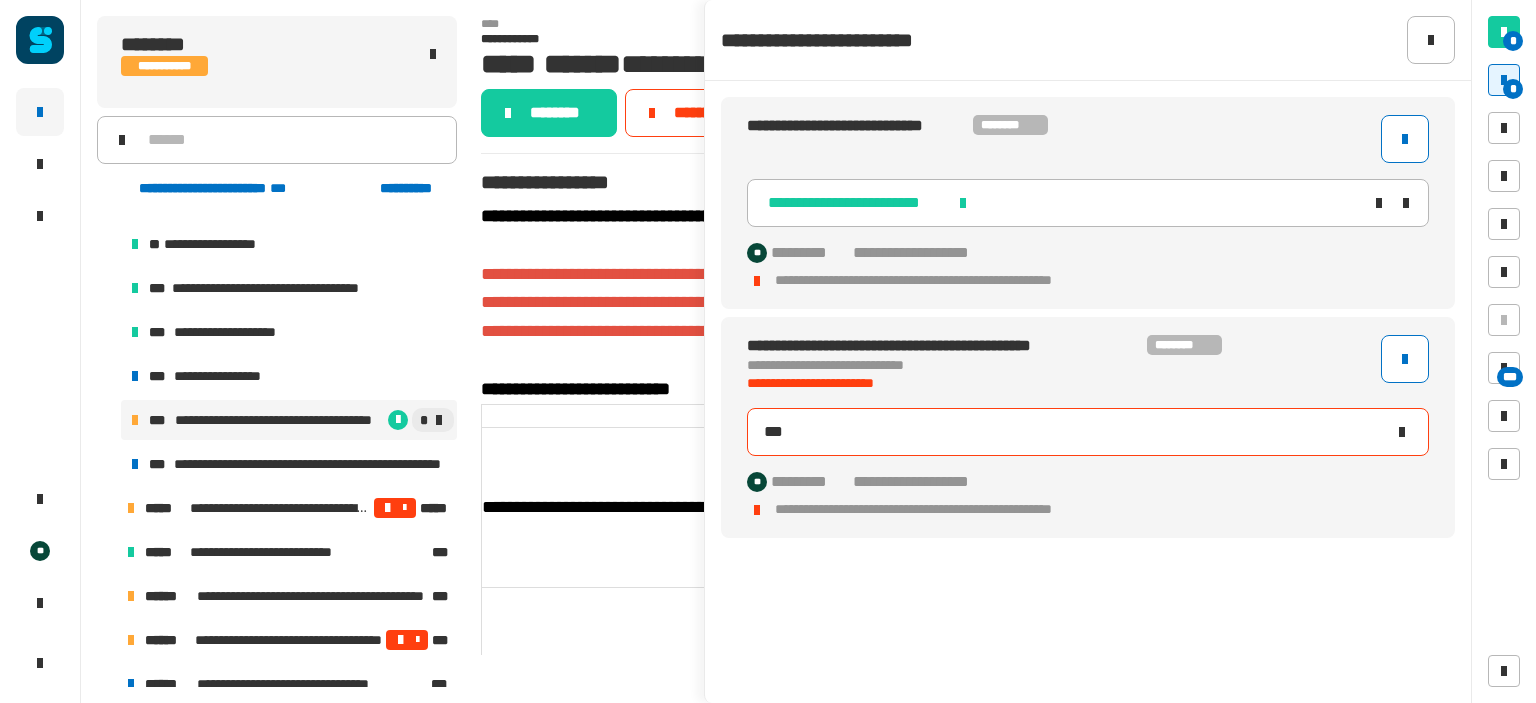 click 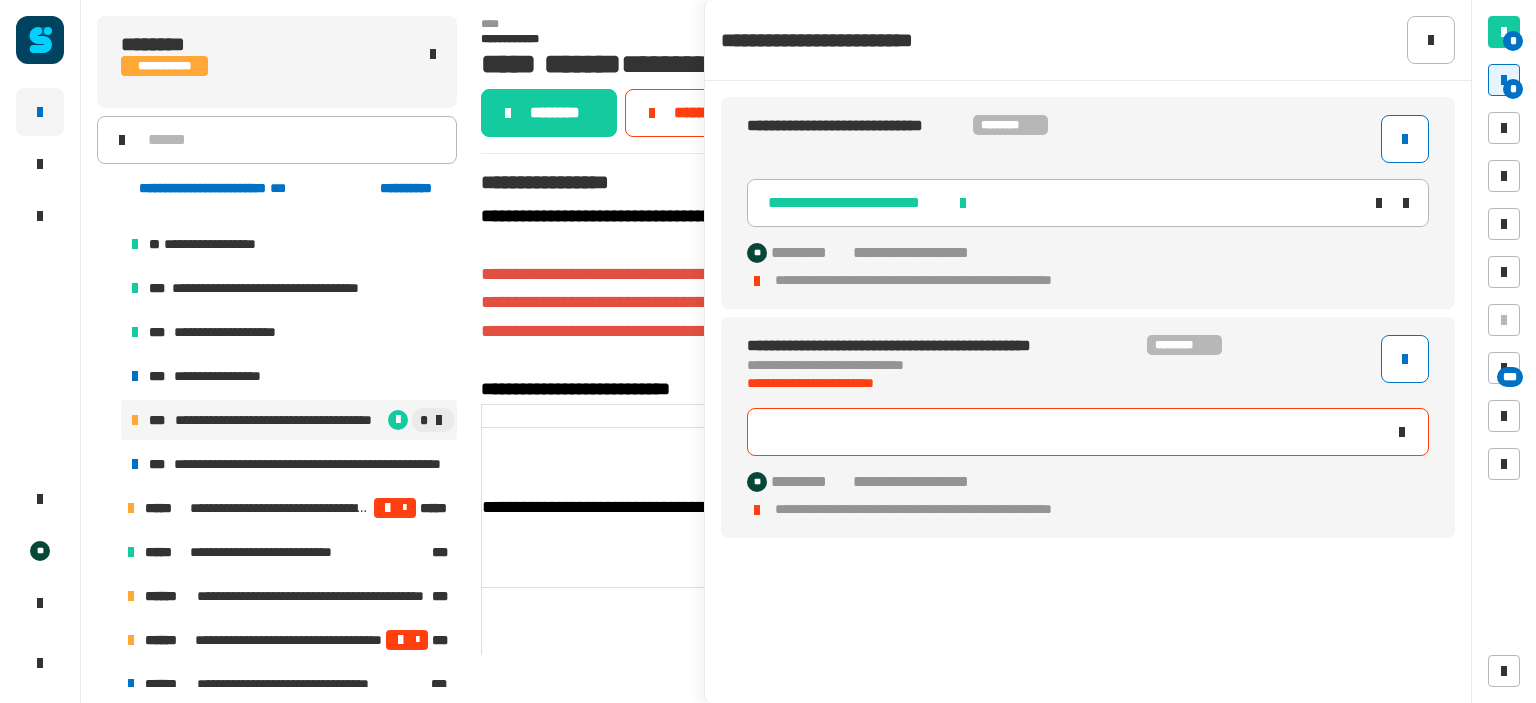 type 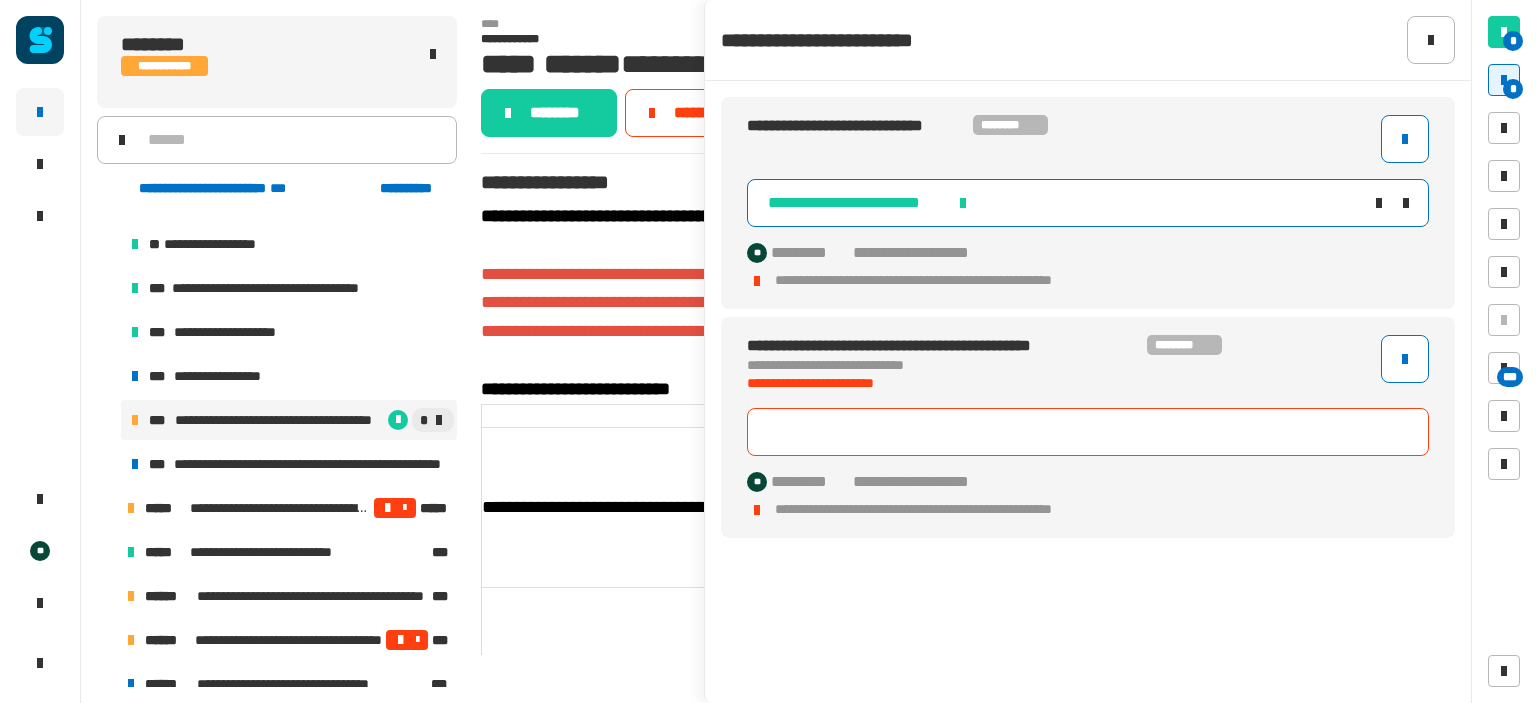 click 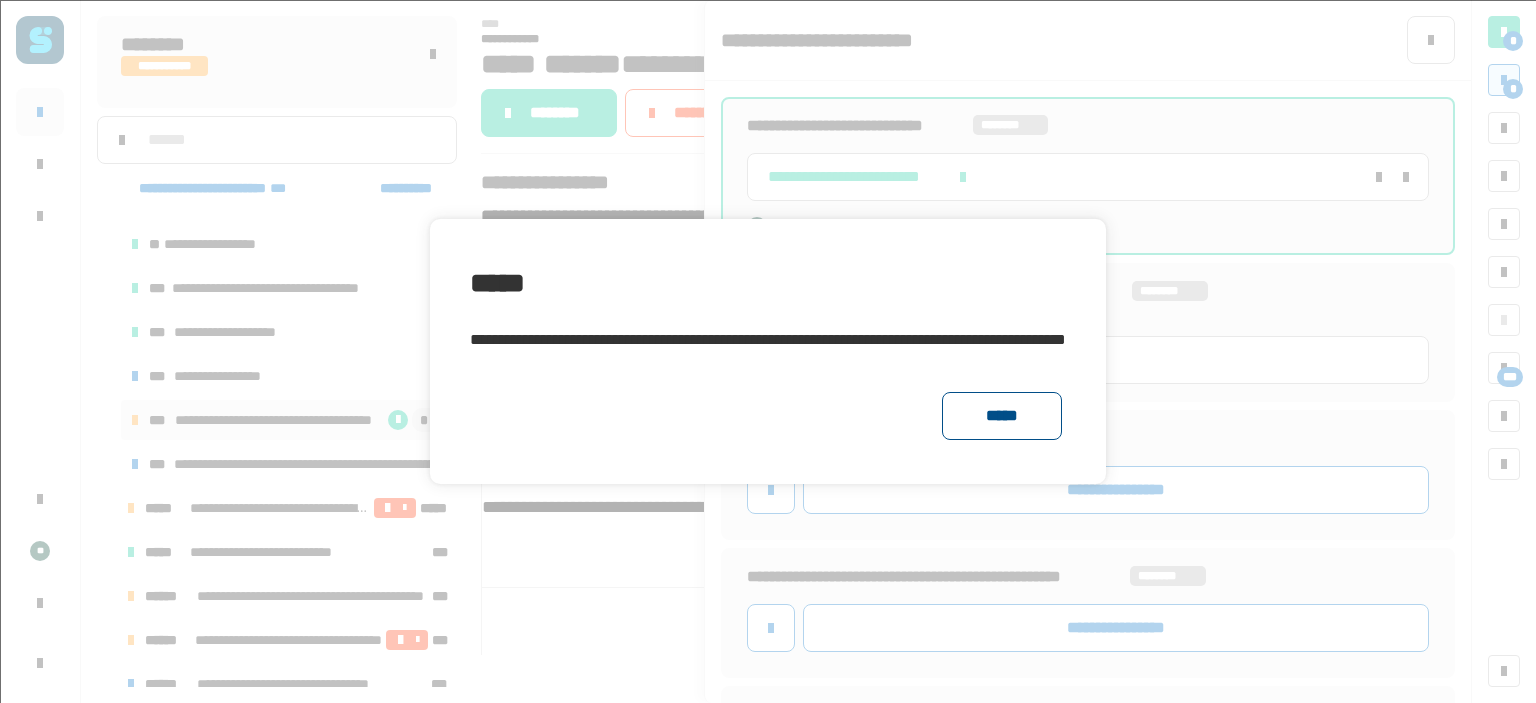click on "*****" 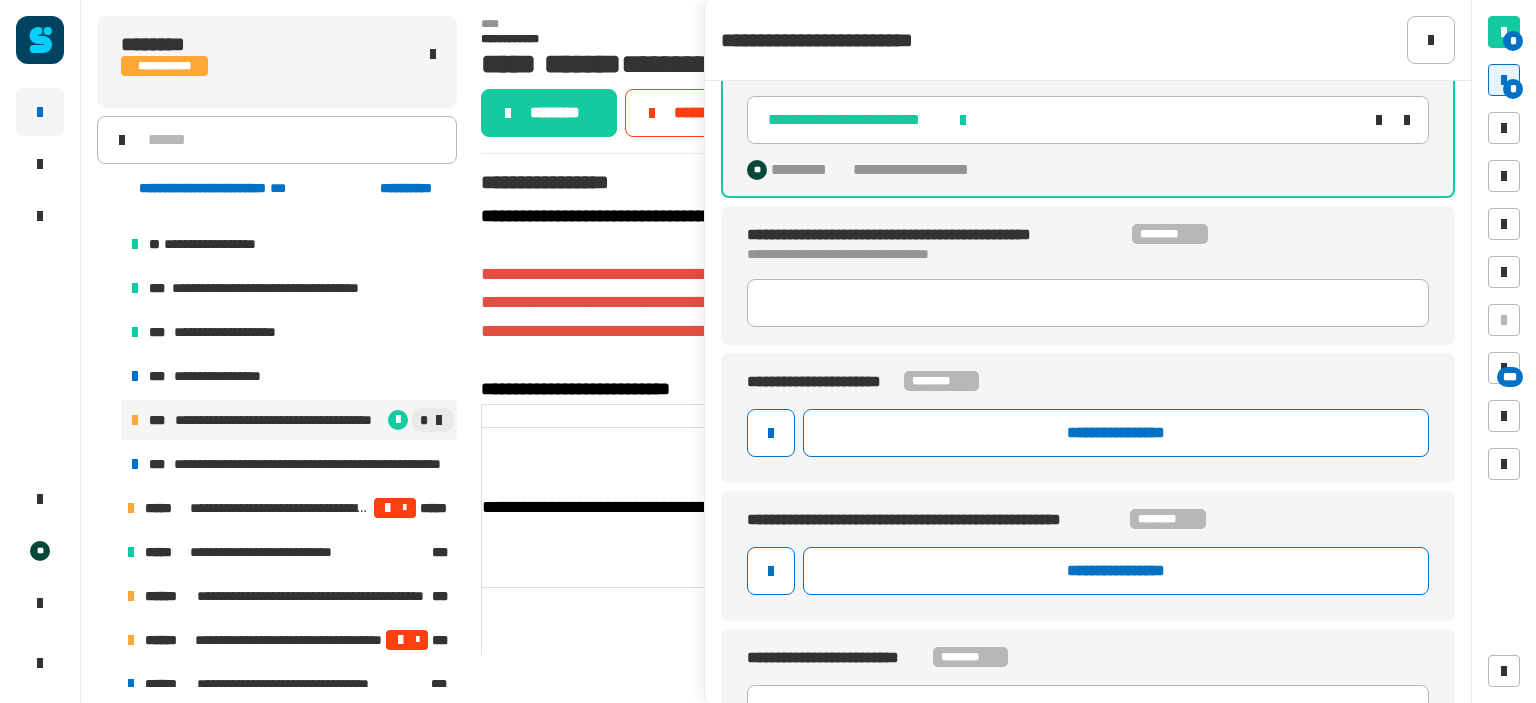 scroll, scrollTop: 101, scrollLeft: 0, axis: vertical 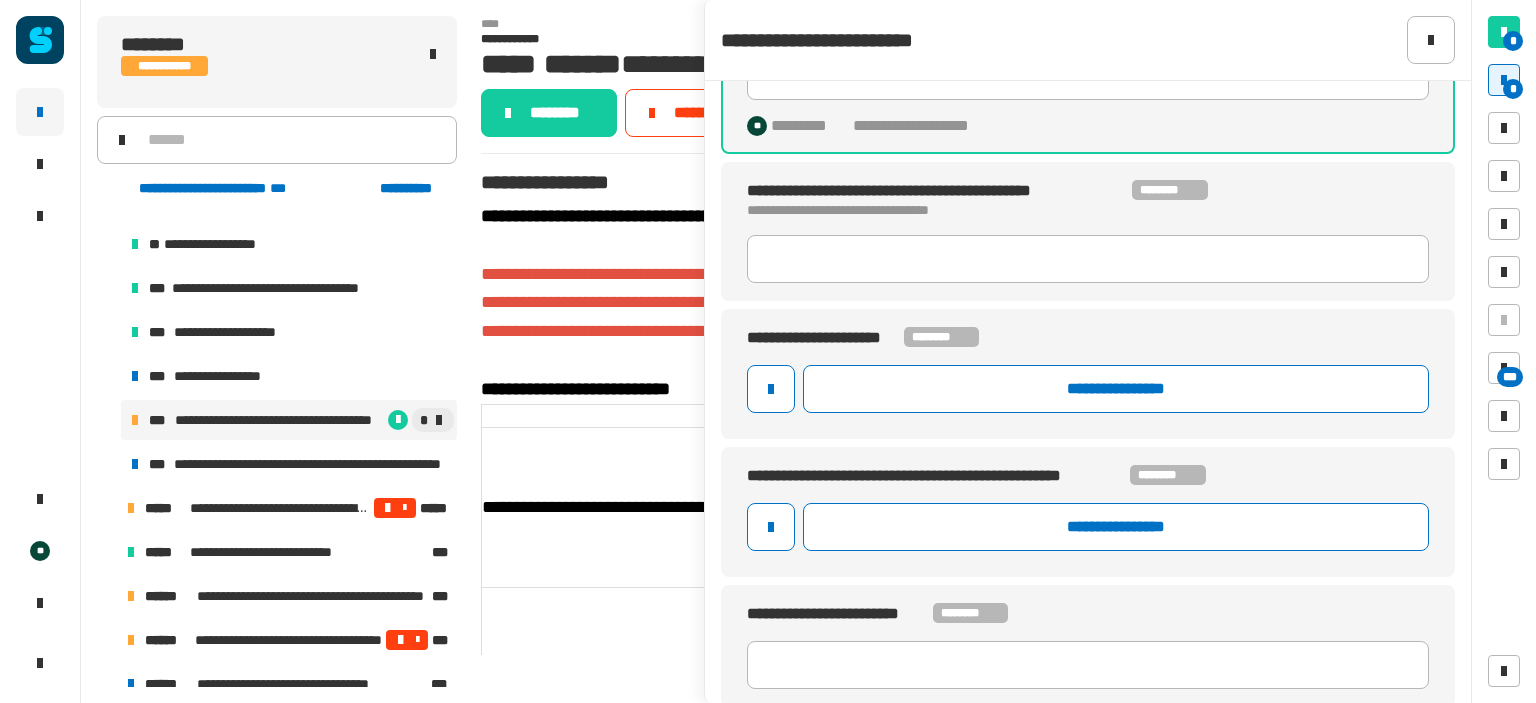 click on "[FIRST] [LAST] [STREET] [CITY], [STATE] [ZIP]" at bounding box center [289, 332] 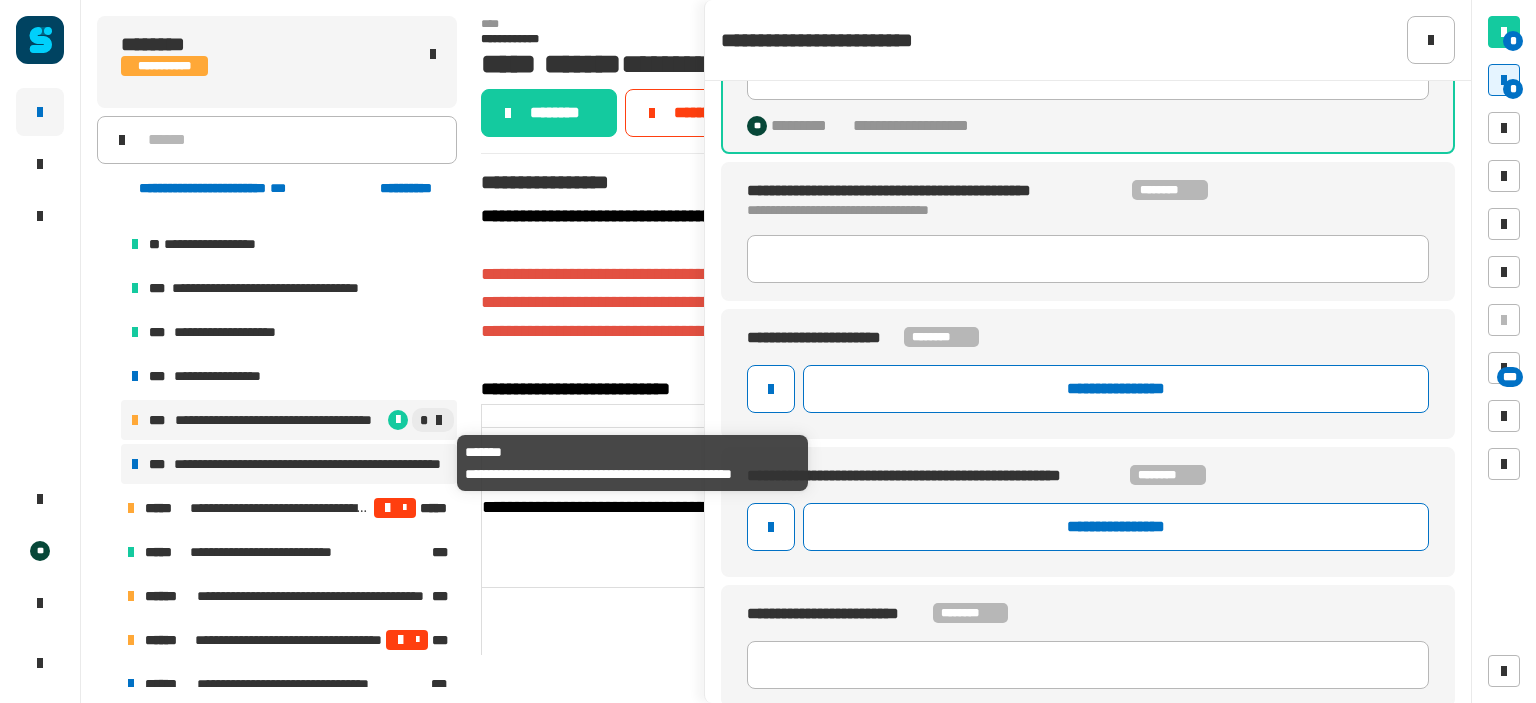 click on "**********" at bounding box center [311, 464] 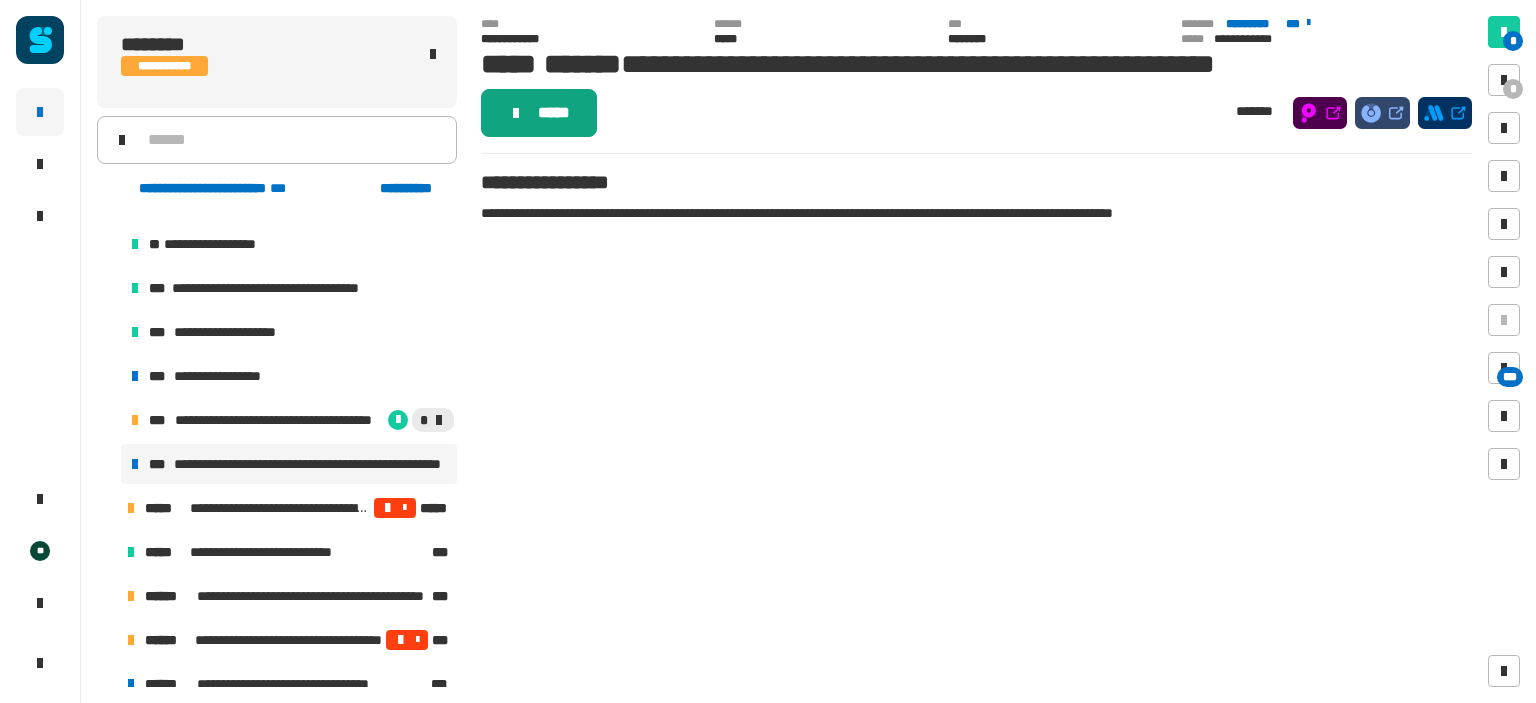click on "*****" 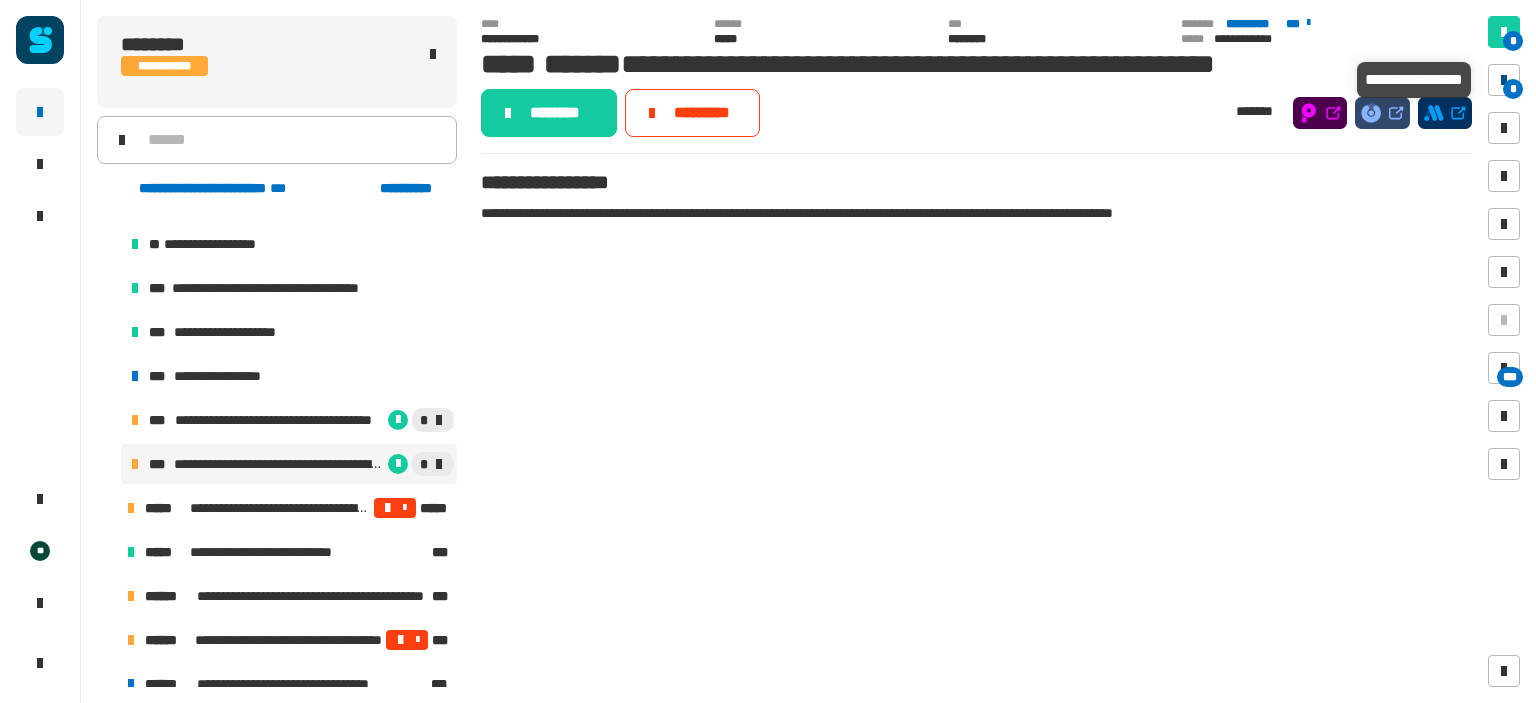 click at bounding box center (1504, 80) 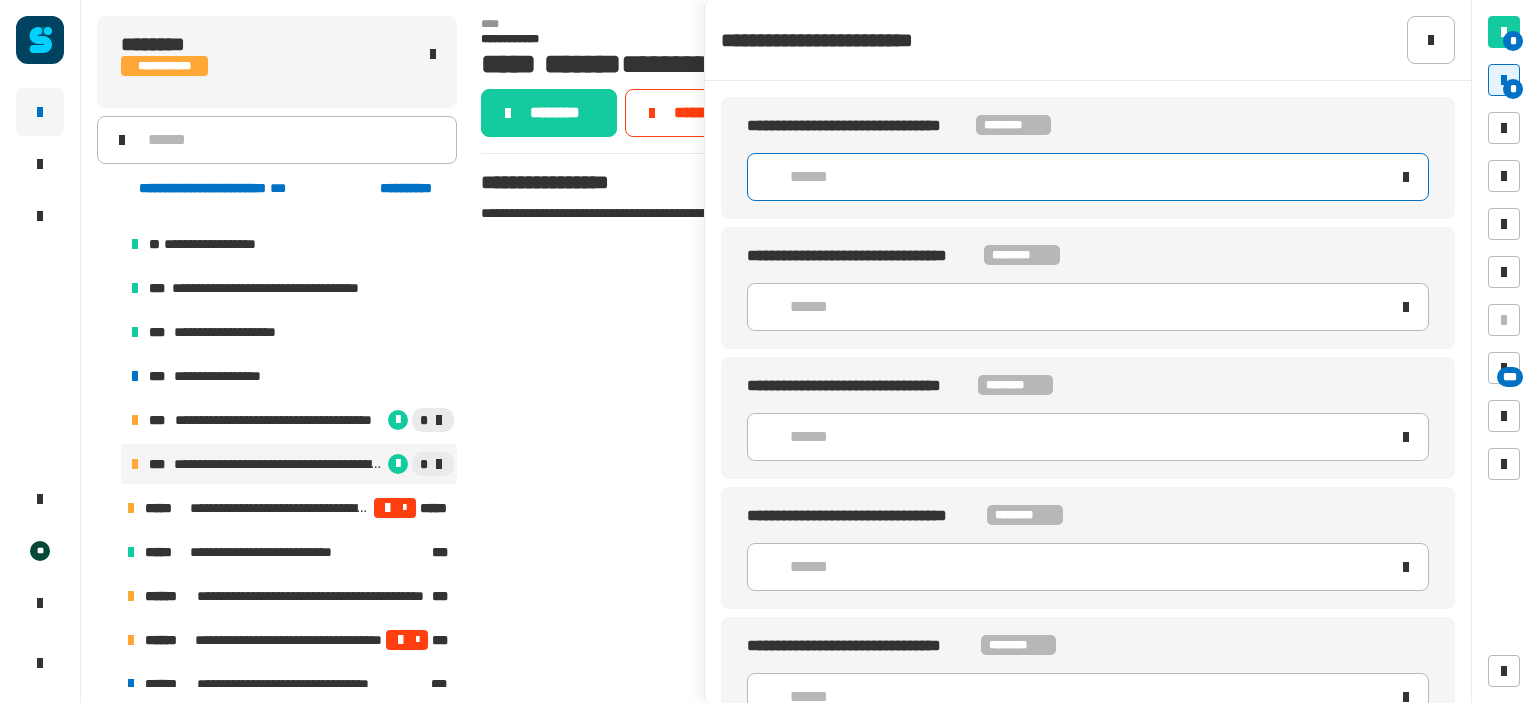 click on "******" 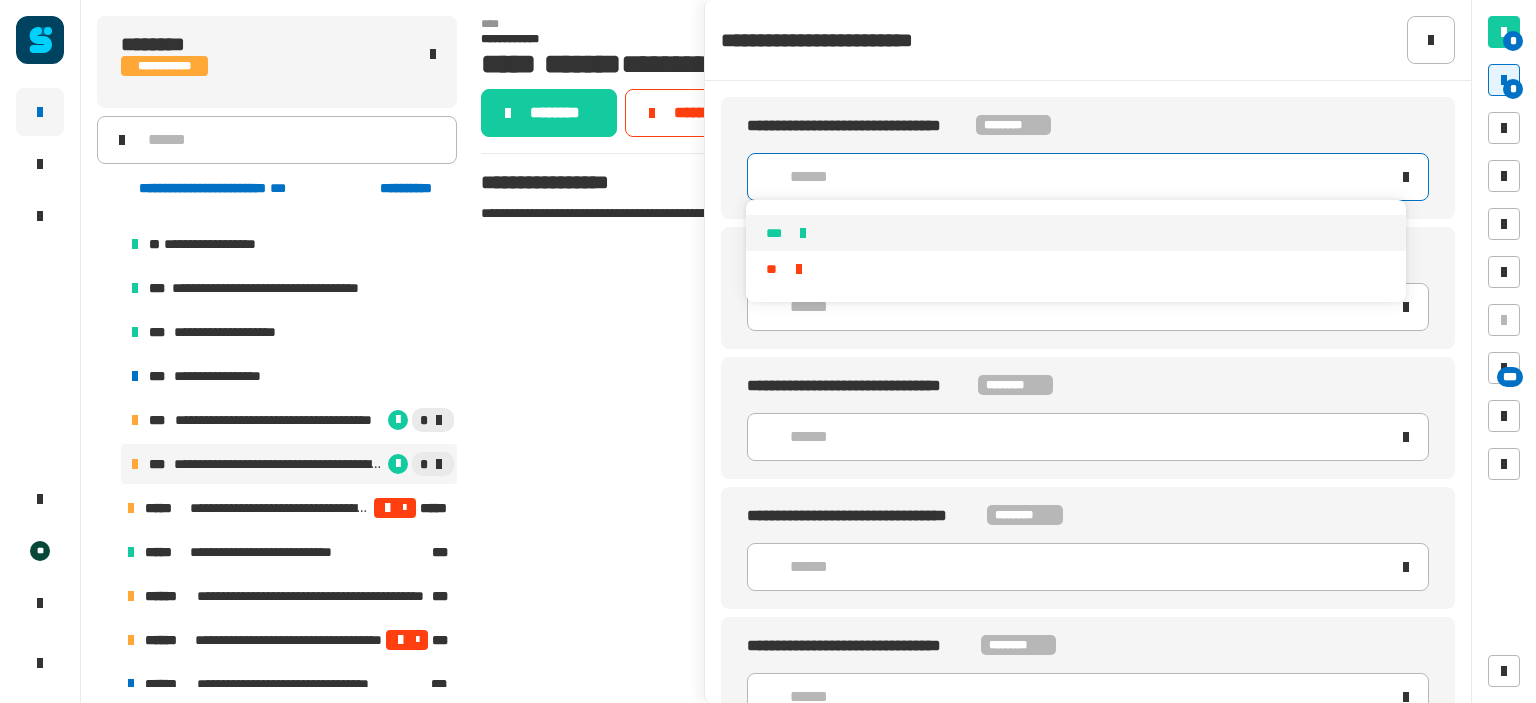 click on "***" at bounding box center [1075, 233] 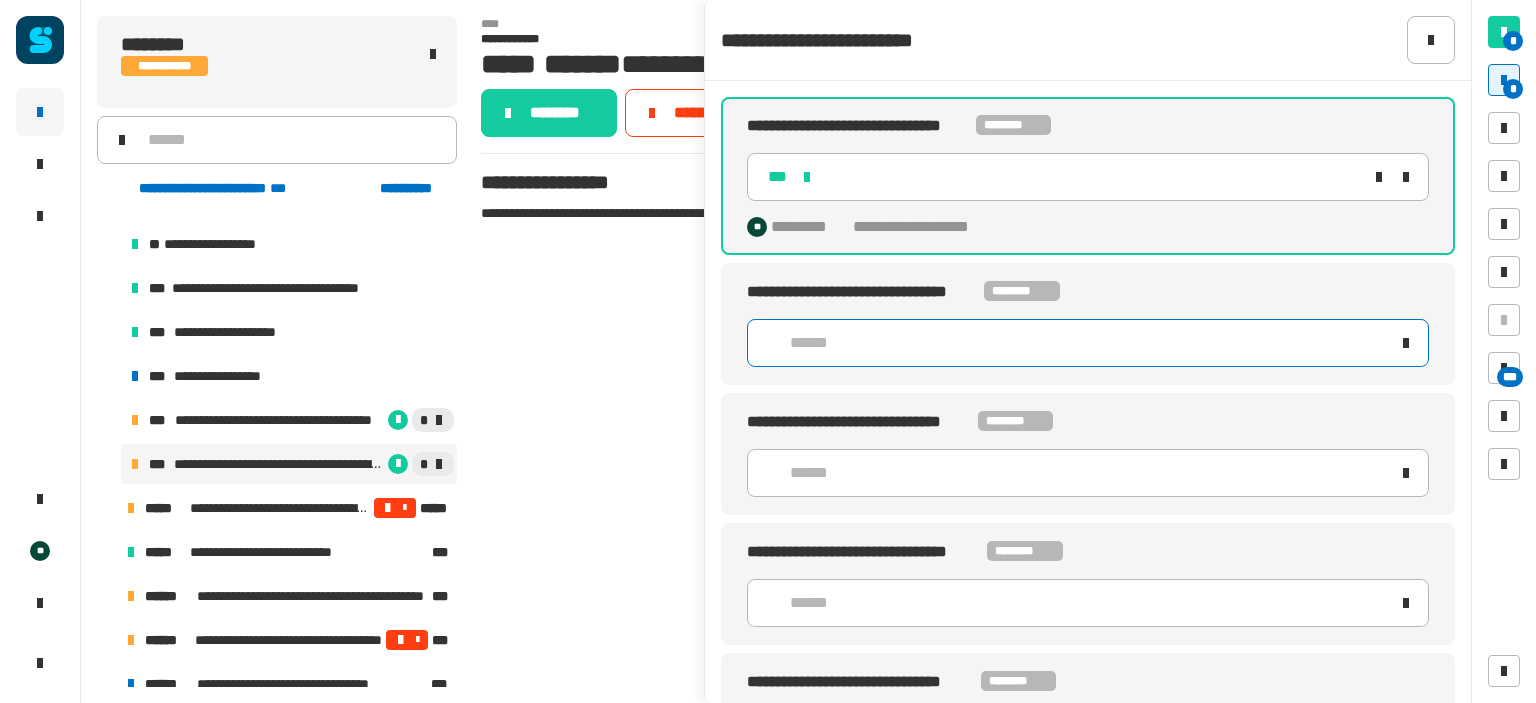 click on "******" 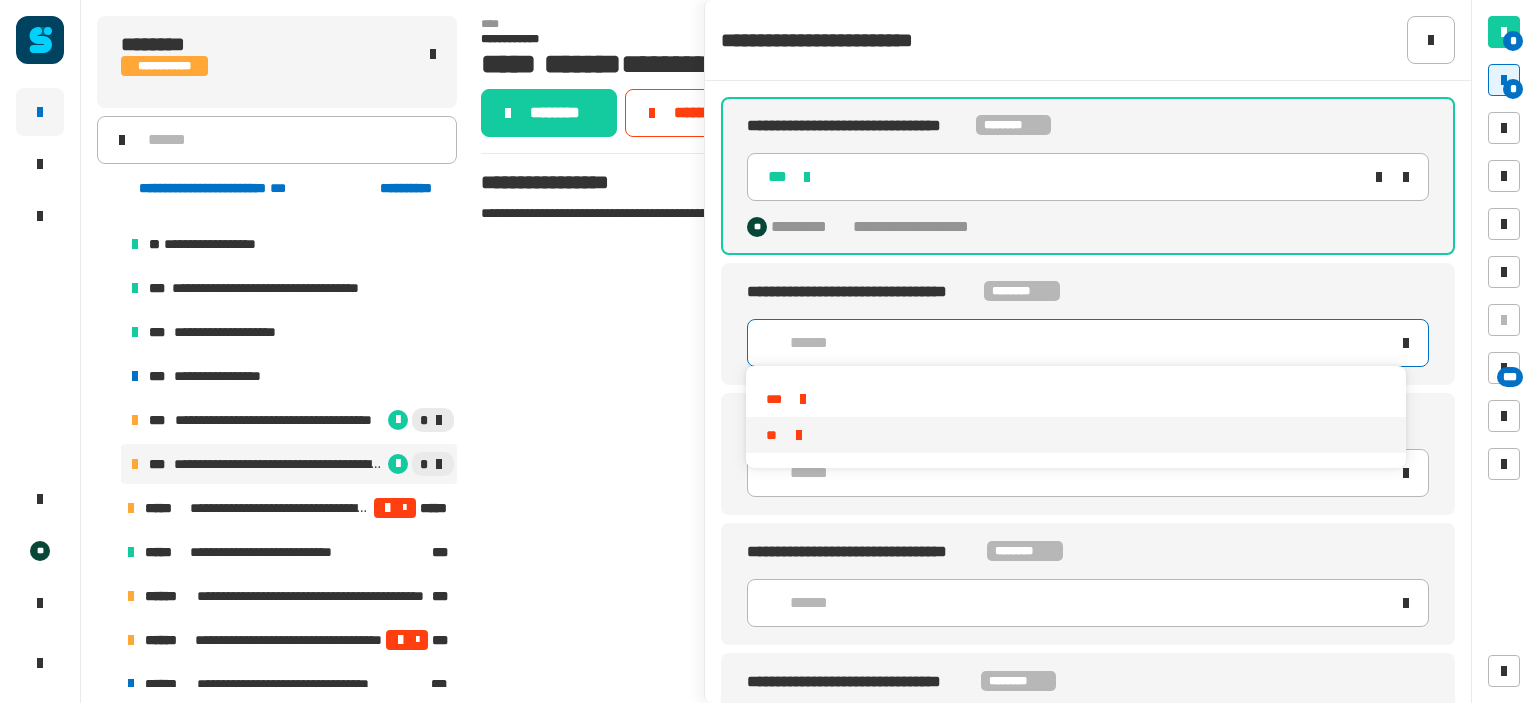 click on "**" at bounding box center (1075, 435) 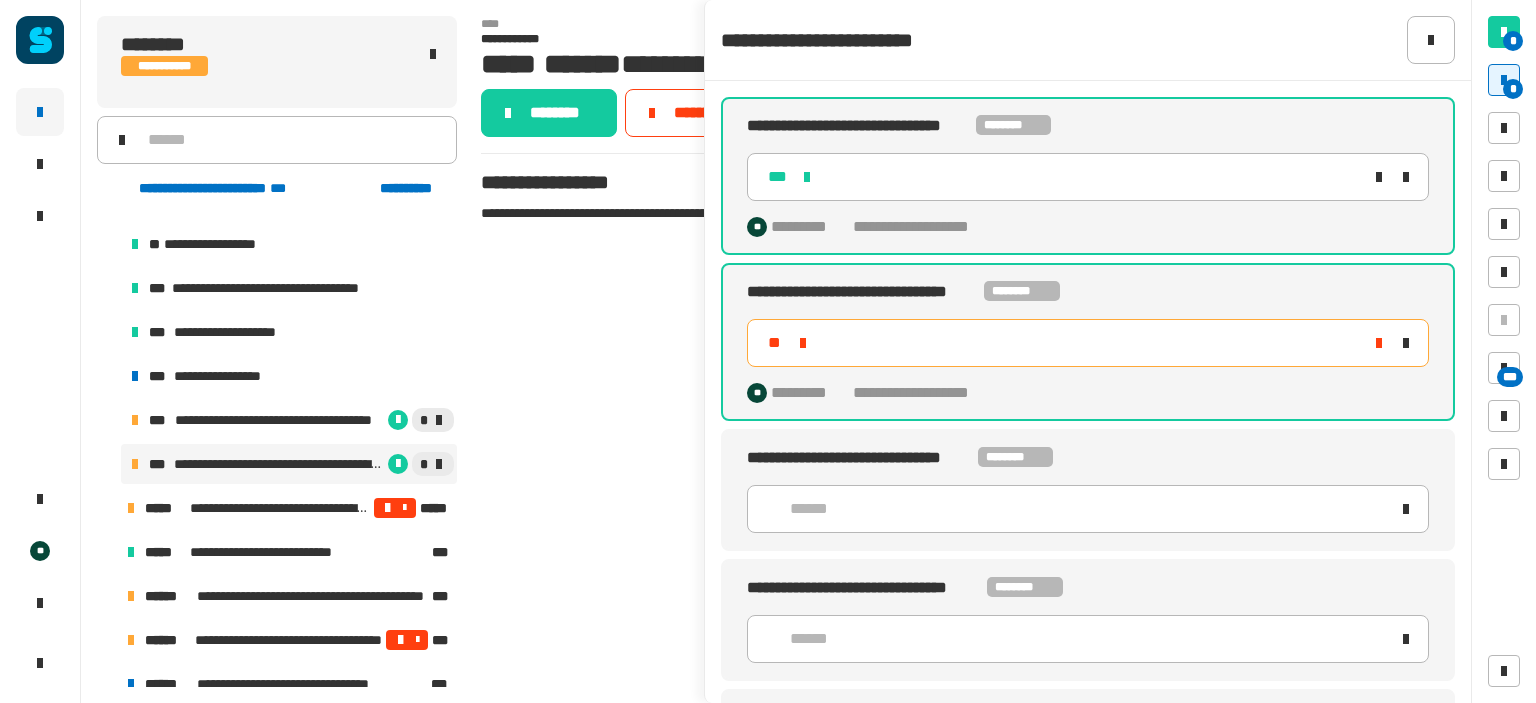 click on "**" 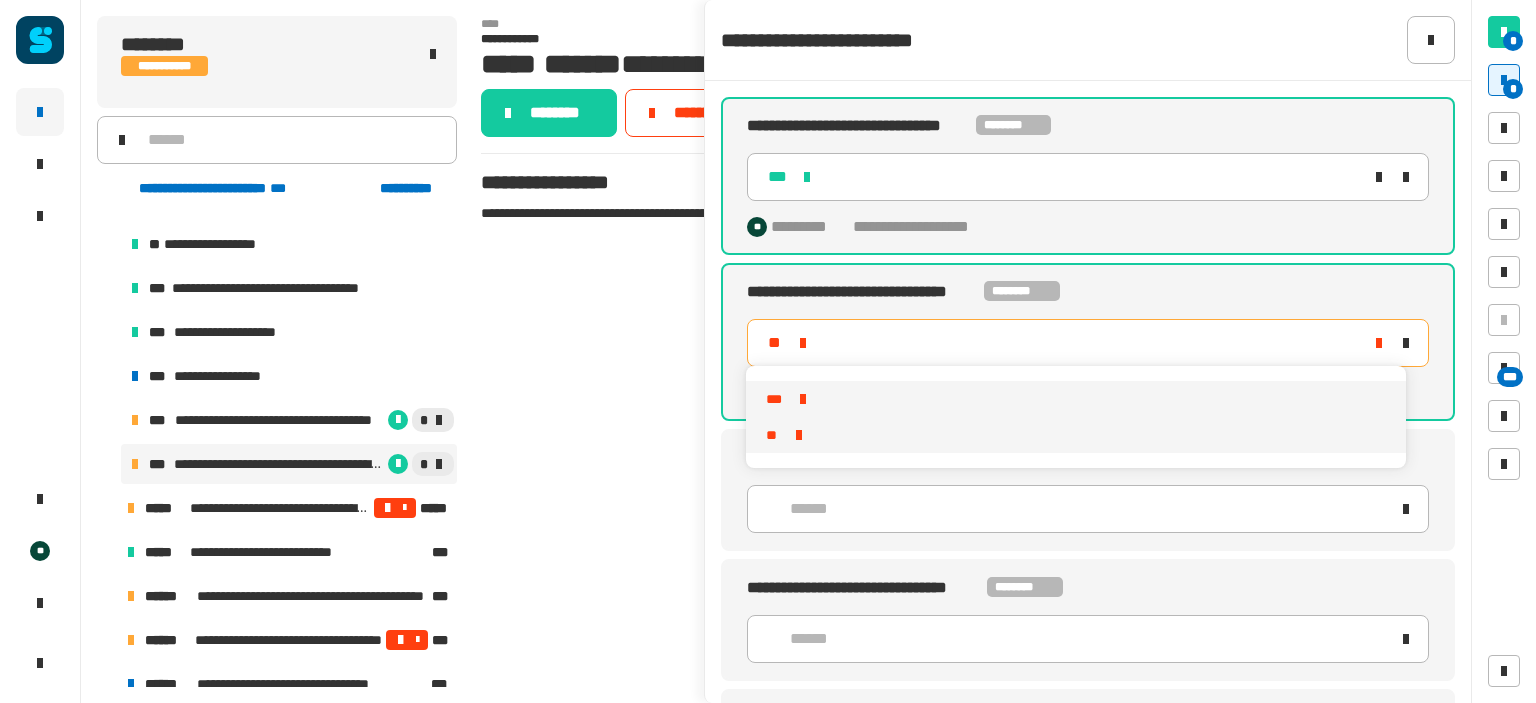 click on "***" at bounding box center [1075, 399] 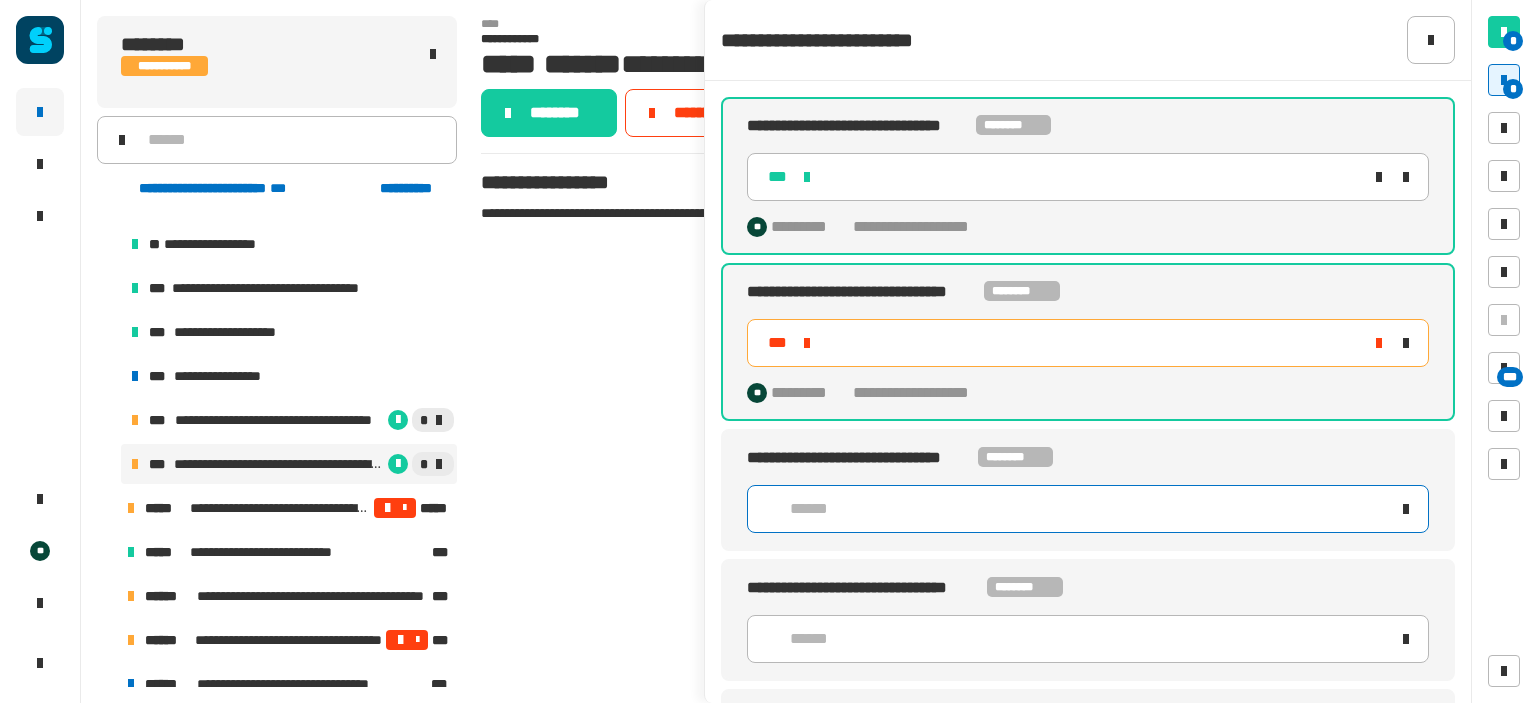 click on "******" 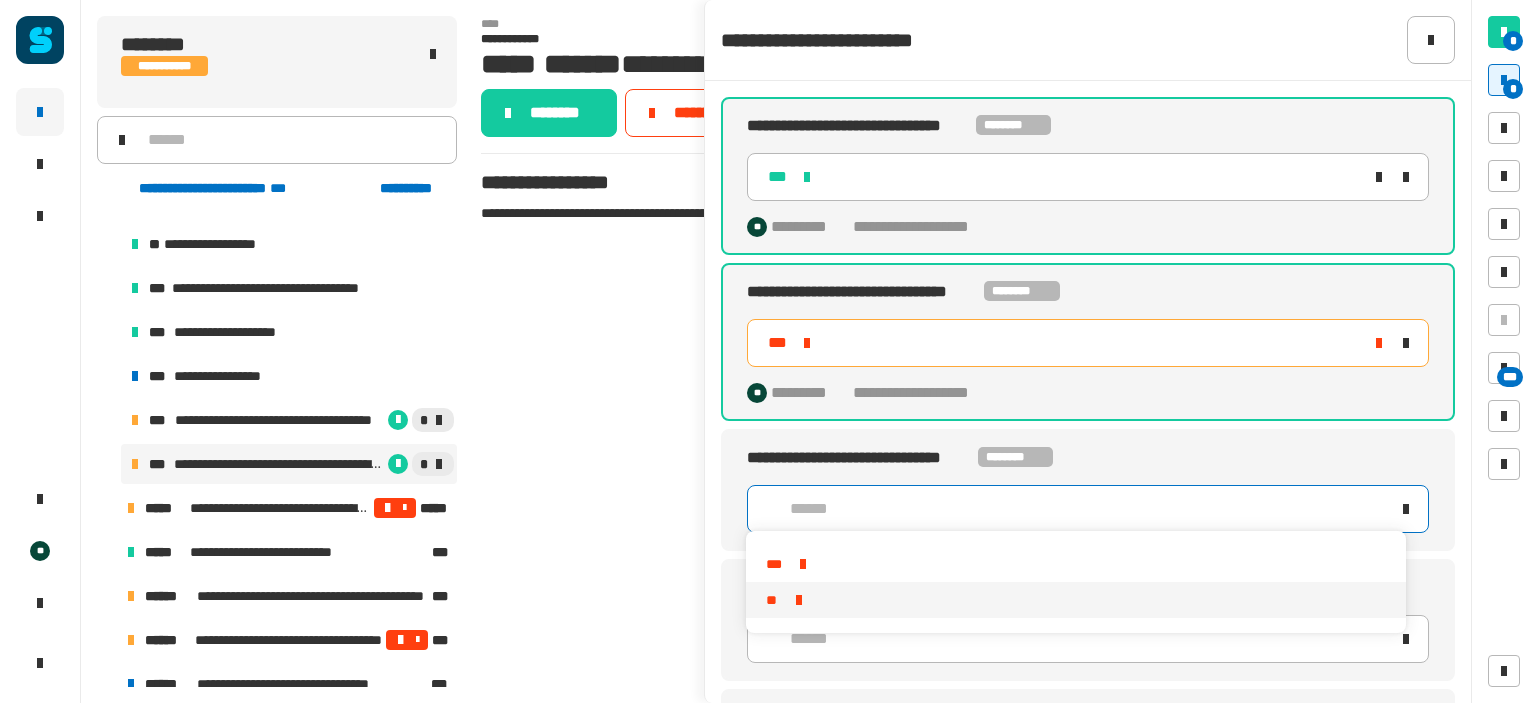 click on "**" at bounding box center [1075, 600] 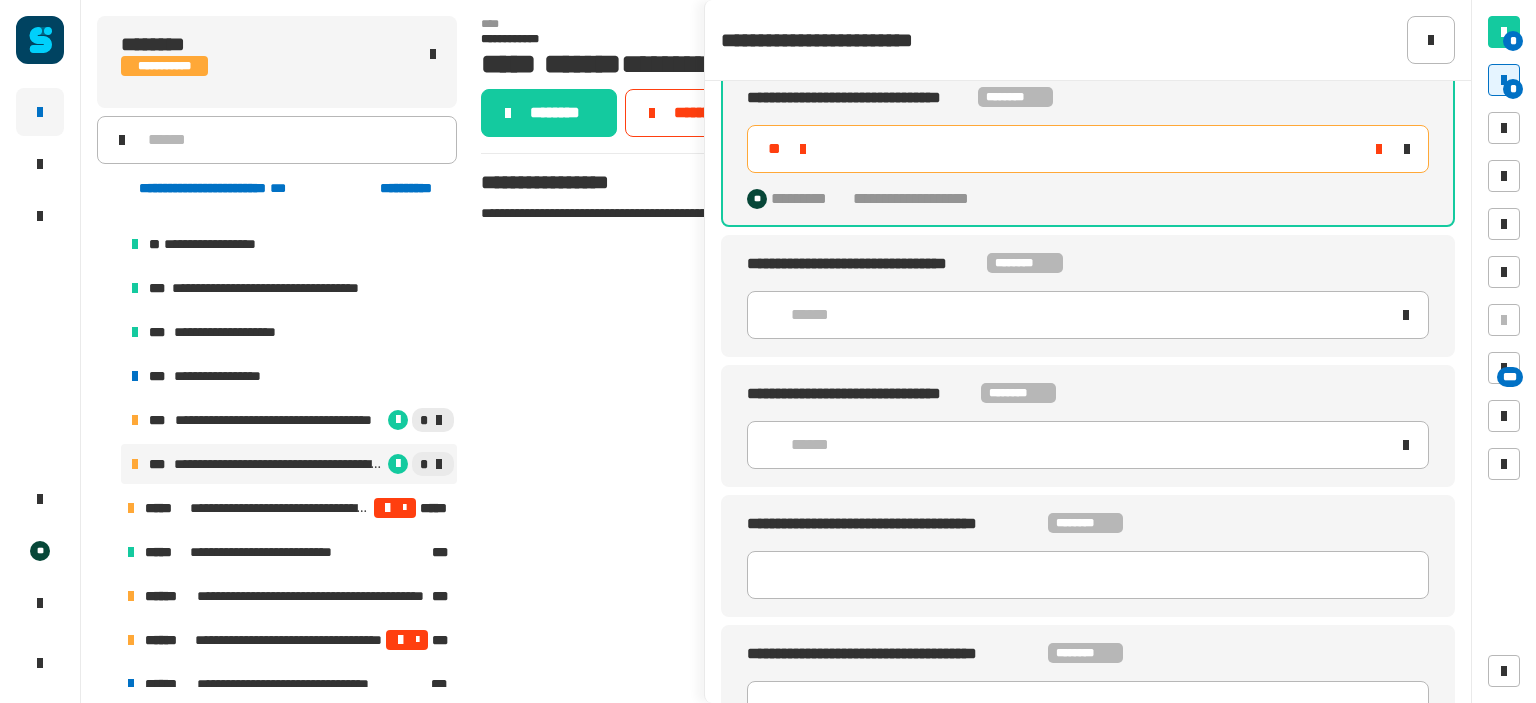 scroll, scrollTop: 368, scrollLeft: 0, axis: vertical 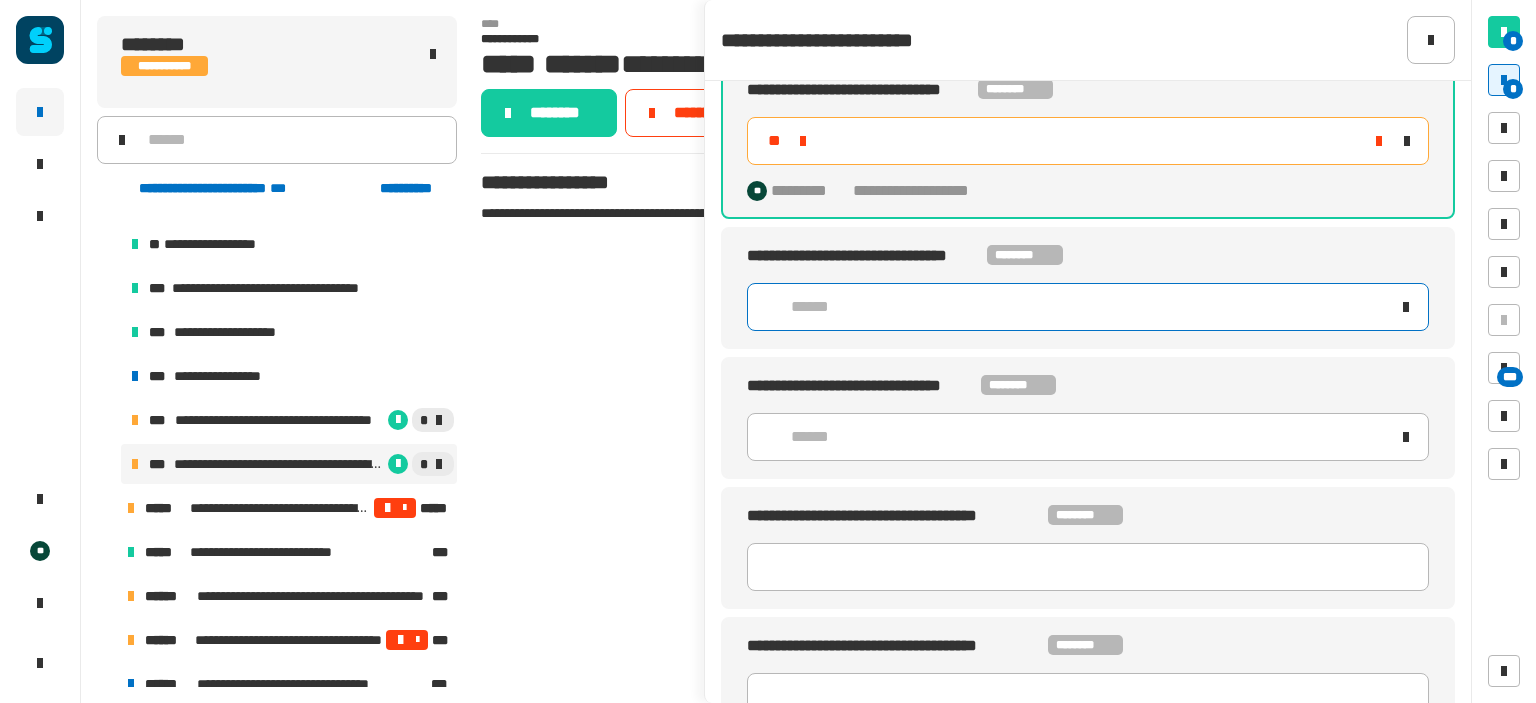 click on "******" 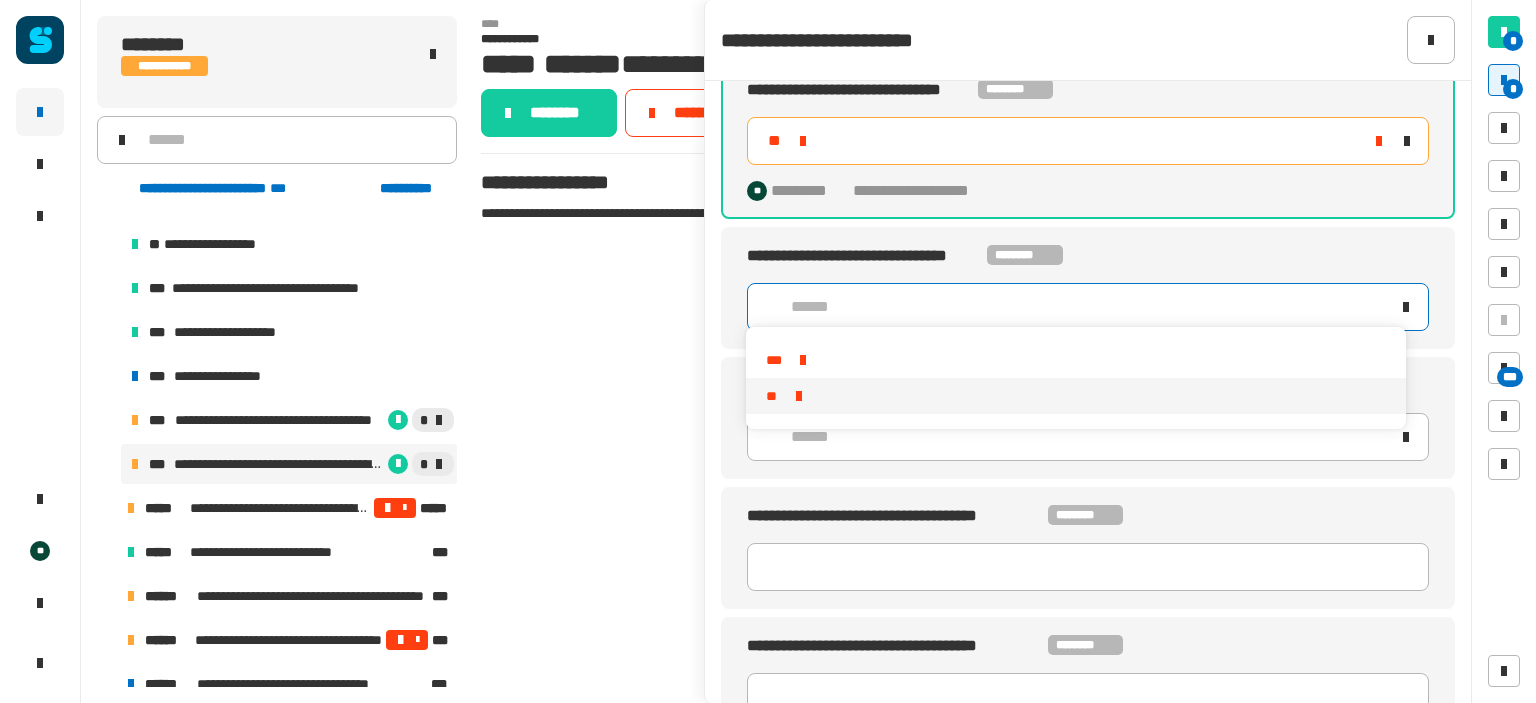 click on "**" at bounding box center (1075, 396) 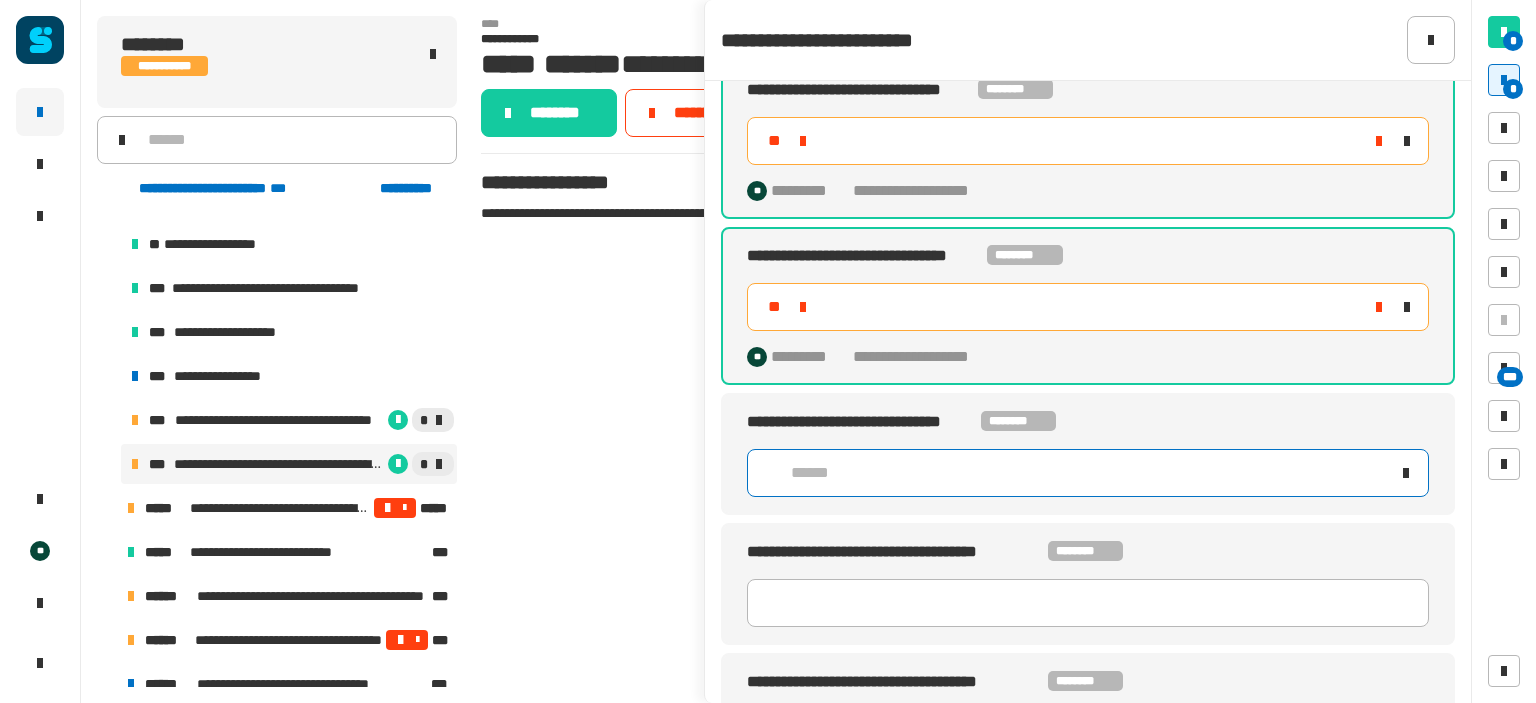 click on "******" 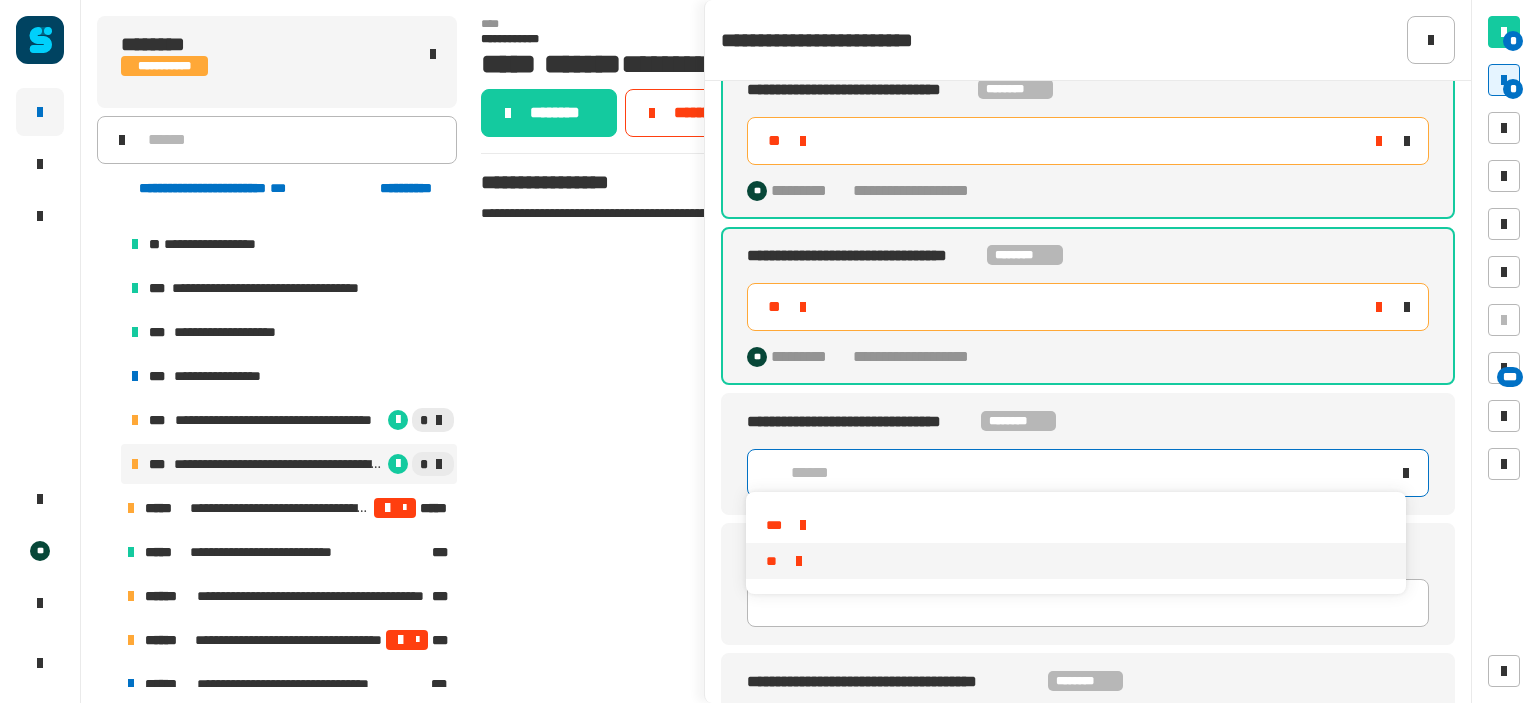click on "**" at bounding box center (1075, 561) 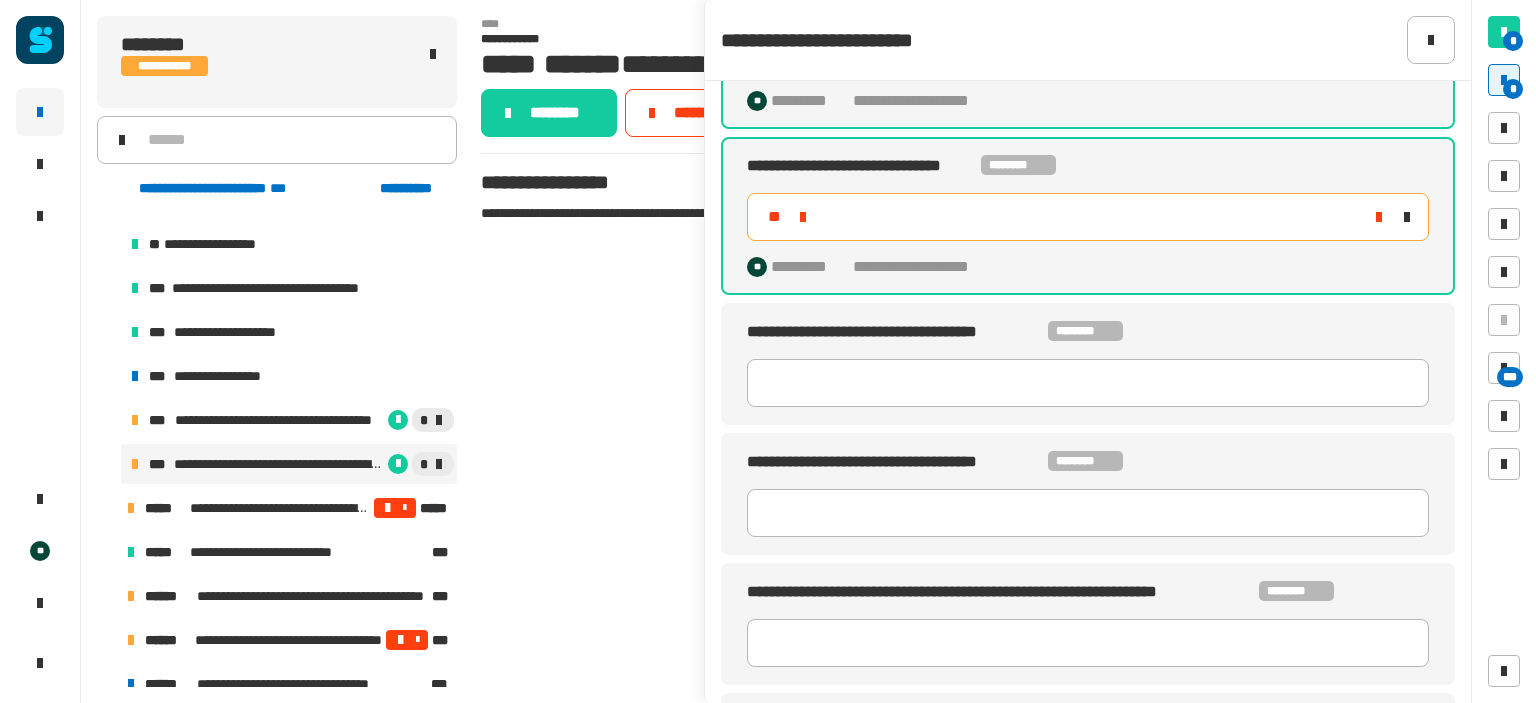 scroll, scrollTop: 700, scrollLeft: 0, axis: vertical 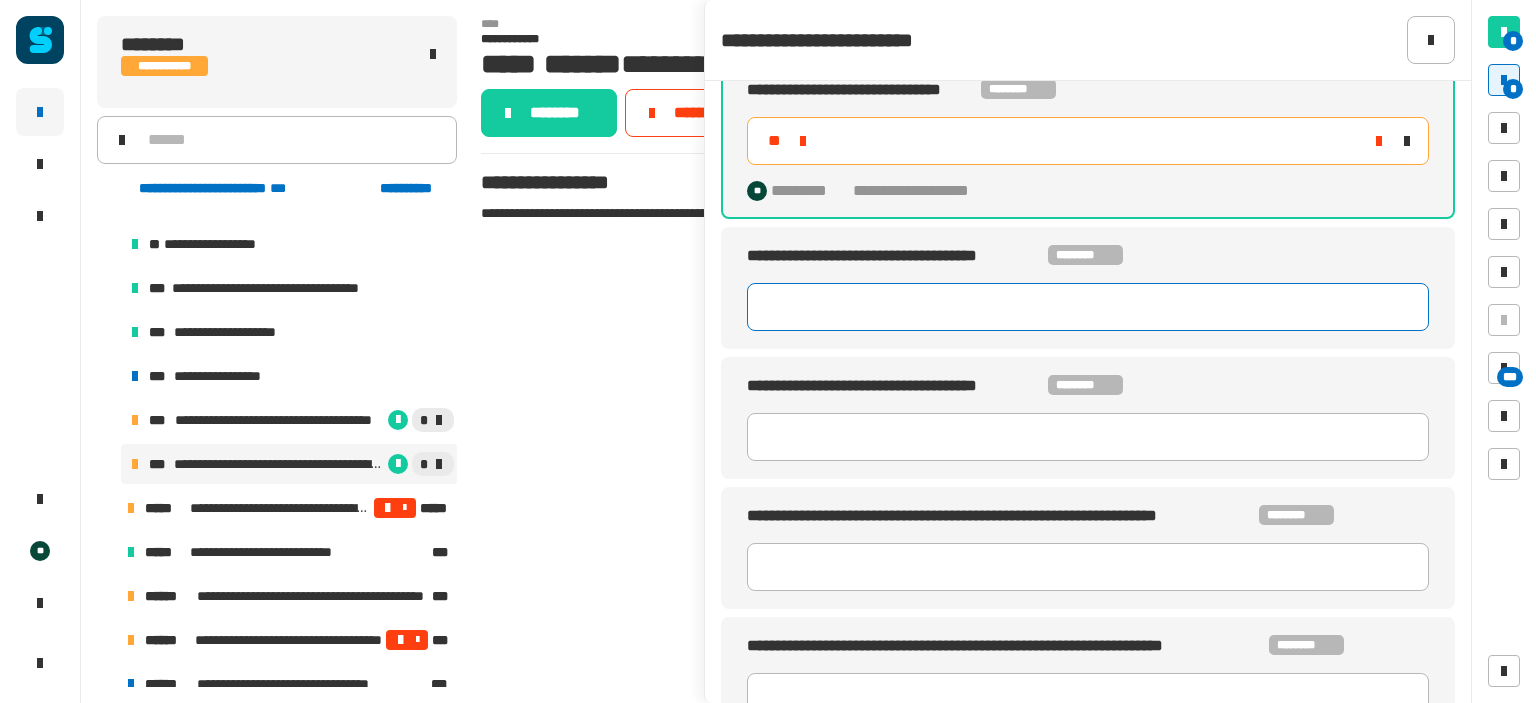 click 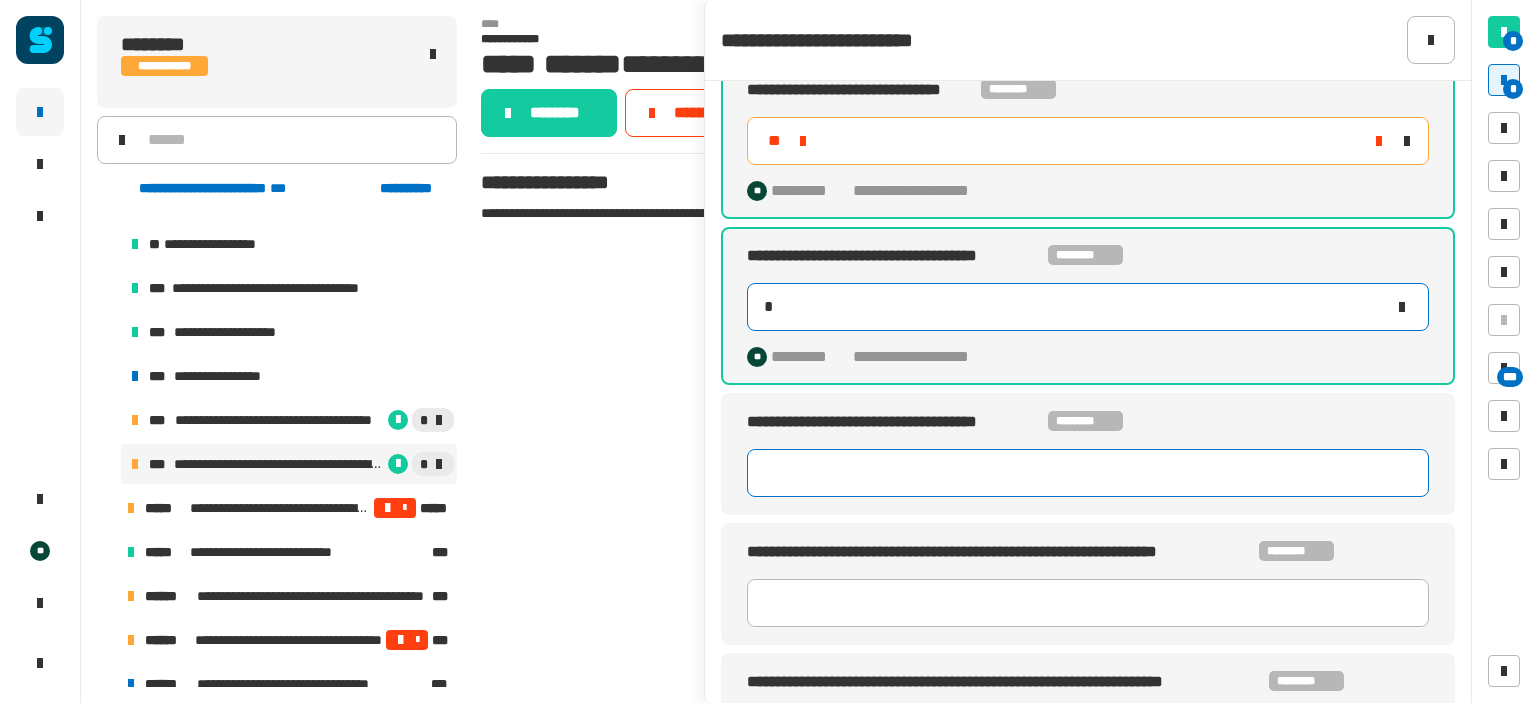 type on "*" 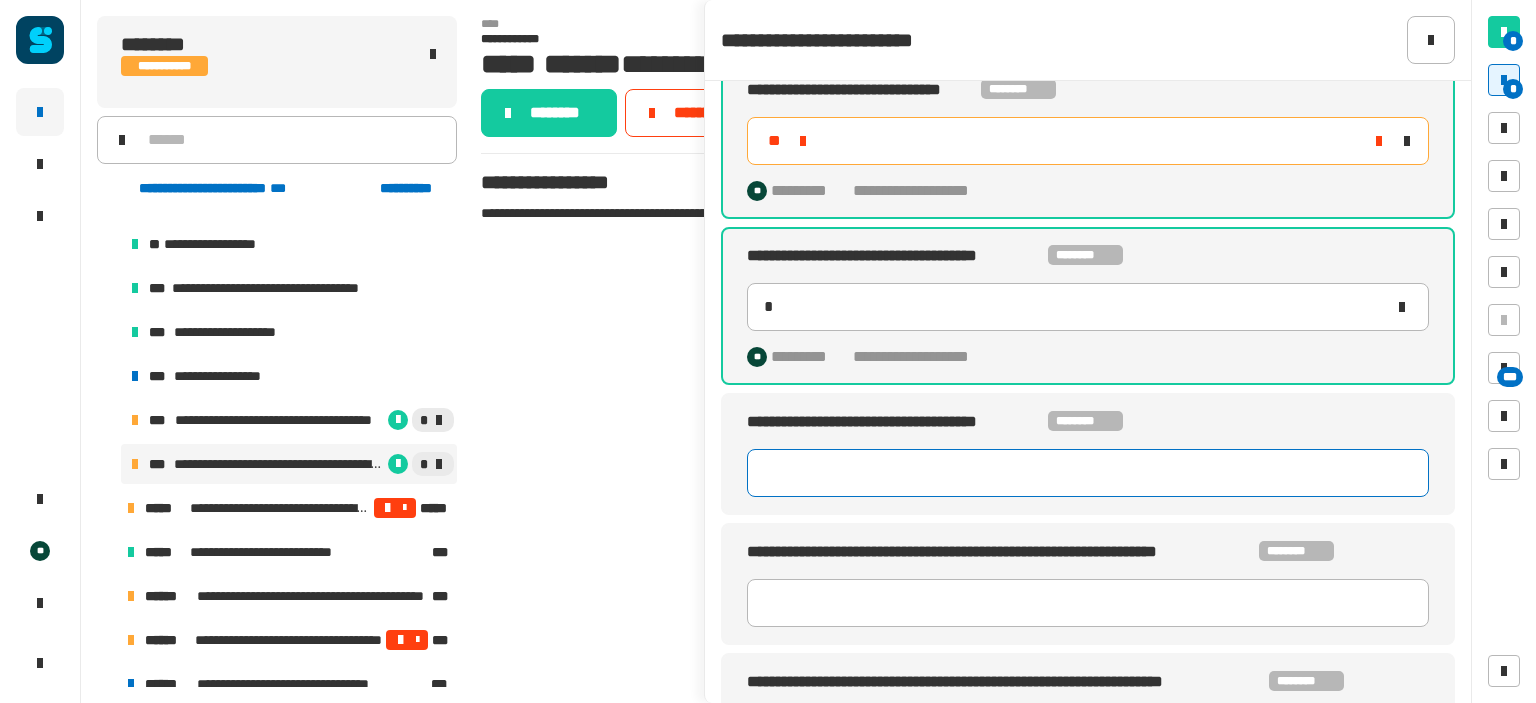 click 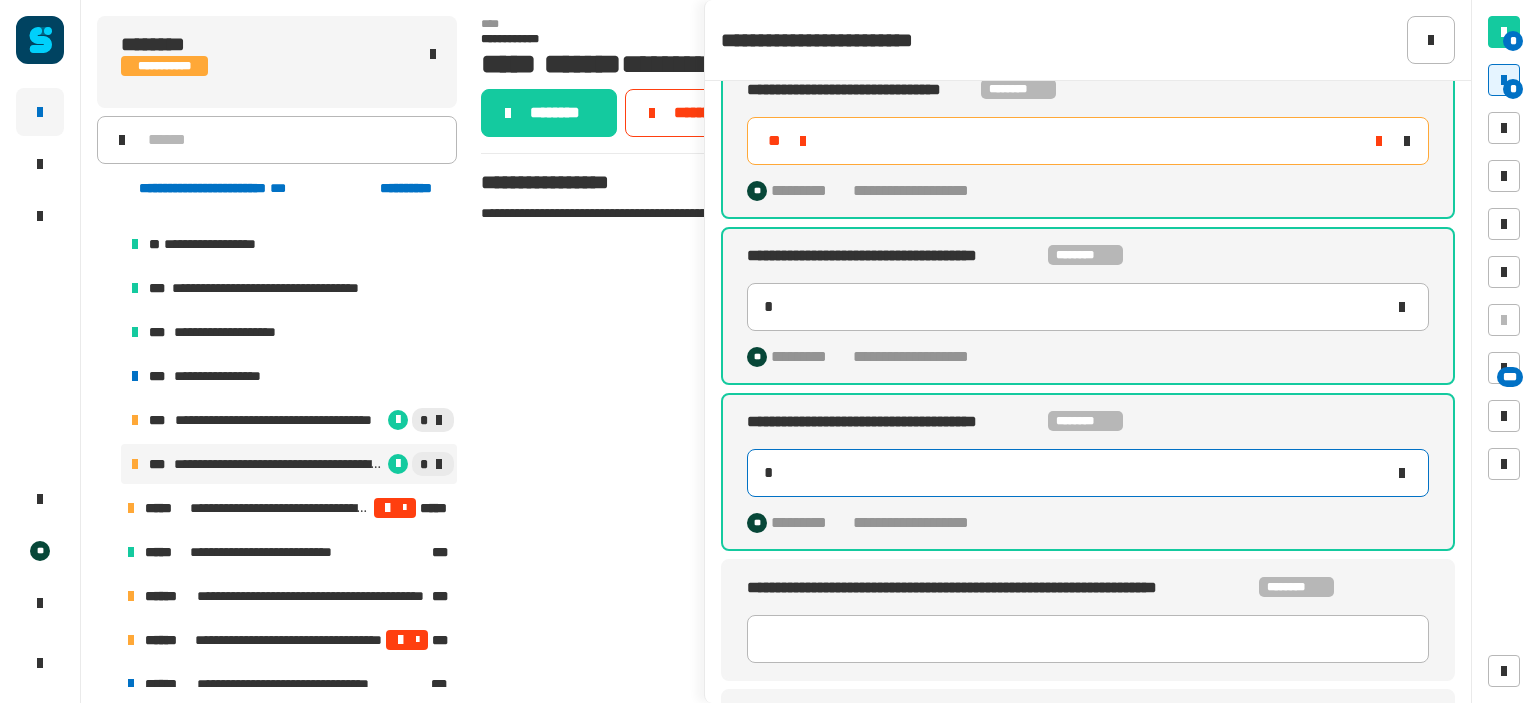 scroll, scrollTop: 800, scrollLeft: 0, axis: vertical 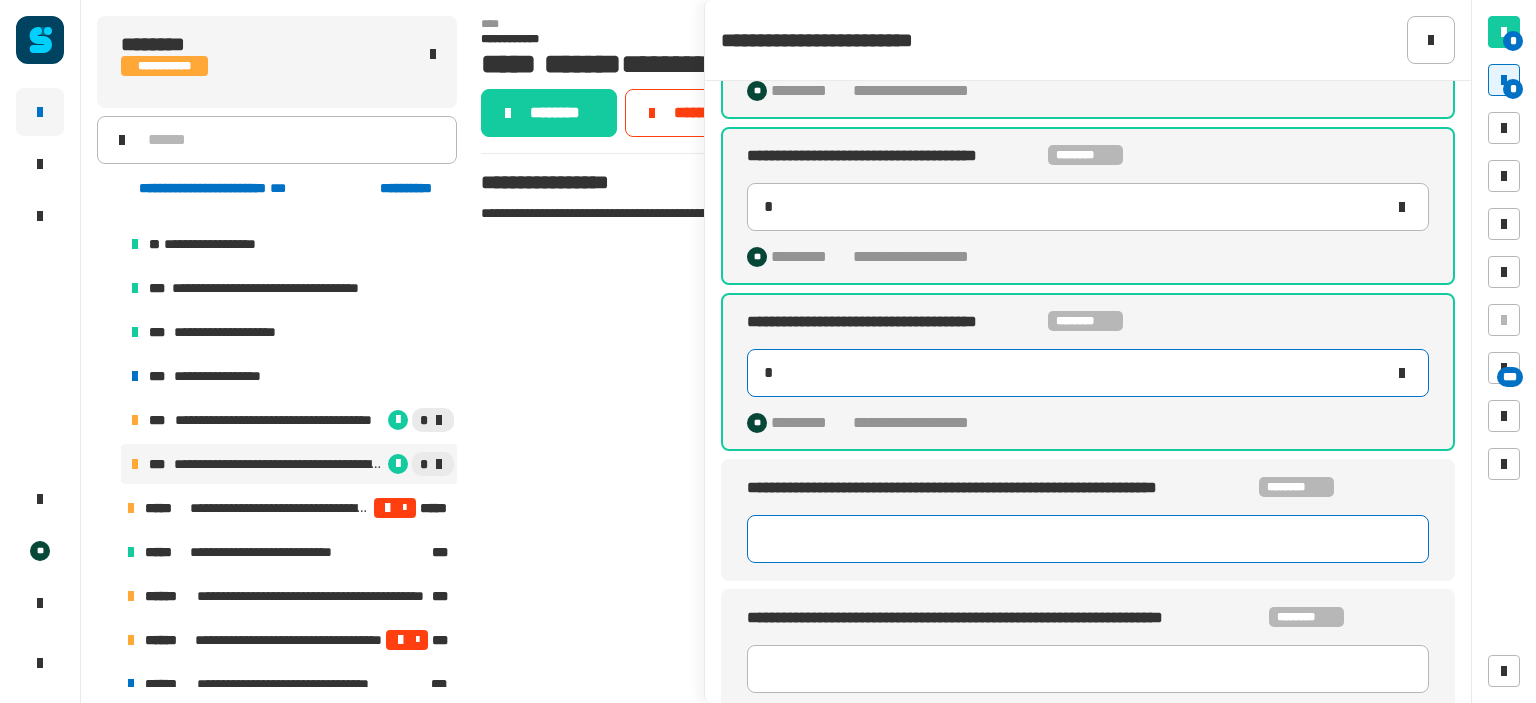 type on "*" 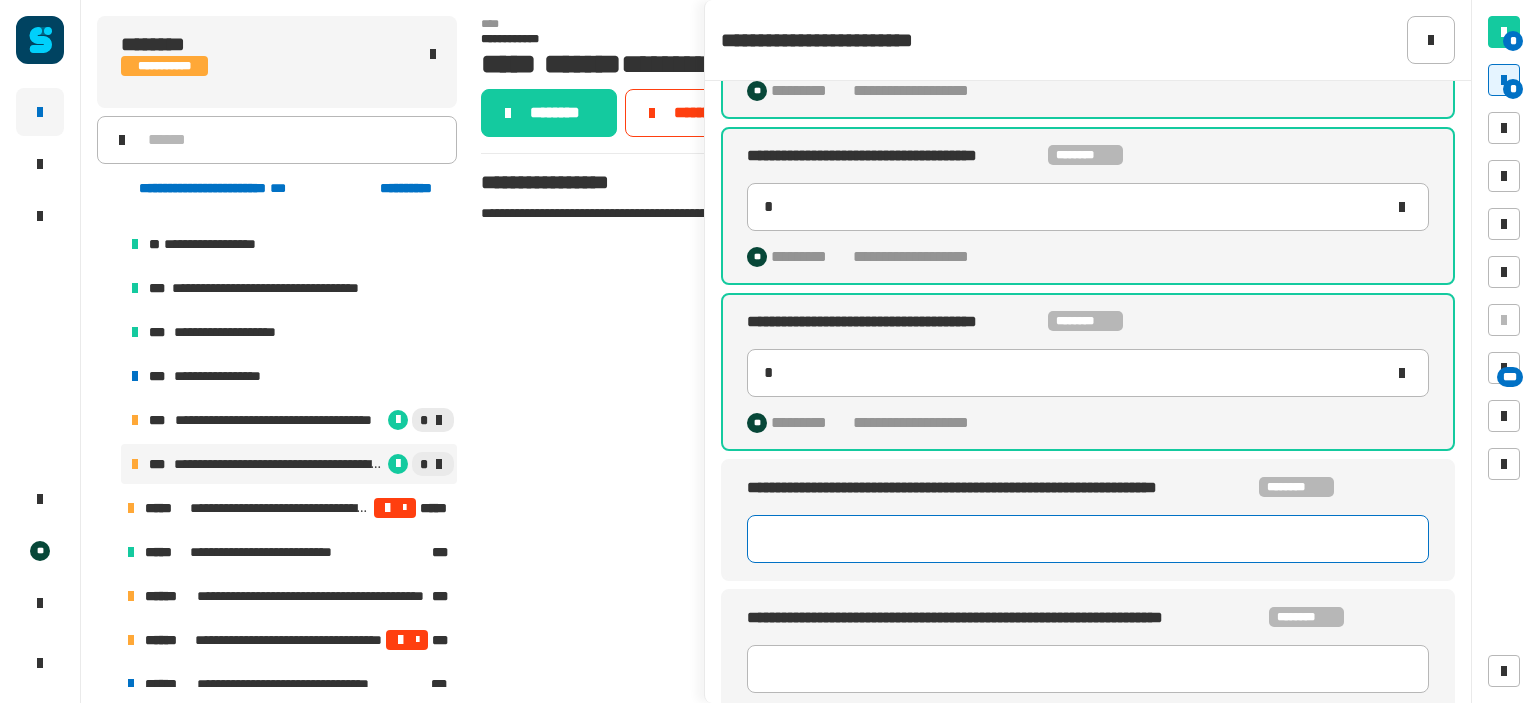 click 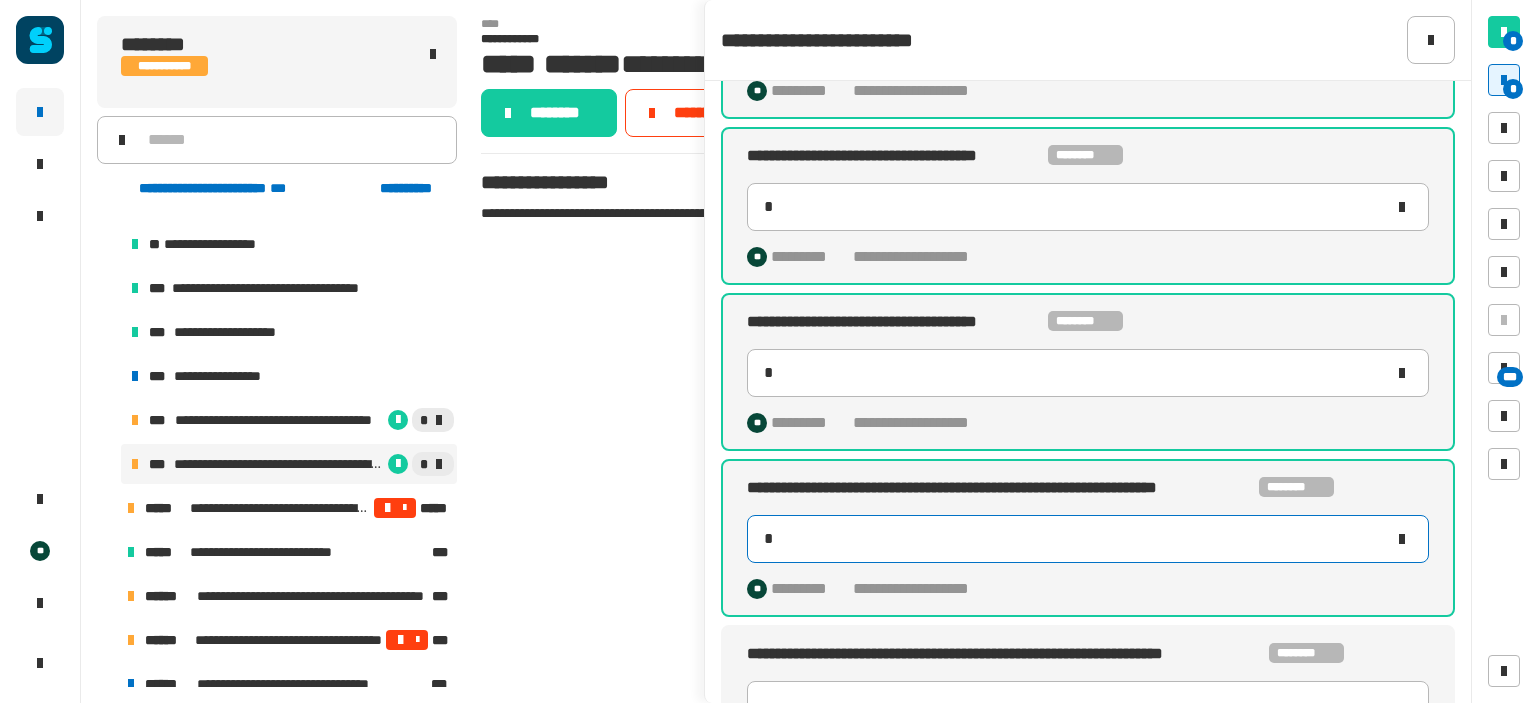 scroll, scrollTop: 836, scrollLeft: 0, axis: vertical 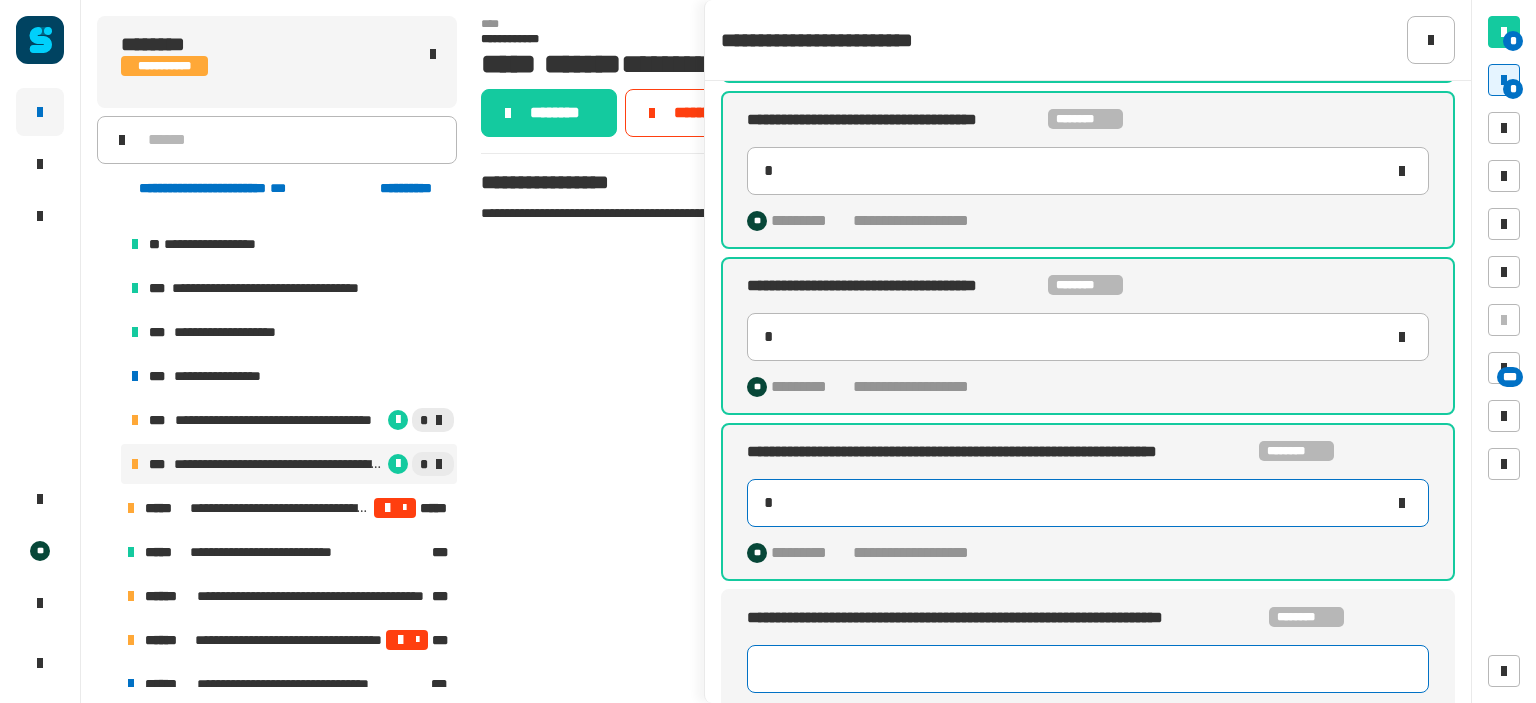 type on "*" 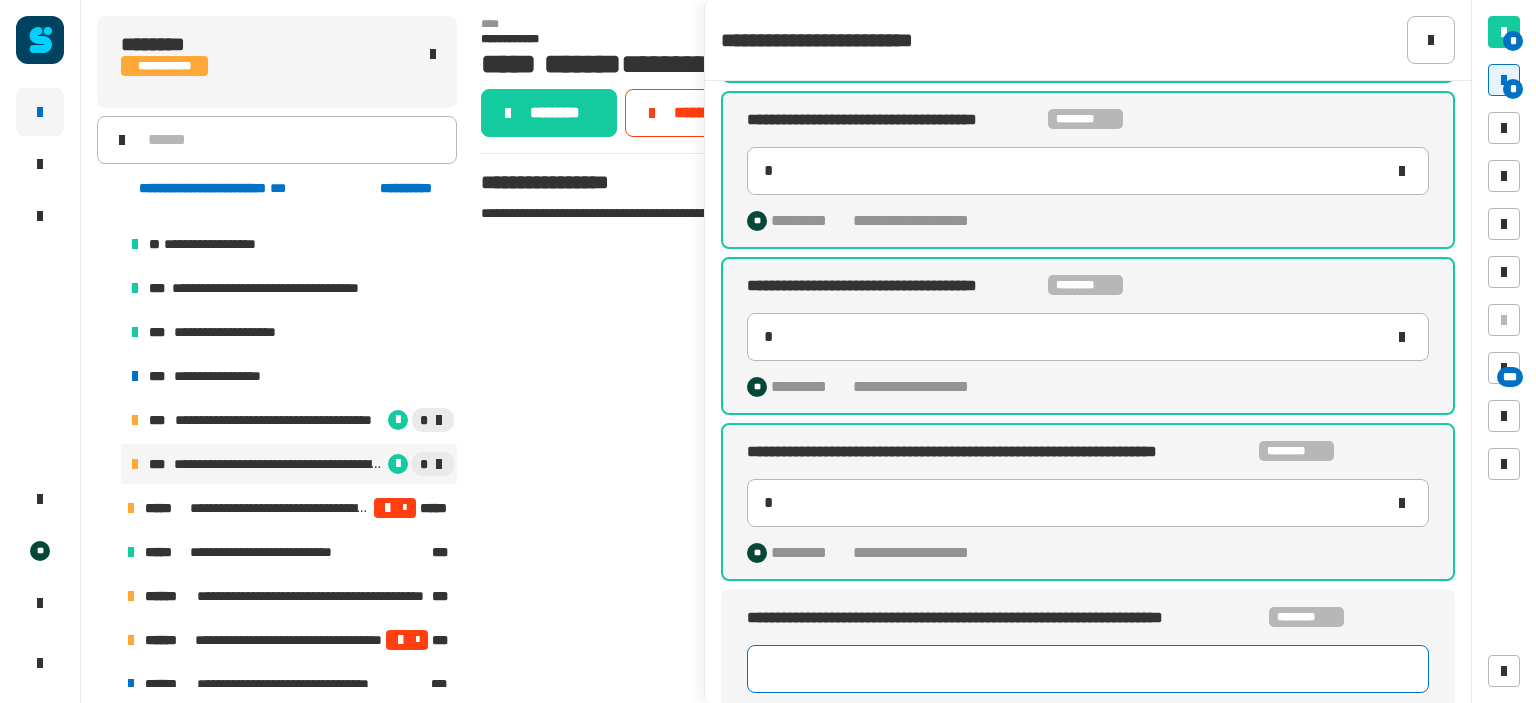 click 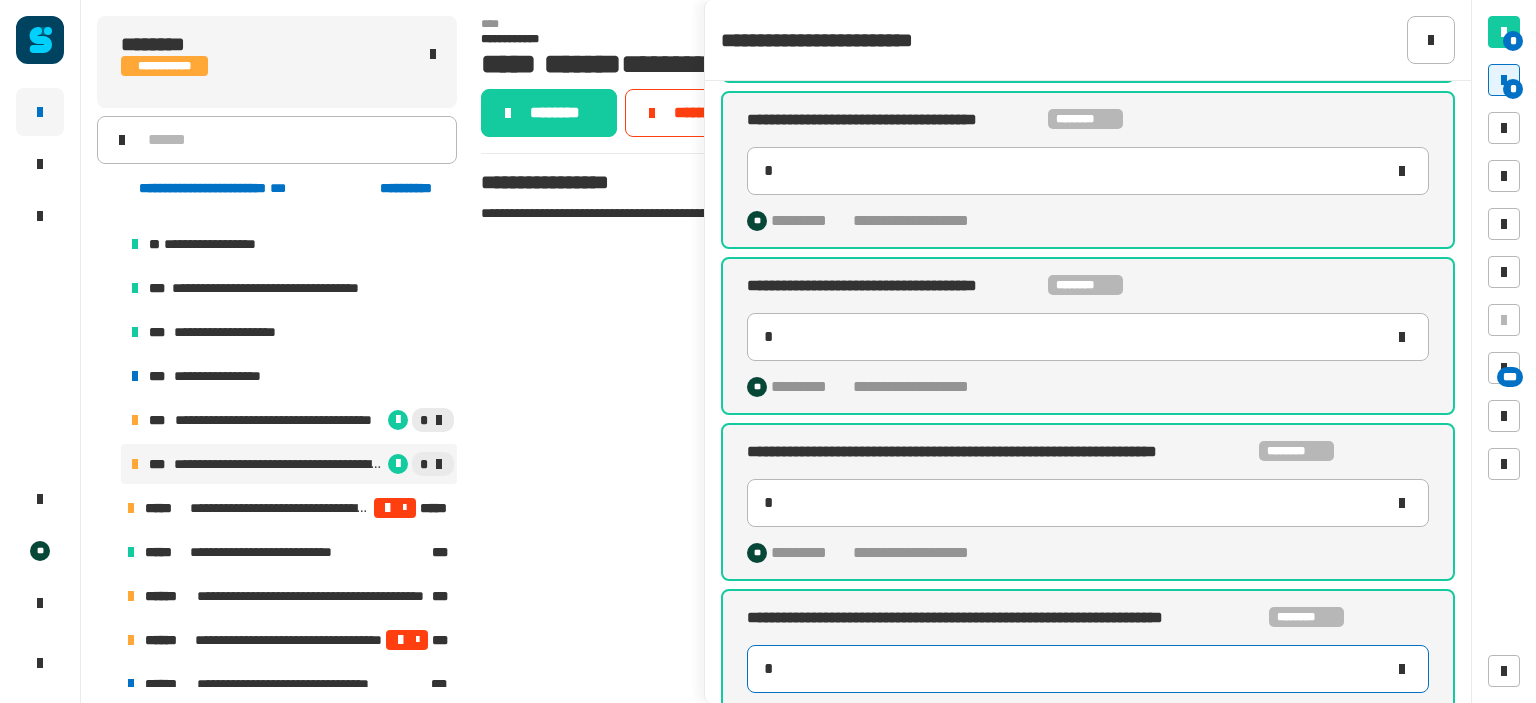scroll, scrollTop: 872, scrollLeft: 0, axis: vertical 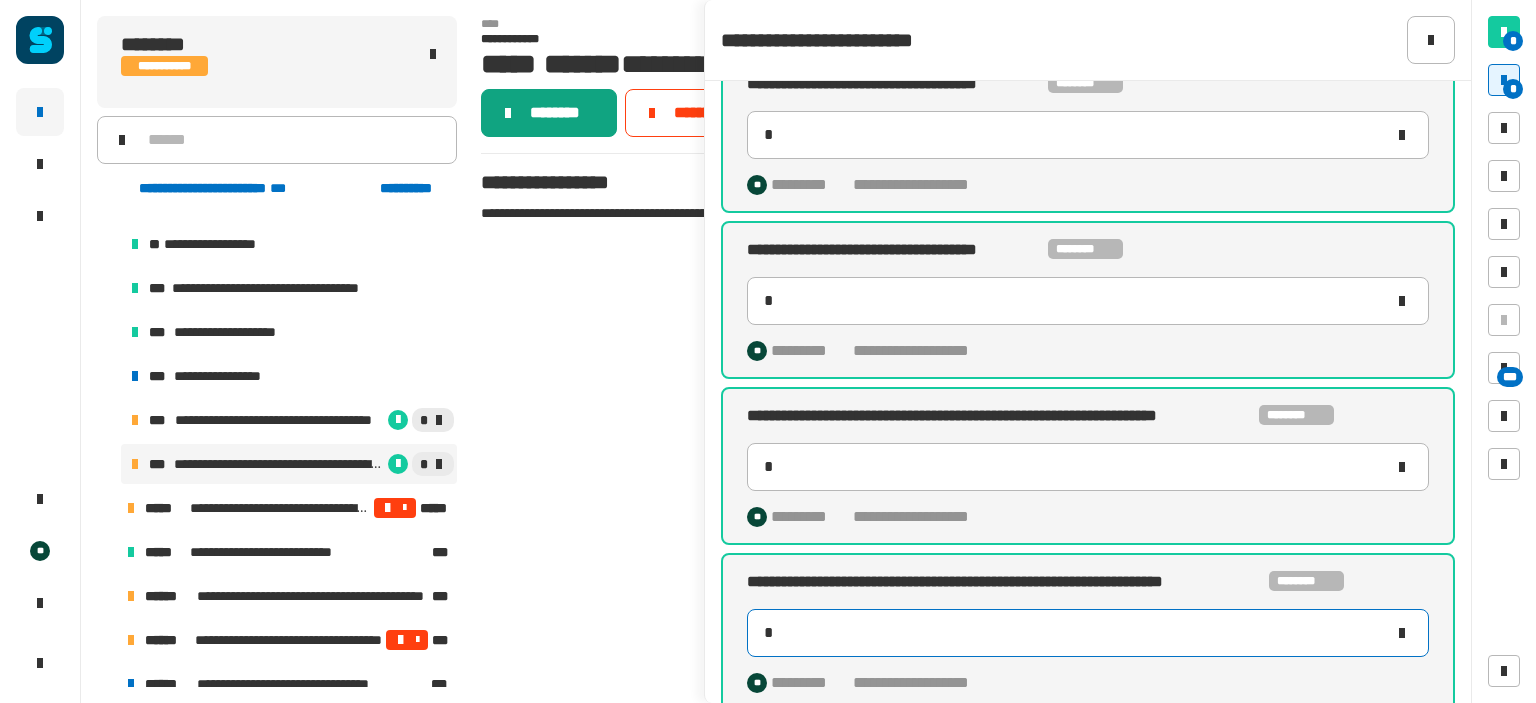 type on "*" 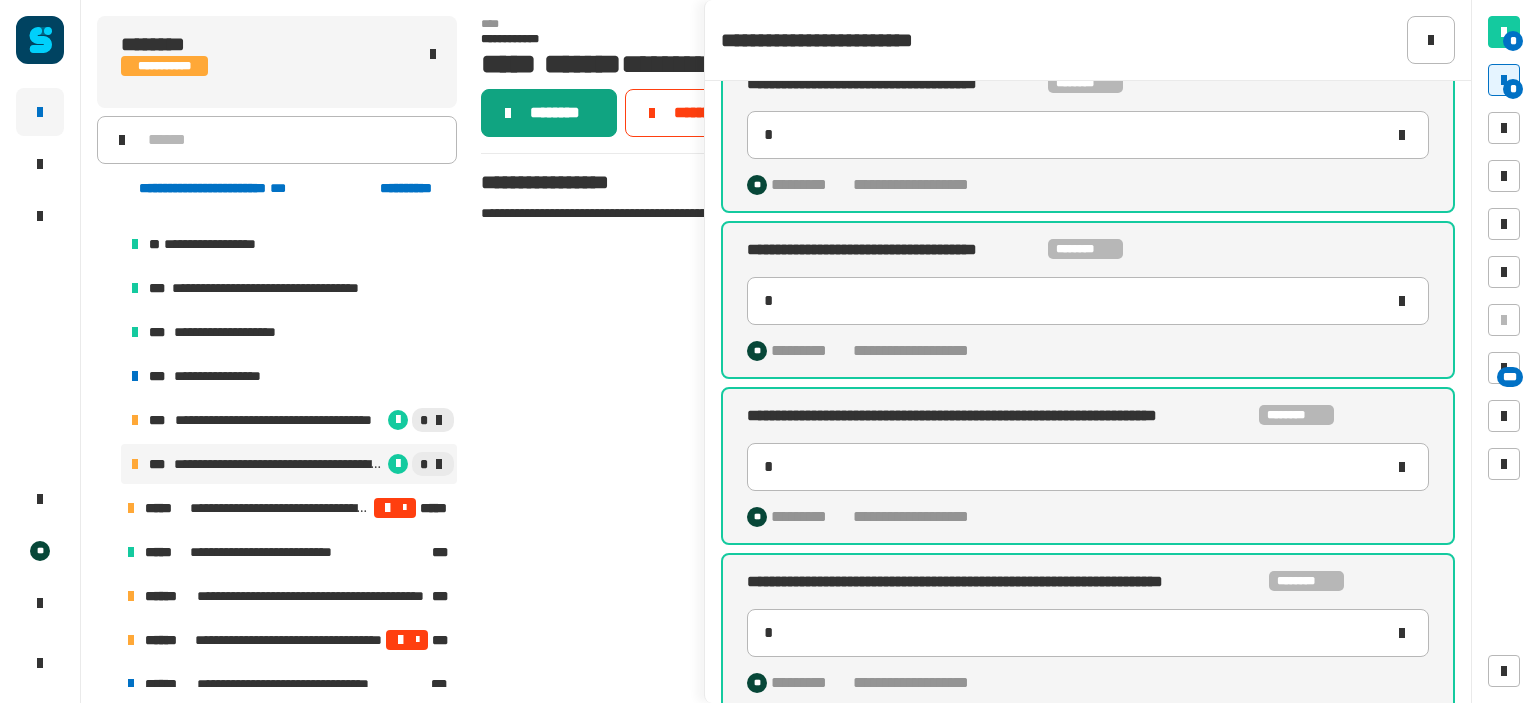 click on "********" 